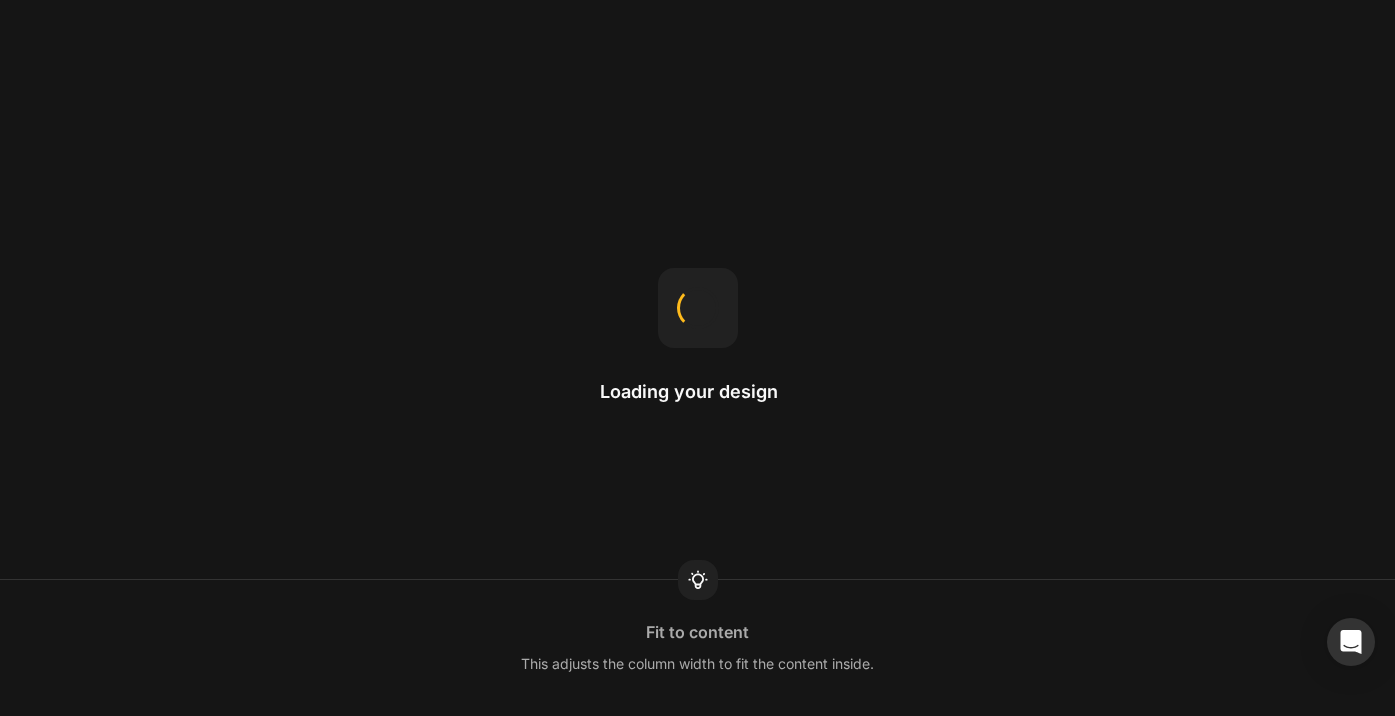 scroll, scrollTop: 0, scrollLeft: 0, axis: both 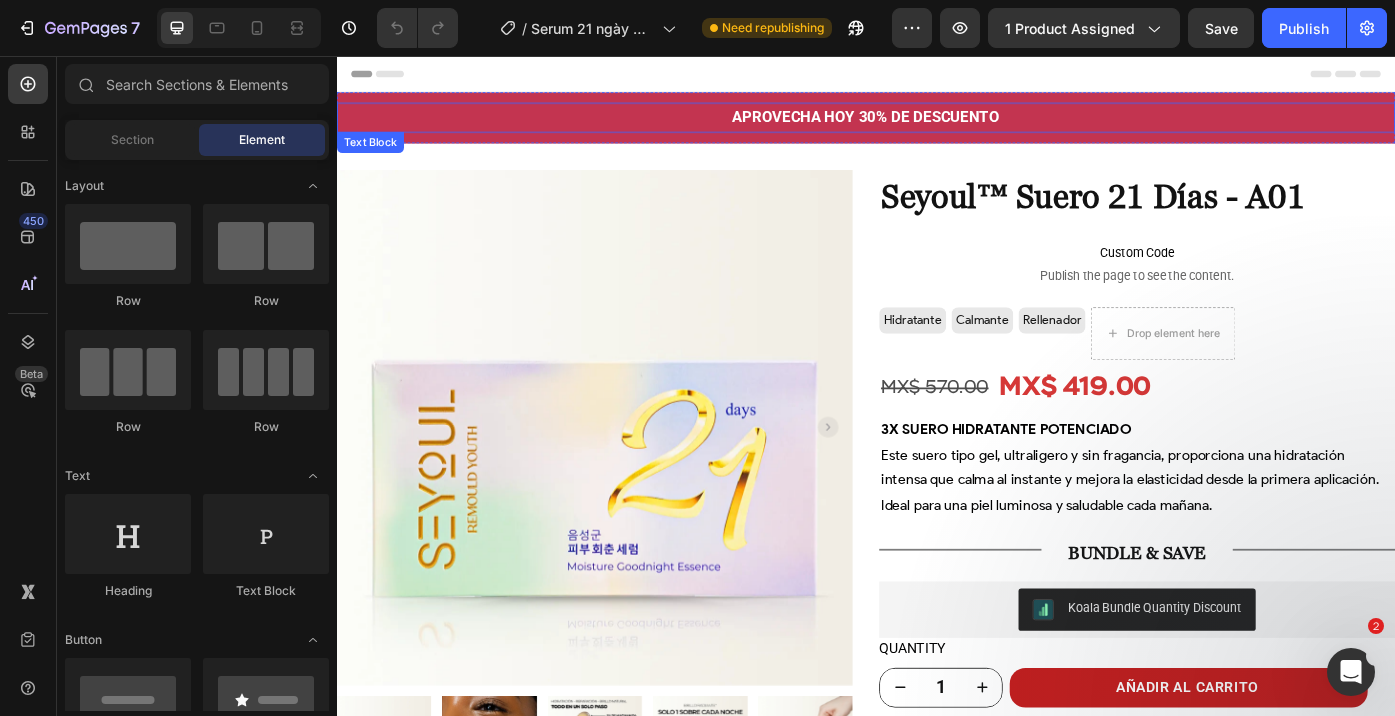 click on "APROVECHA HOY 30% DE DESCUENTO" at bounding box center [937, 126] 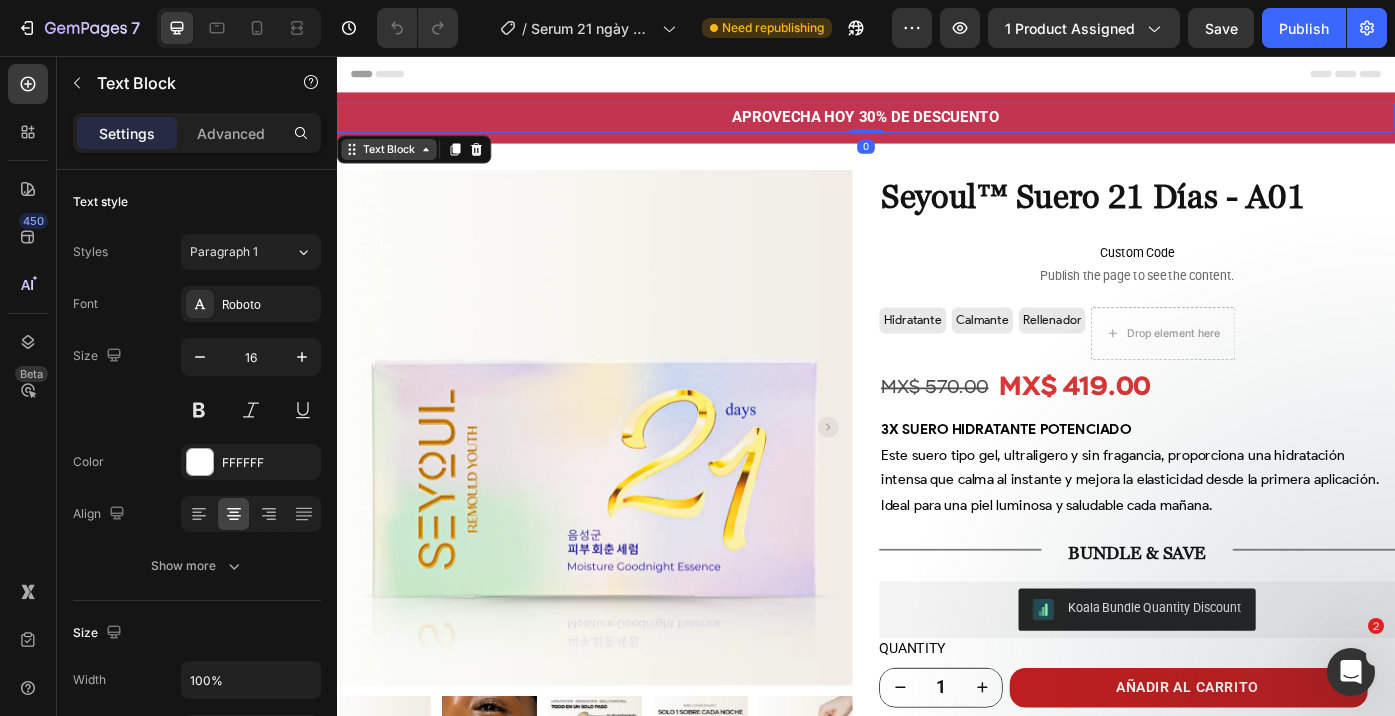 click on "Text Block" at bounding box center [396, 162] 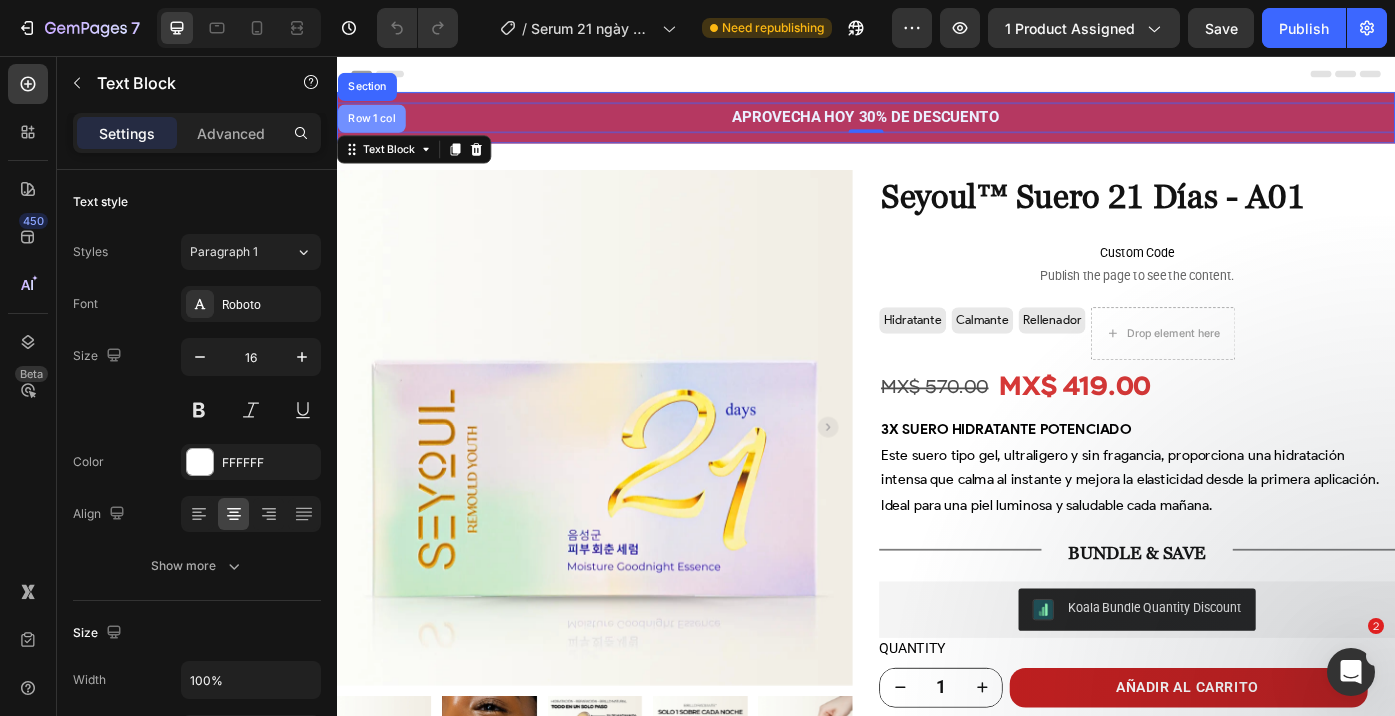 click on "Row 1 col" at bounding box center (376, 127) 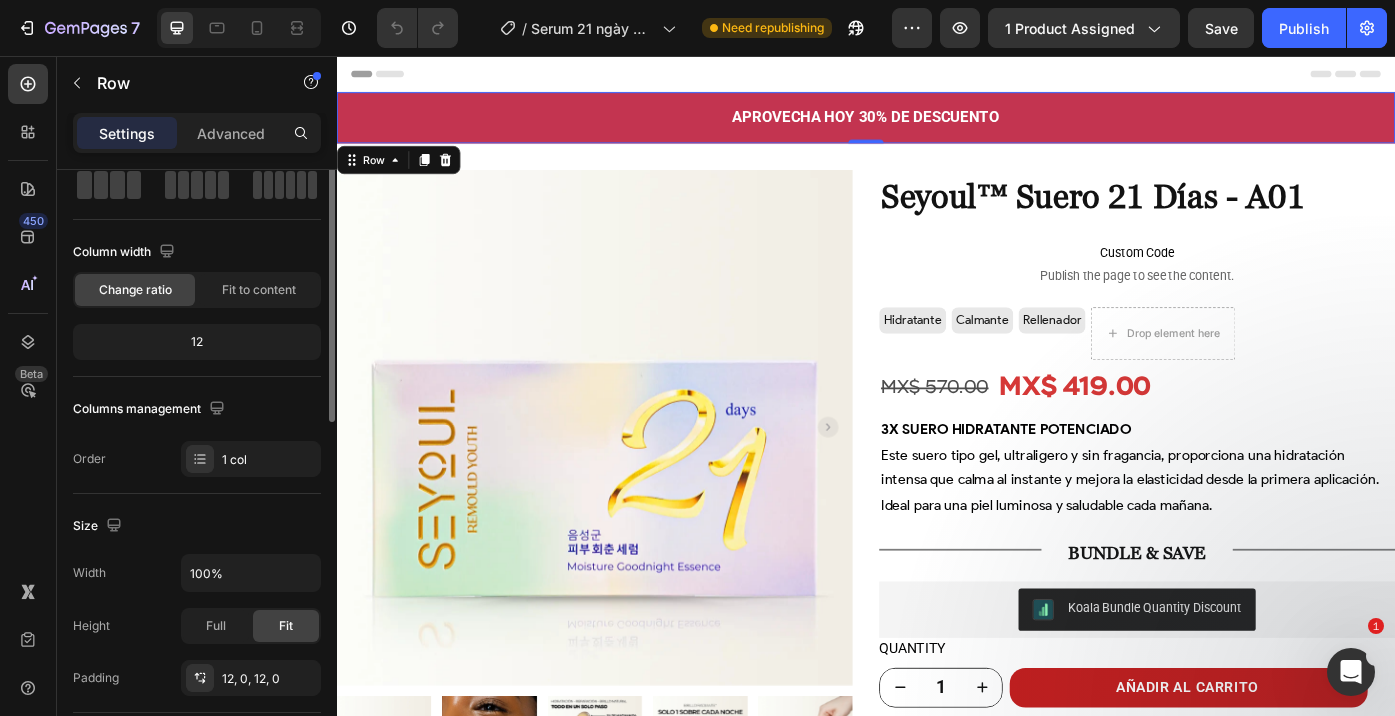 scroll, scrollTop: 188, scrollLeft: 0, axis: vertical 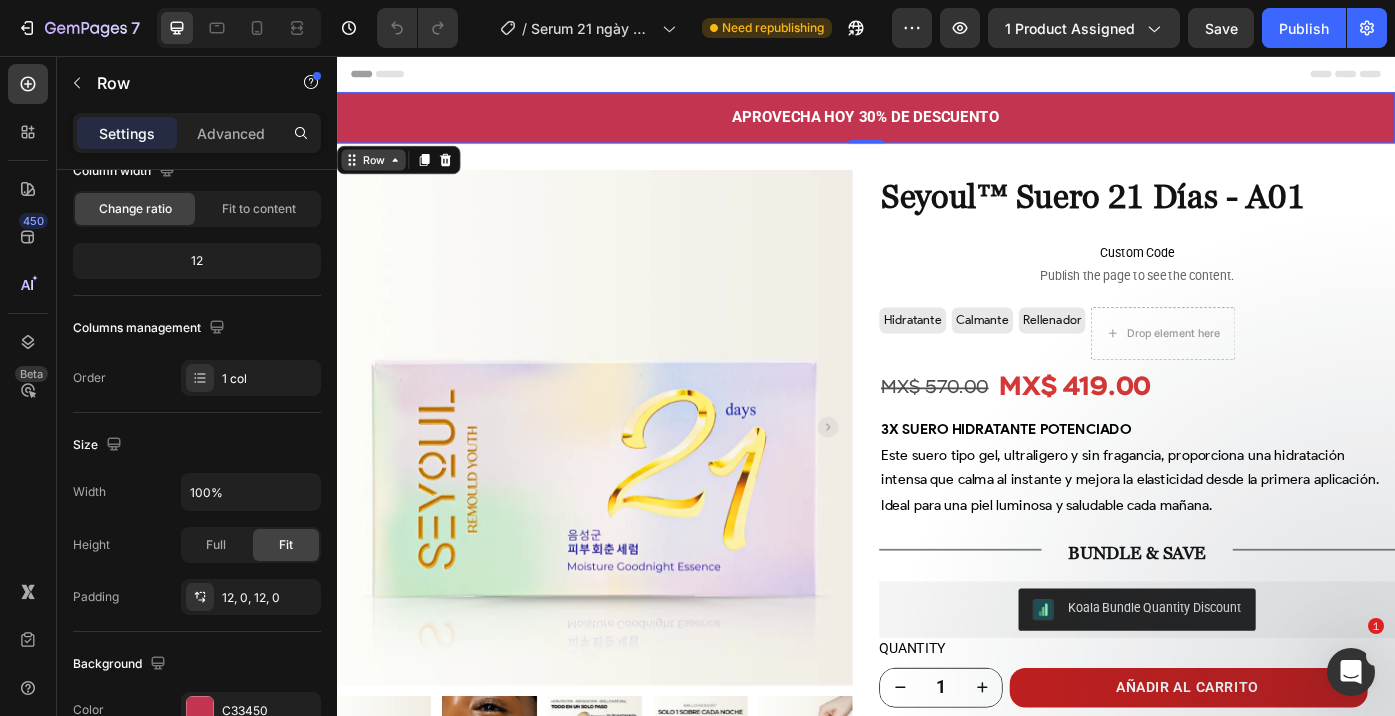 click 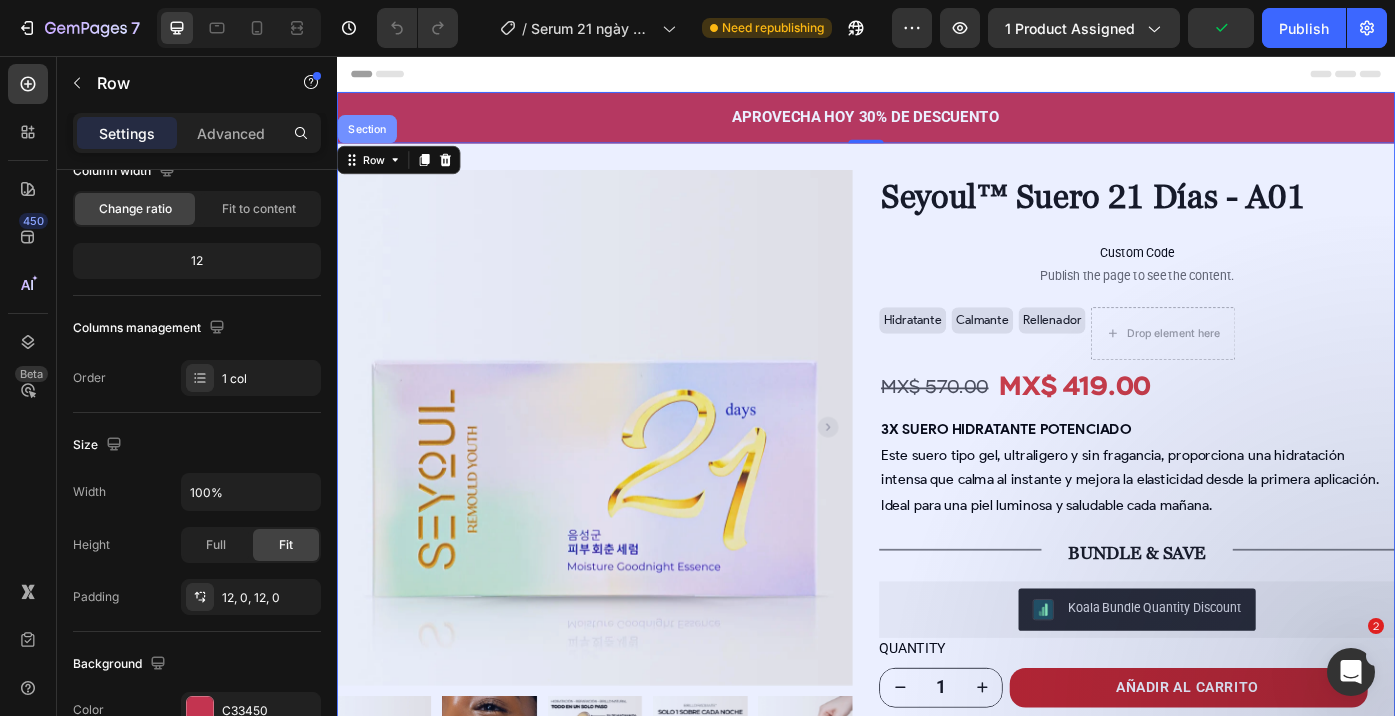 click on "Section" at bounding box center (371, 139) 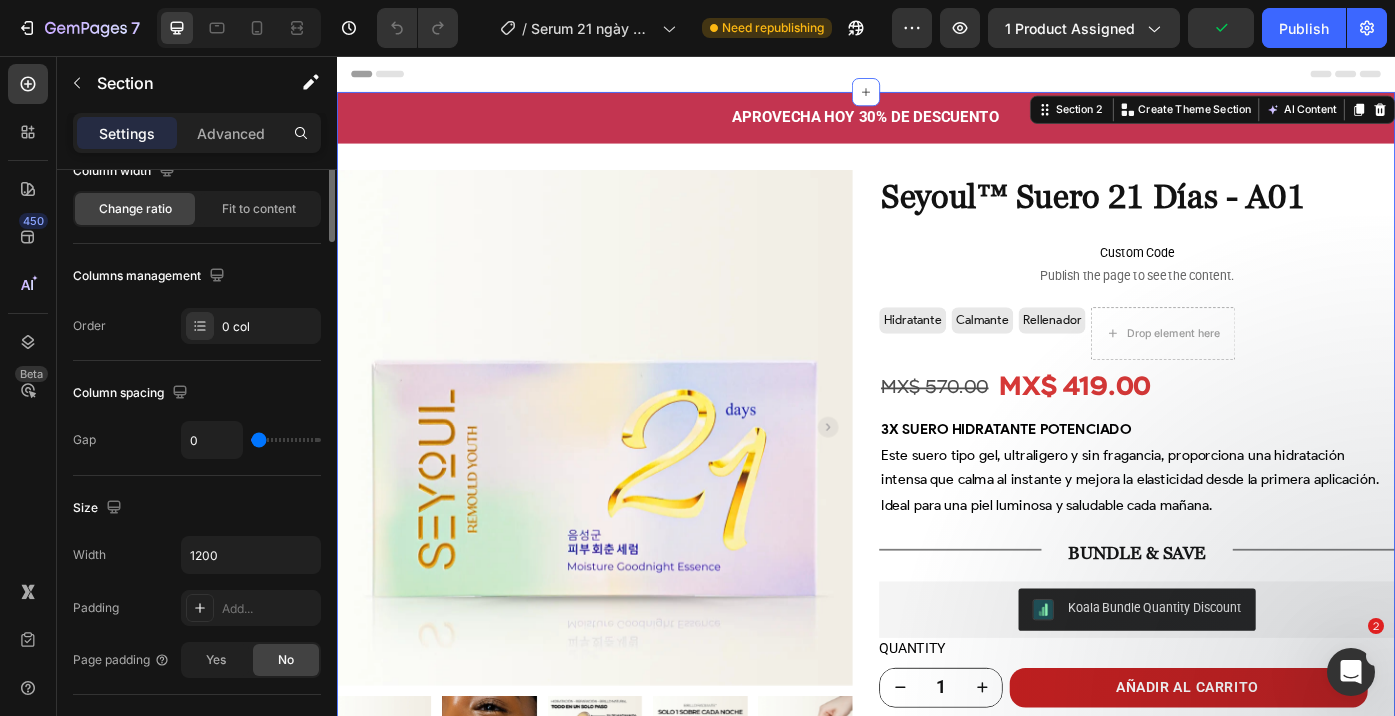 scroll, scrollTop: 0, scrollLeft: 0, axis: both 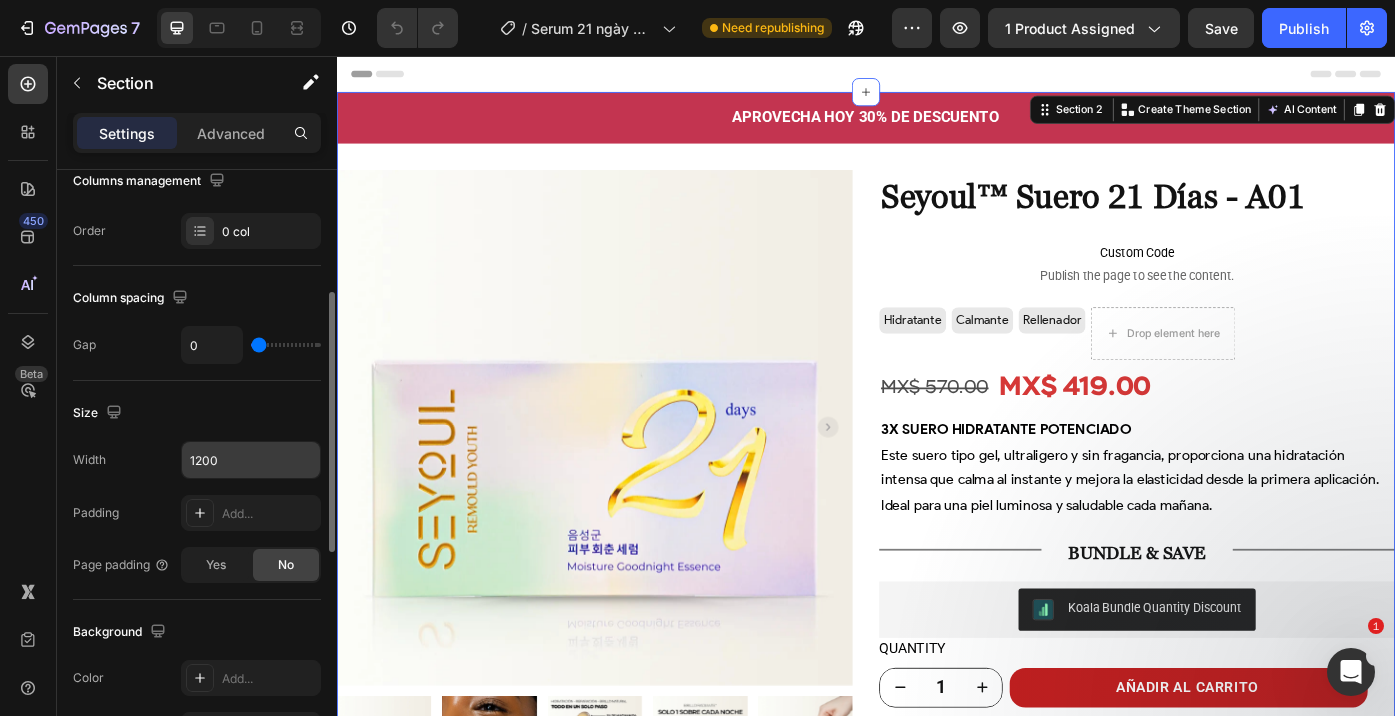 click on "1200" at bounding box center (251, 460) 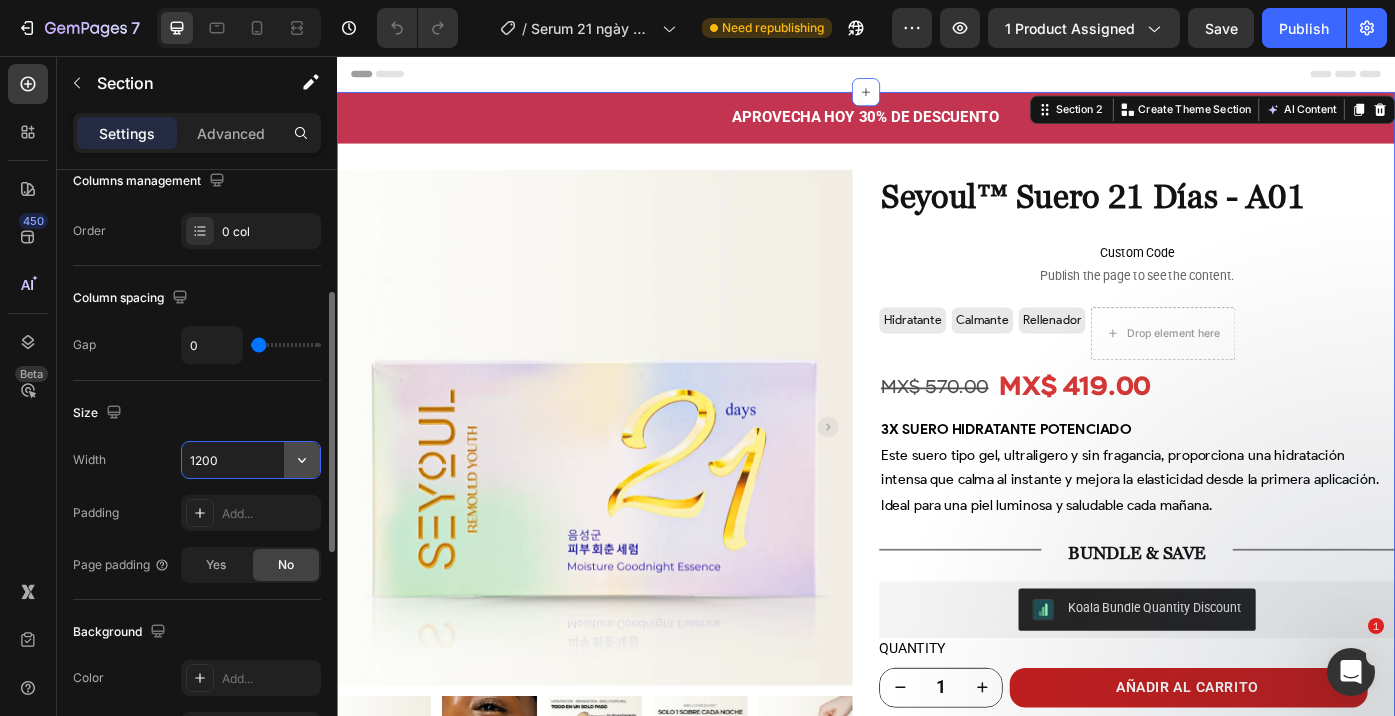 click 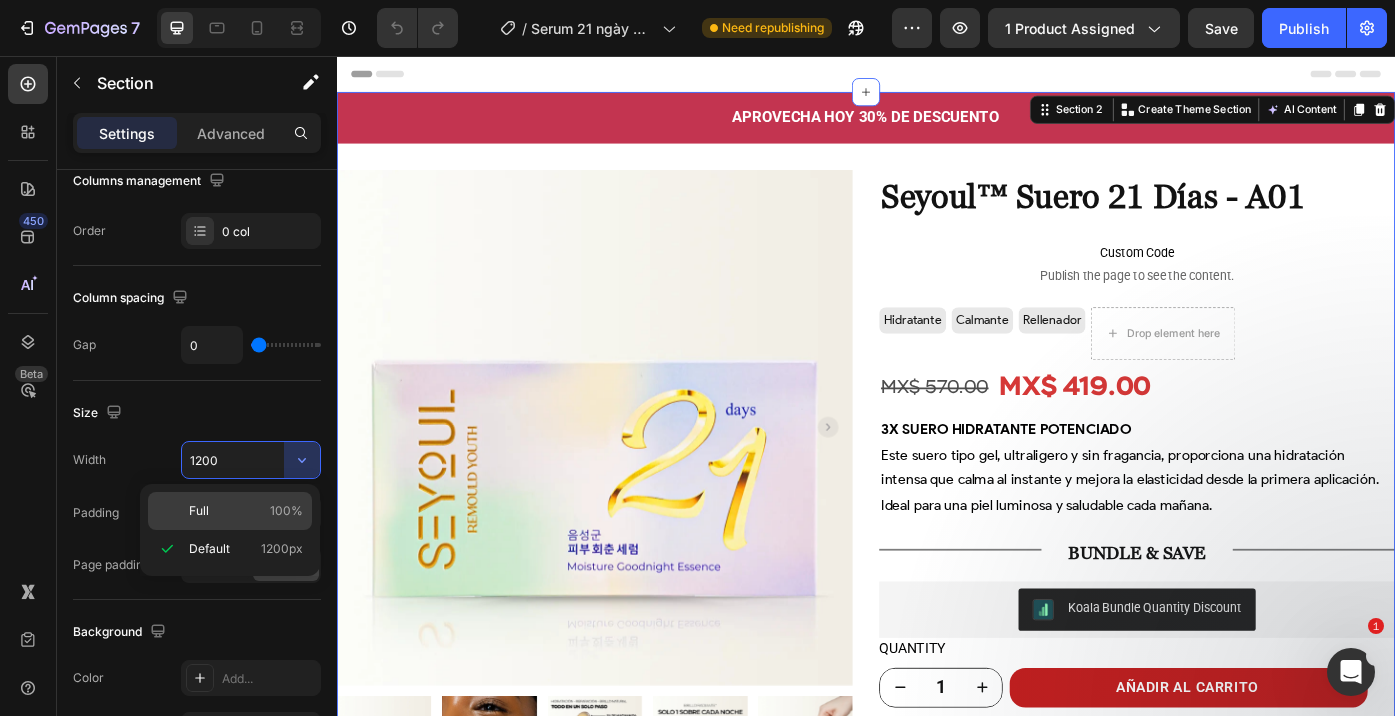 click on "Full 100%" at bounding box center (246, 511) 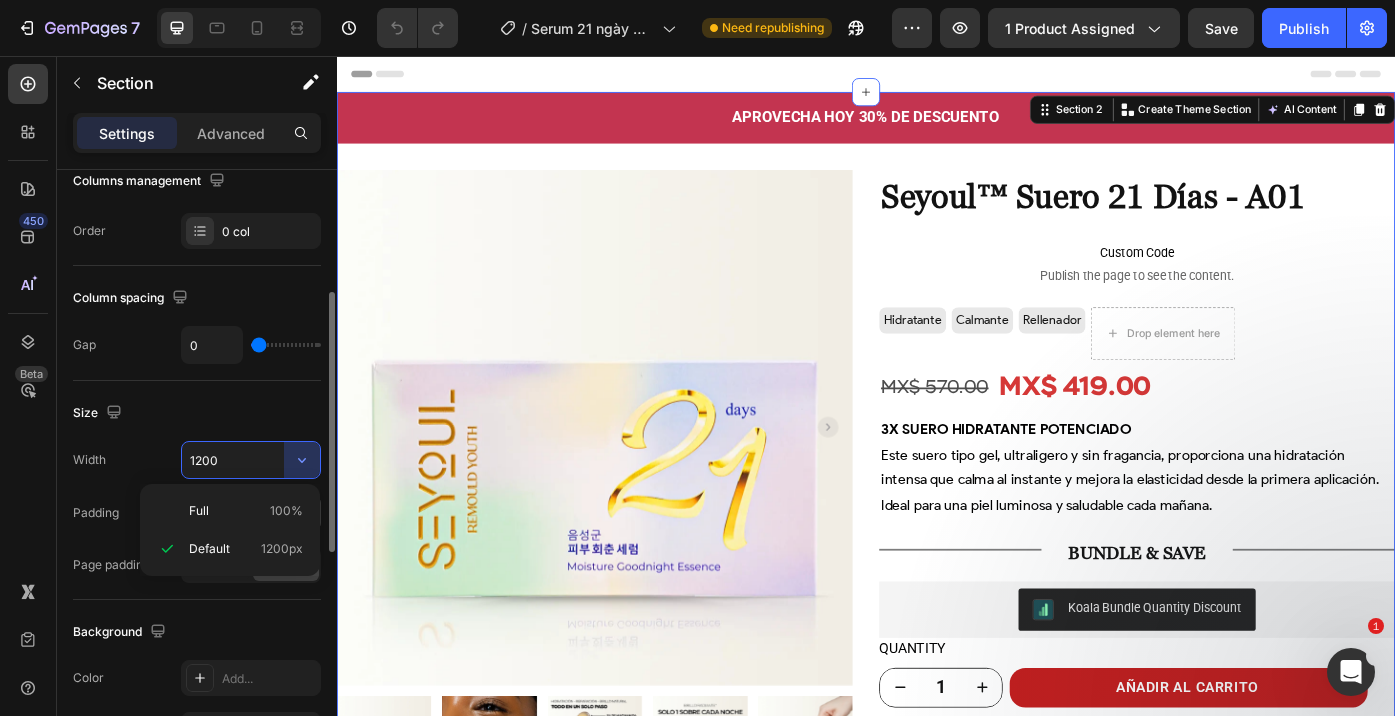 type on "100%" 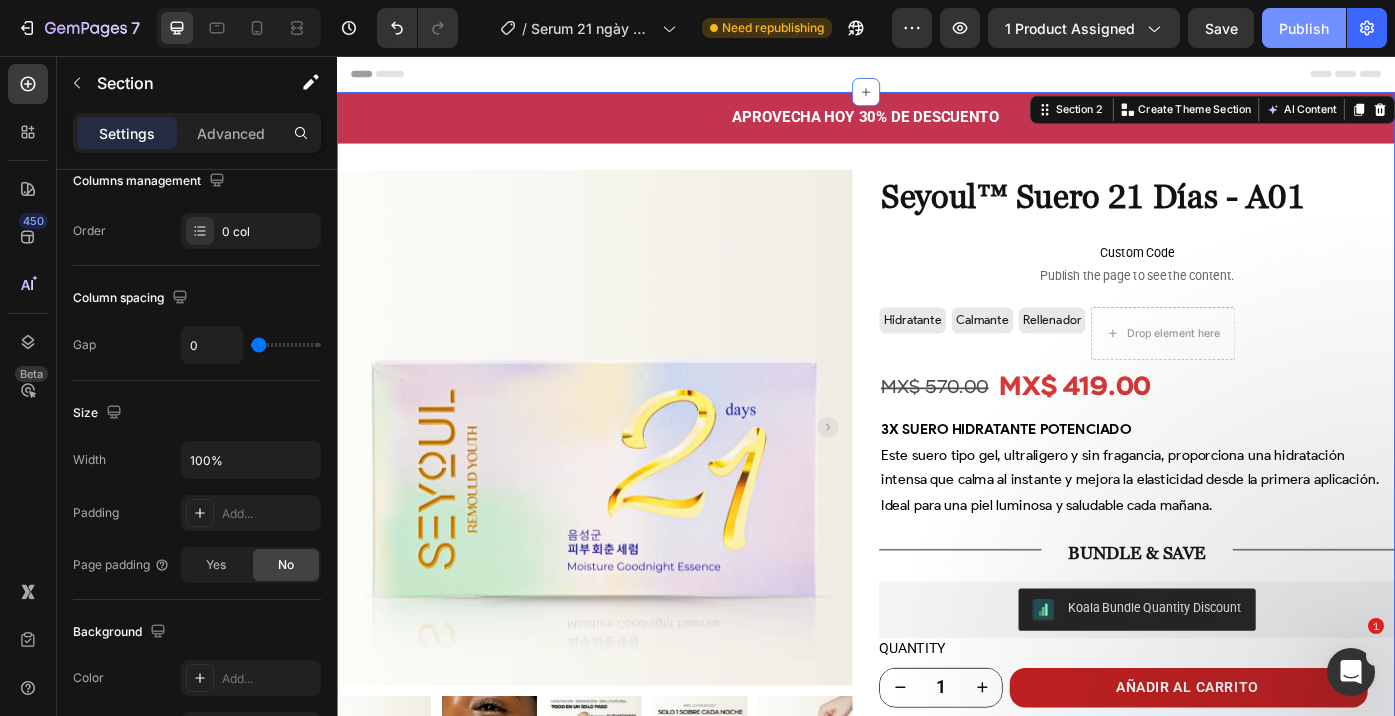 click on "Publish" at bounding box center (1304, 28) 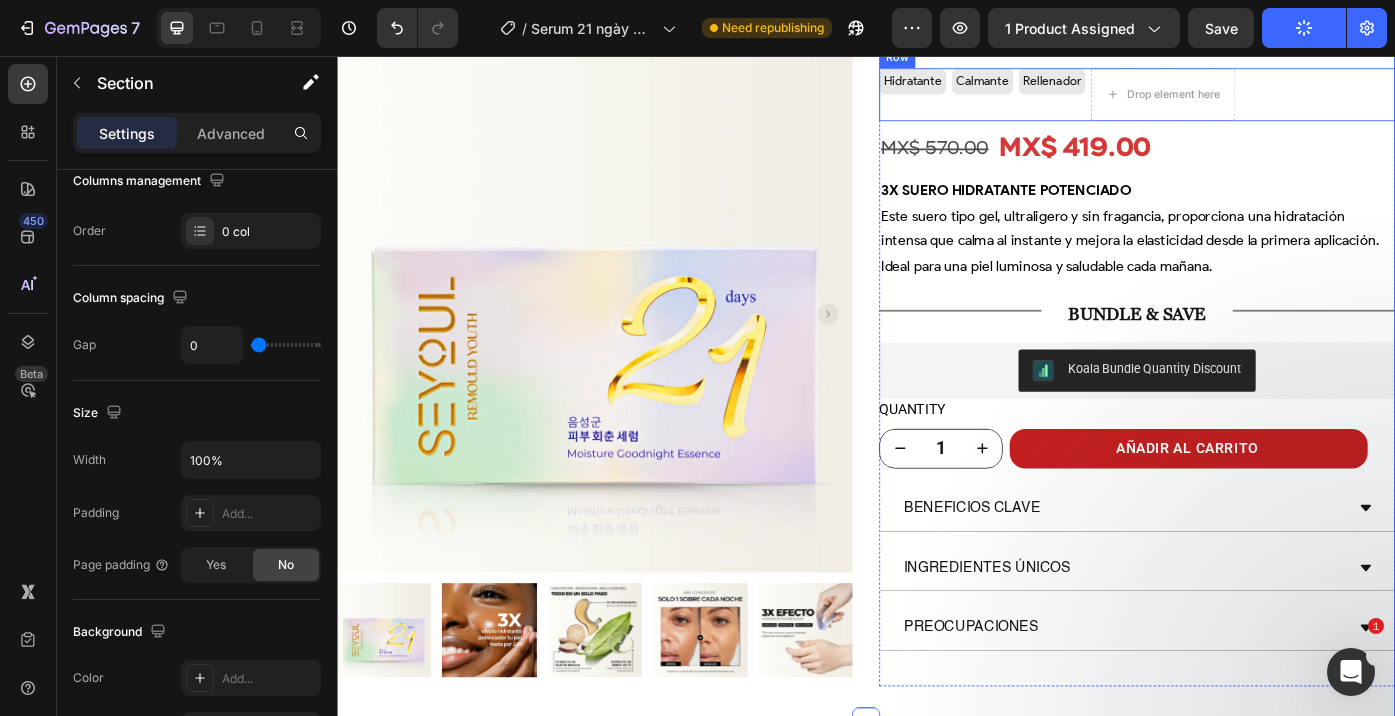 scroll, scrollTop: 609, scrollLeft: 0, axis: vertical 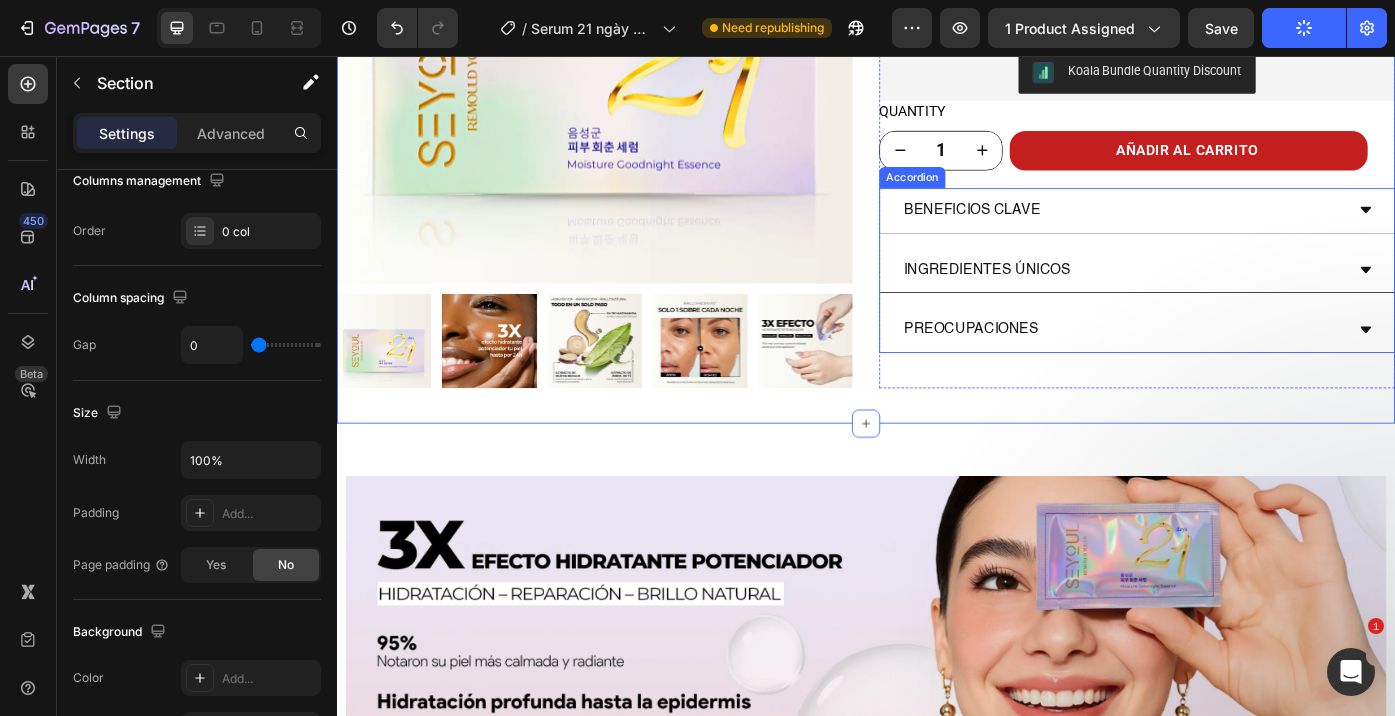 click on "Ingredientes únicos" at bounding box center [1228, 299] 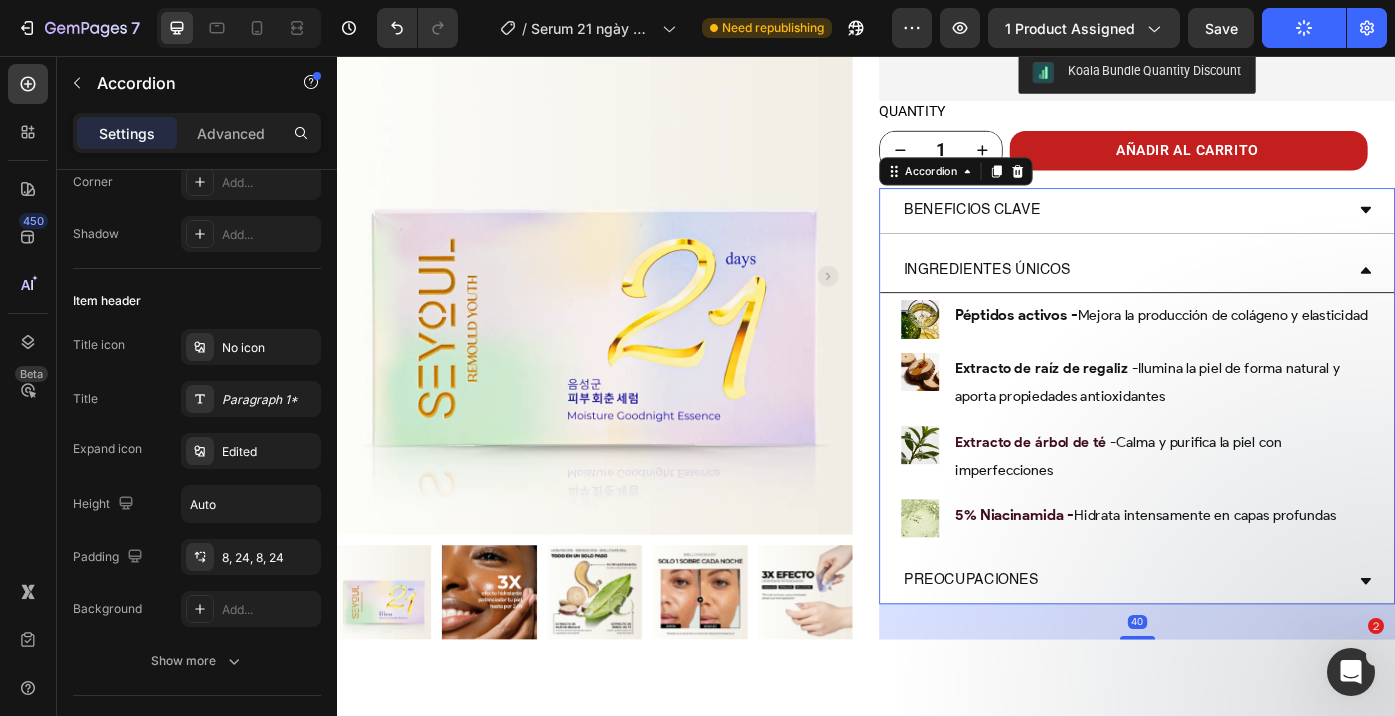 scroll, scrollTop: 0, scrollLeft: 0, axis: both 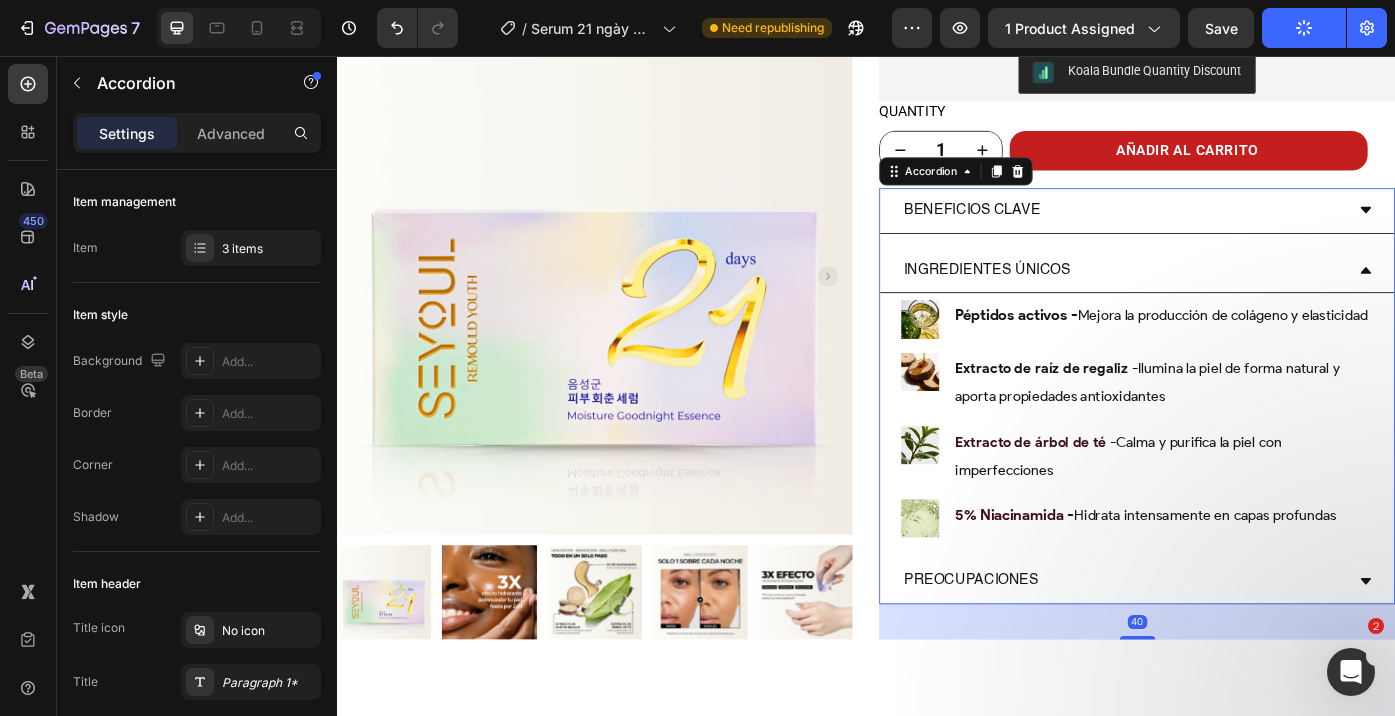 click on "BENEFICIOS CLAVE" at bounding box center [1228, 231] 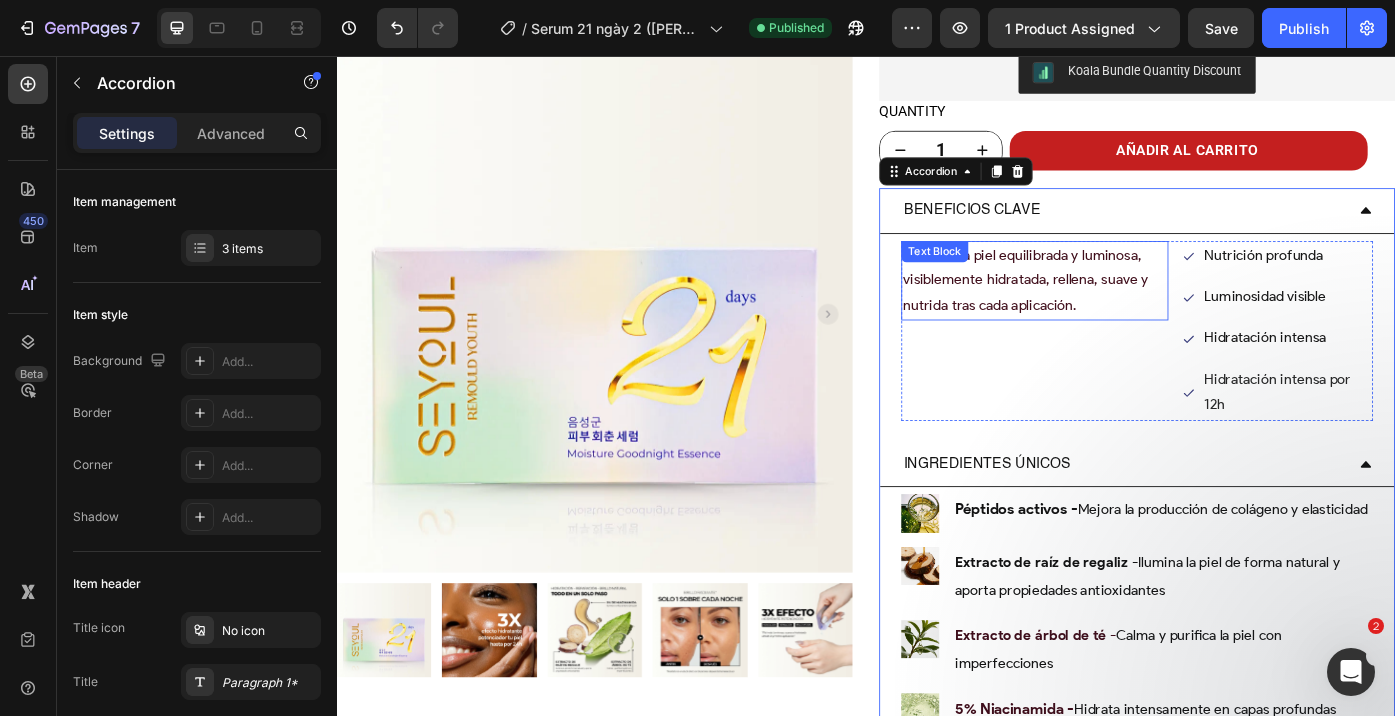 click on "Revela una piel equilibrada y luminosa, visiblemente hidratada, rellena, suave y nutrida tras cada aplicación." at bounding box center (1128, 311) 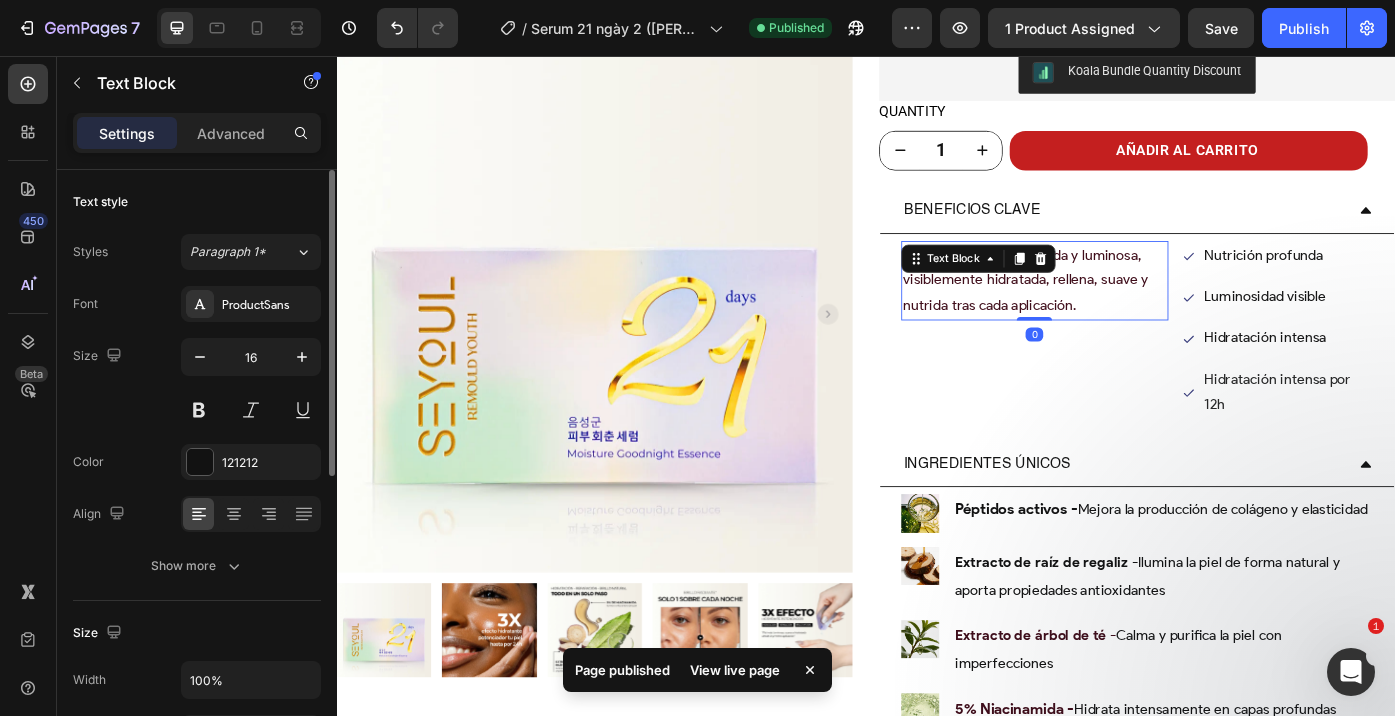 scroll, scrollTop: 142, scrollLeft: 0, axis: vertical 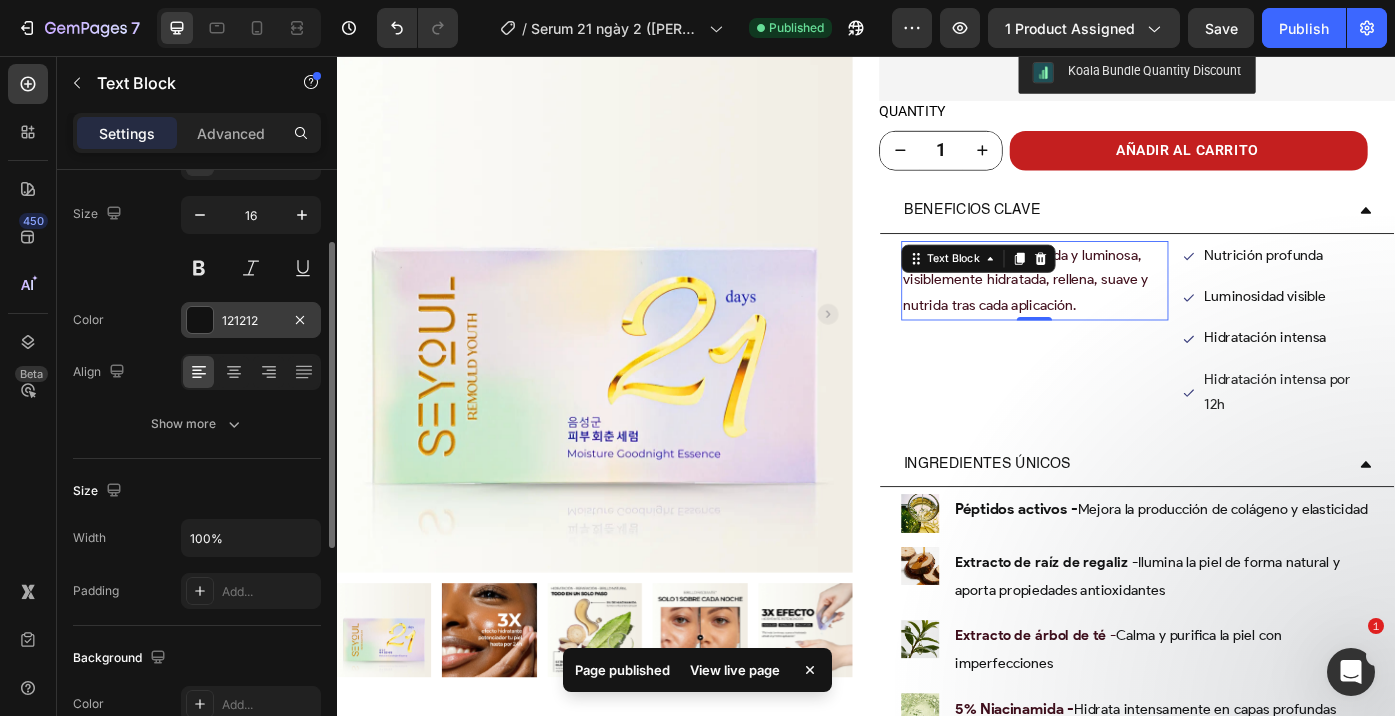 click at bounding box center (200, 320) 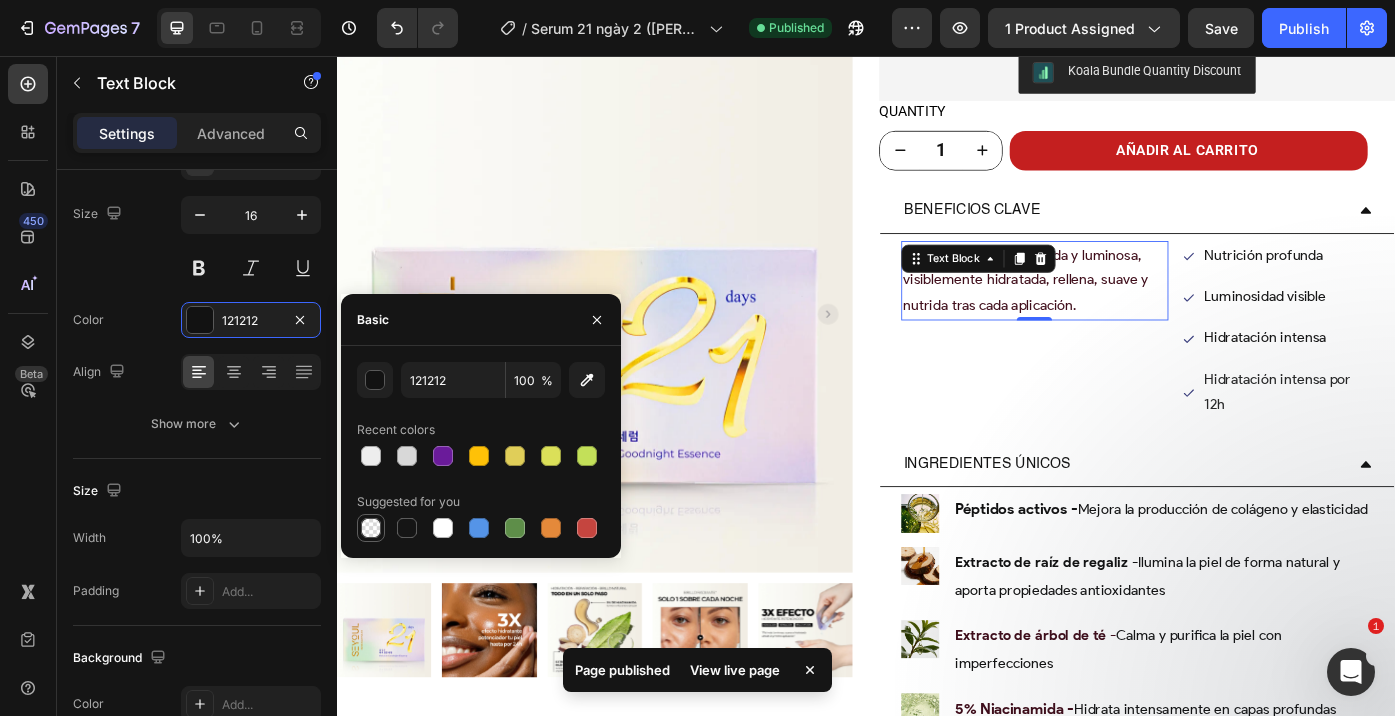 click at bounding box center [371, 528] 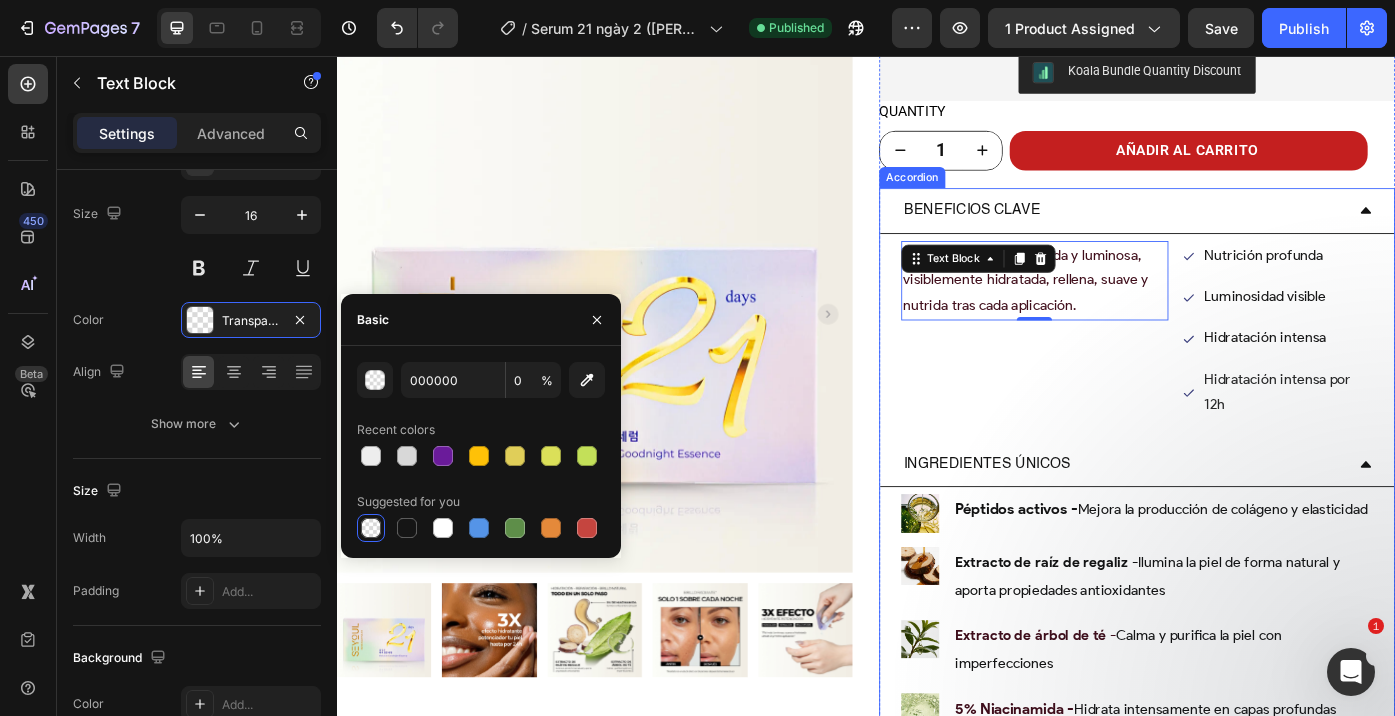 scroll, scrollTop: 694, scrollLeft: 0, axis: vertical 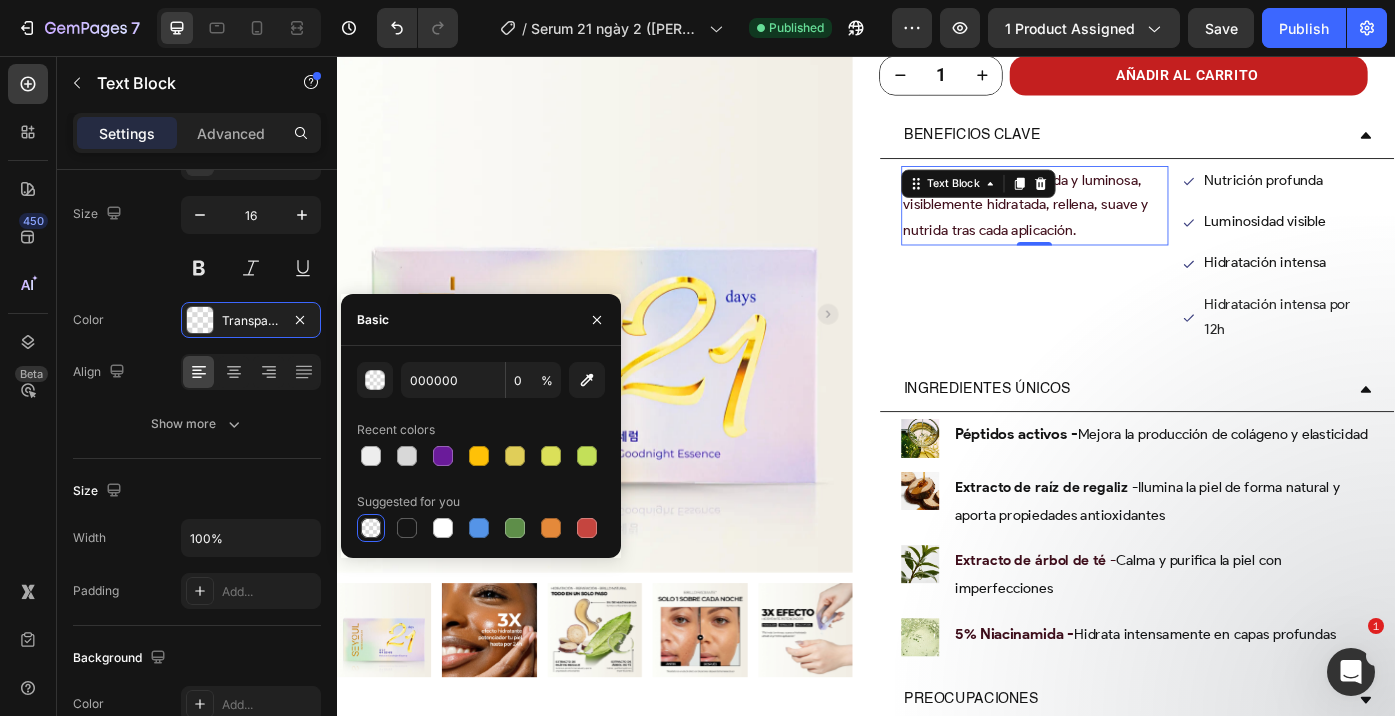 click on "BENEFICIOS CLAVE" at bounding box center (1244, 147) 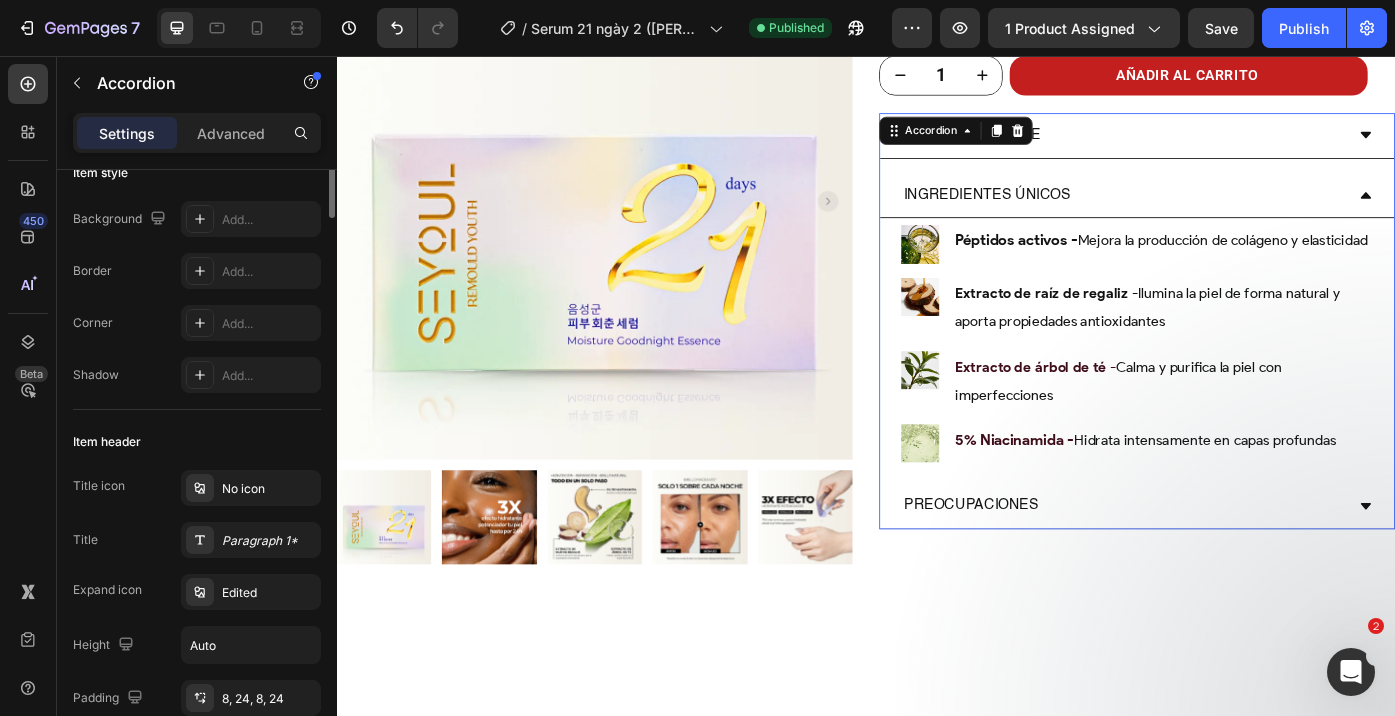 scroll, scrollTop: 0, scrollLeft: 0, axis: both 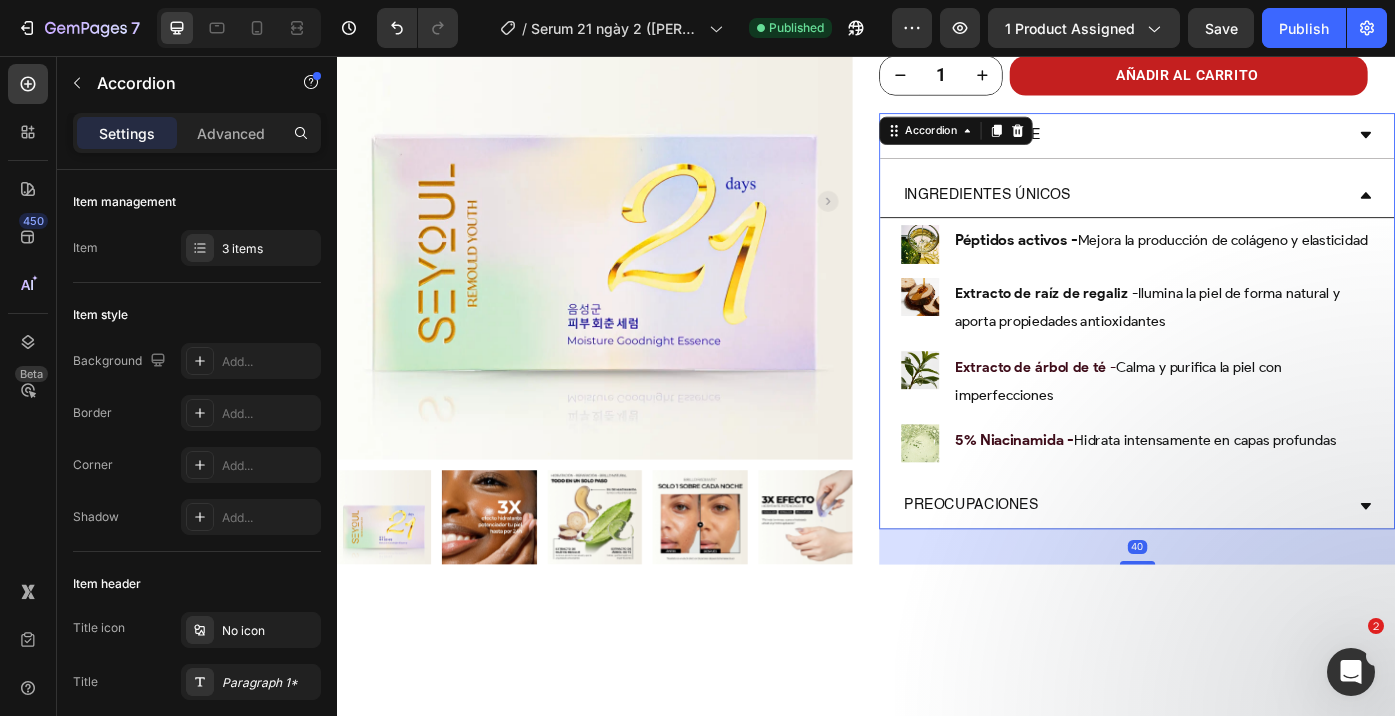 click on "Ingredientes únicos" at bounding box center [1244, 215] 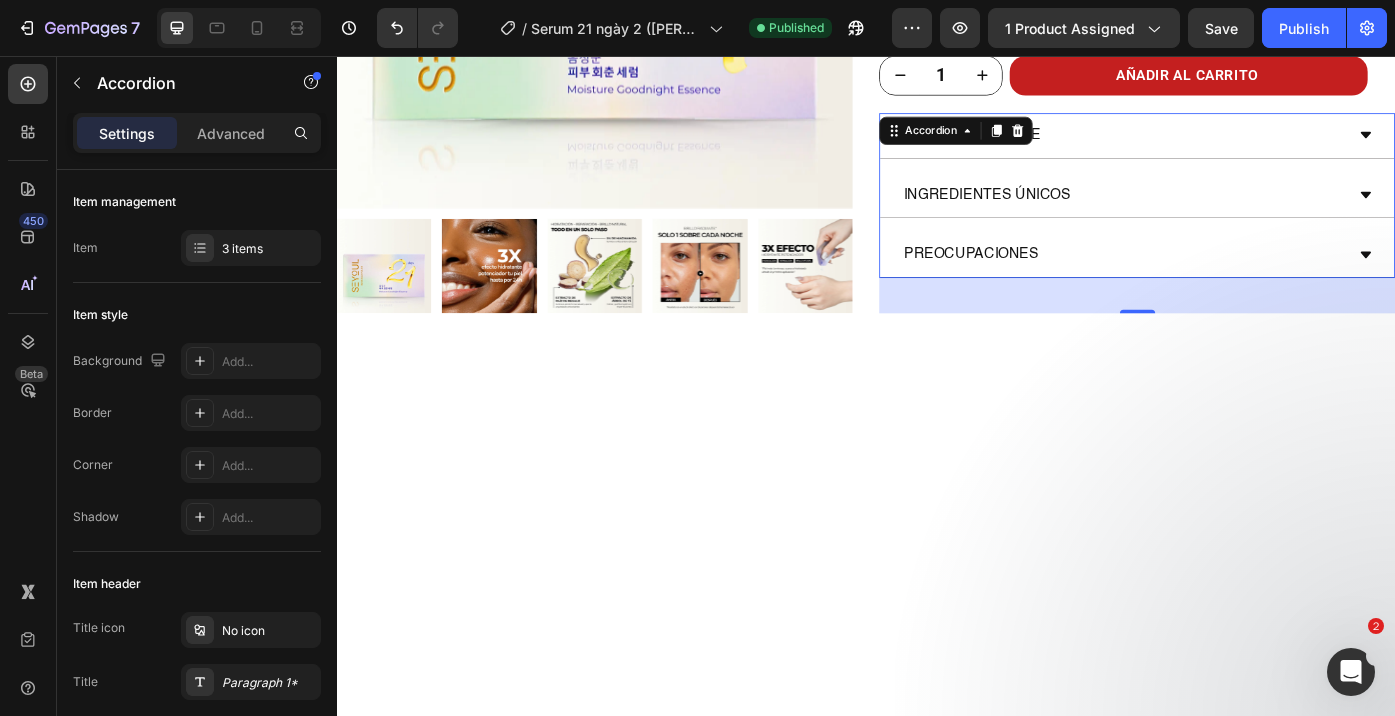 click on "Preocupaciones" at bounding box center (1228, 281) 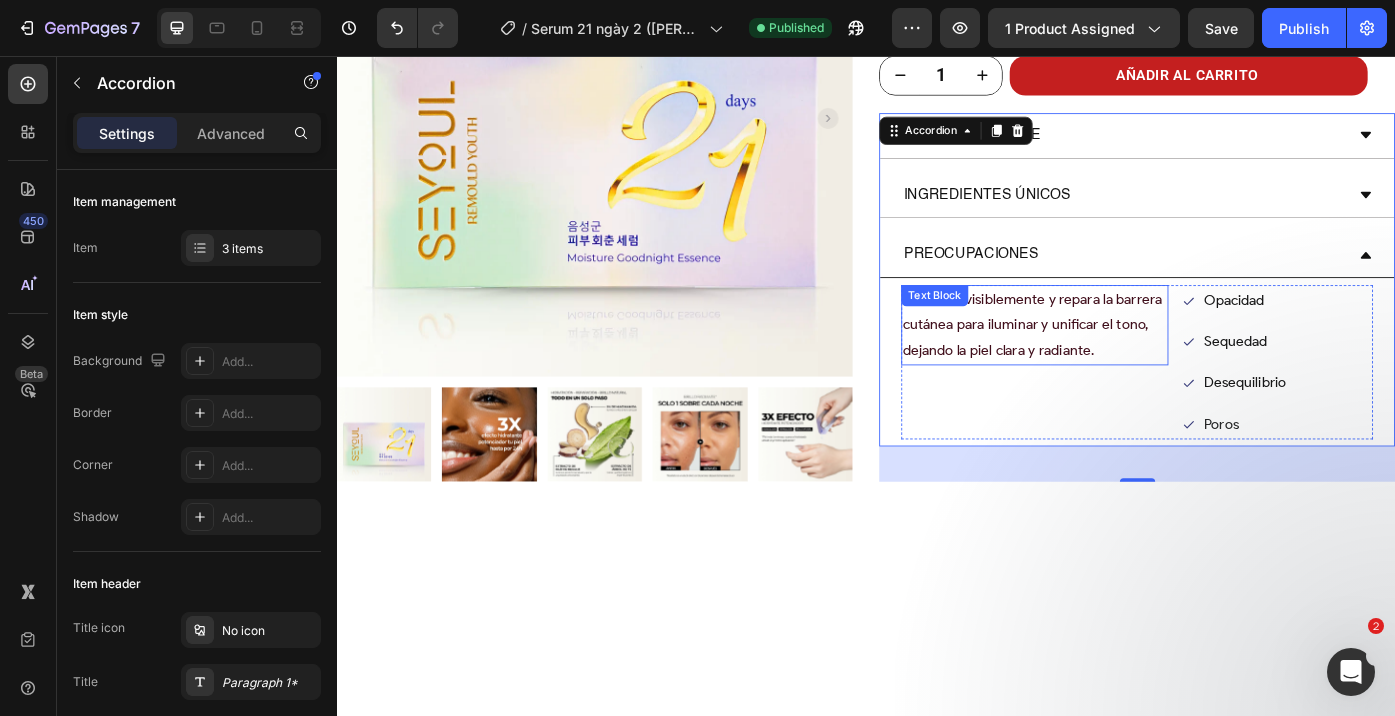 click on "Fortalece visiblemente y repara la barrera cutánea para iluminar y unificar el tono, dejando la piel clara y radiante." at bounding box center (1126, 360) 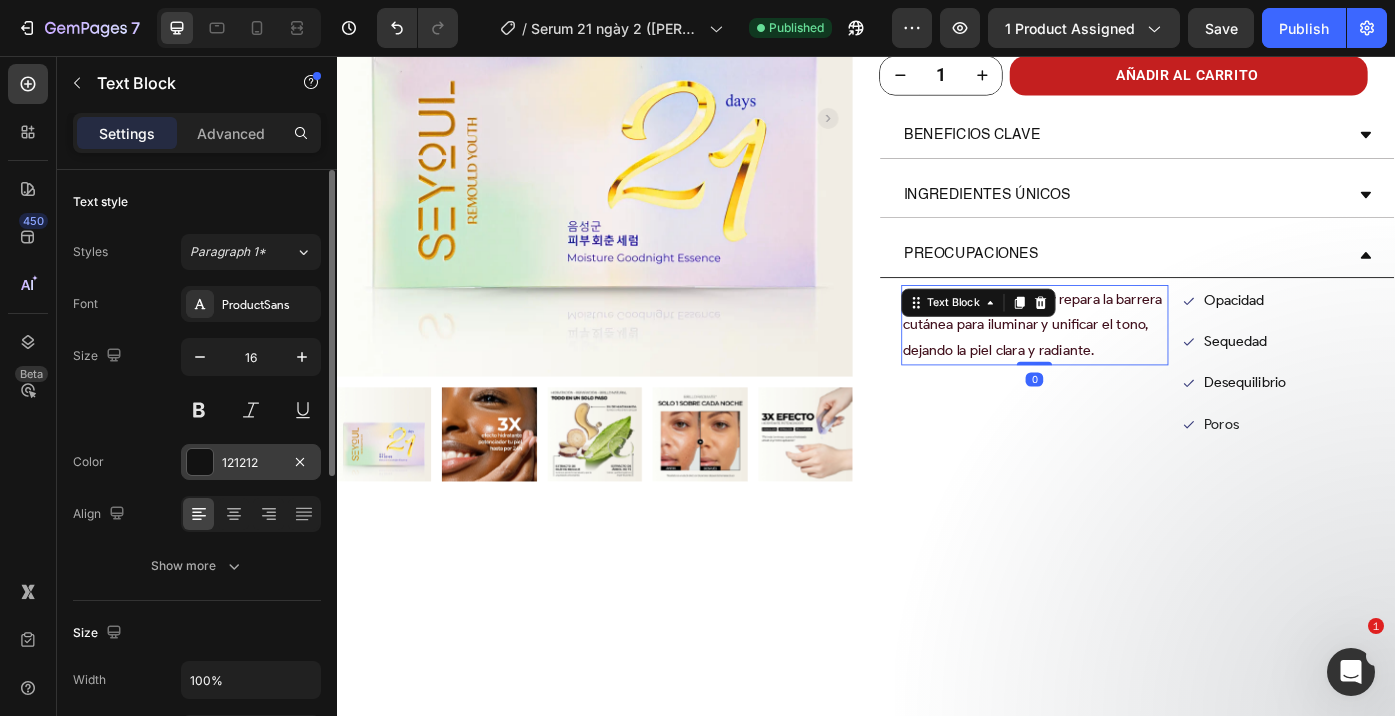 click on "121212" at bounding box center [251, 462] 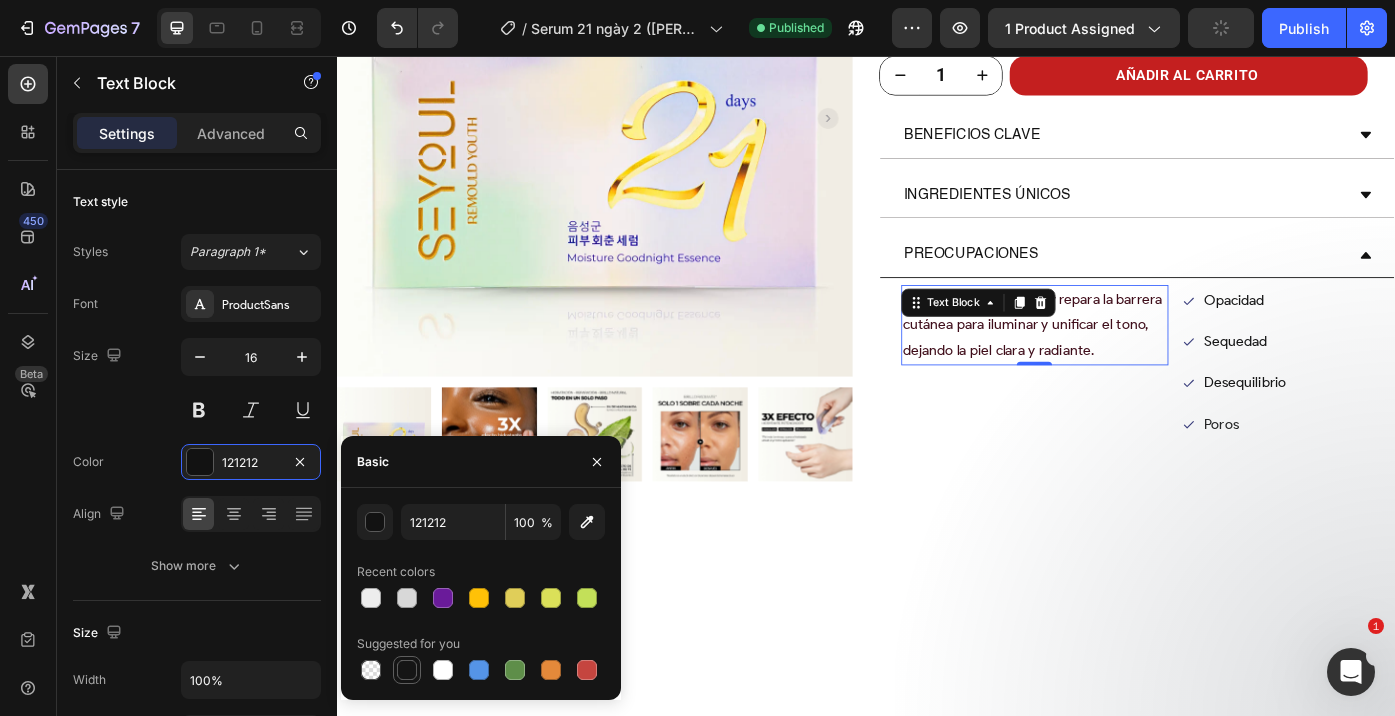 click at bounding box center (407, 670) 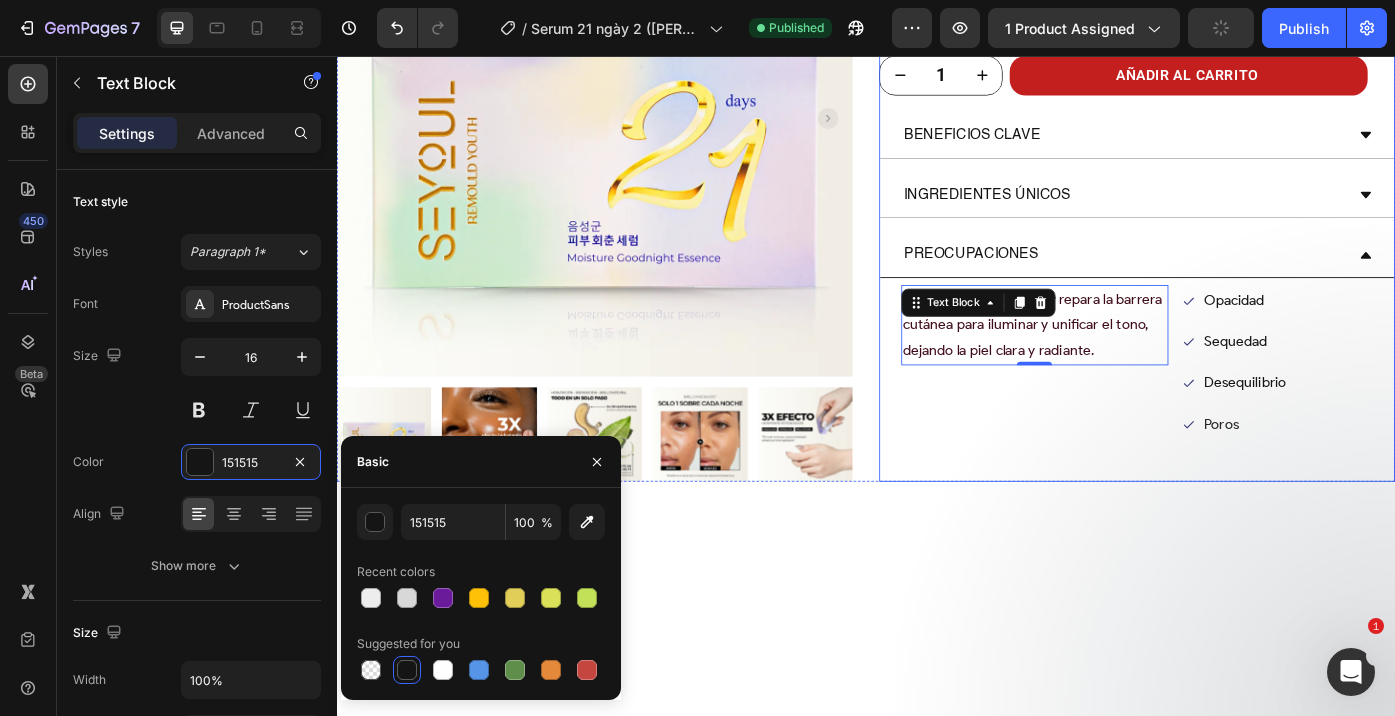 click on "Seyoul™ Suero 21 Días - A01 Product Title
Custom Code
Publish the page to see the content.
Custom Code Hidratante Text Block Calmante Text Block Rellenador Text Block
Drop element here Row MX$ 570.00 Product Price Product Price MX$ 419.00 Product Price Product Price Row 3X SUERO HIDRATANTE POTENCIADO Este suero tipo gel, ultraligero y sin fragancia, proporciona una hidratación intensa que calma al instante y mejora la elasticidad desde la primera aplicación. Ideal para una piel luminosa y saludable cada mañana. Text Block 3X SUERO HIDRATANTE POTENCIADO —  Este suero tipo gel, ultraligero y sin fragancia, proporciona una hidratación intensa que calma al instante y mejora la elasticidad desde la primera aplicación. Ideal para una piel luminosa y saludable cada mañana. Text Block                Title Line BUNDLE & SAVE Text Block                Title Line Row Koala Bundle Quantity Discount Koala Bundle Quantity Discount QUANTITY
Custom Code 1 Row" at bounding box center [1244, 17] 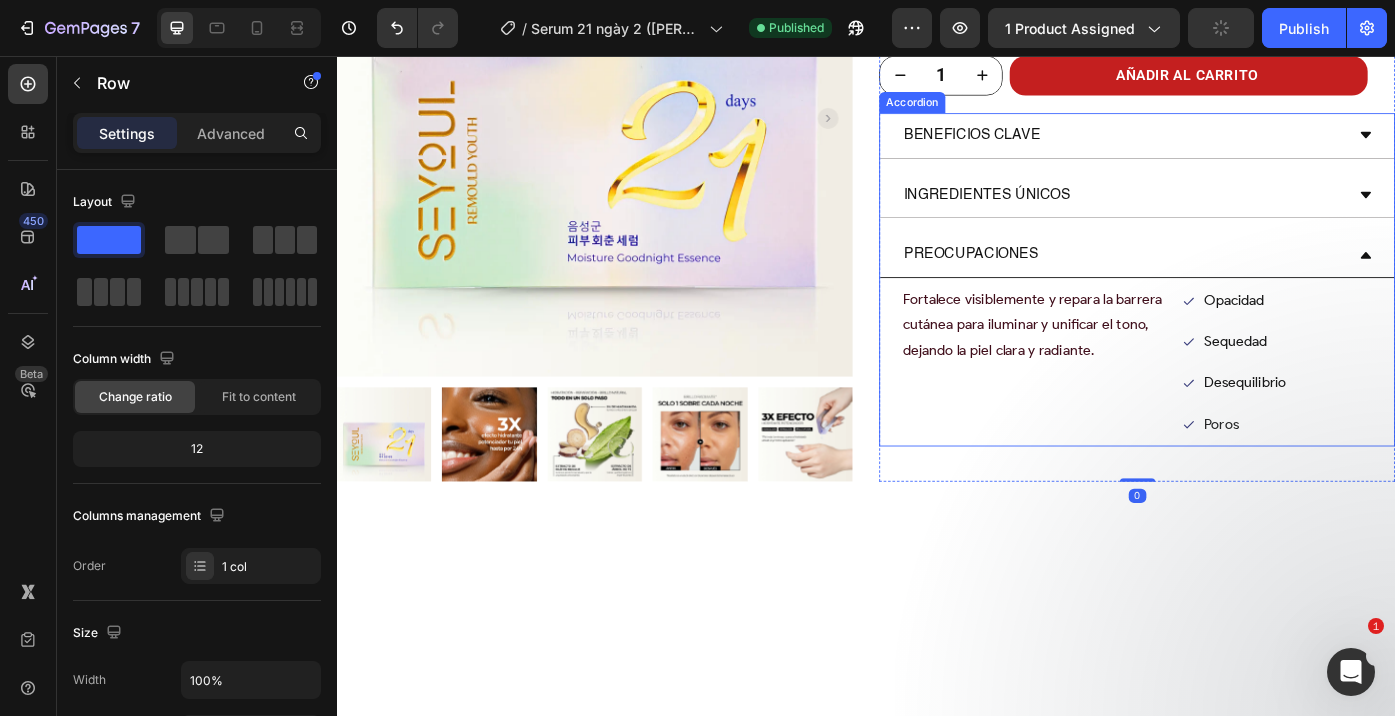 click on "Preocupaciones" at bounding box center [1228, 281] 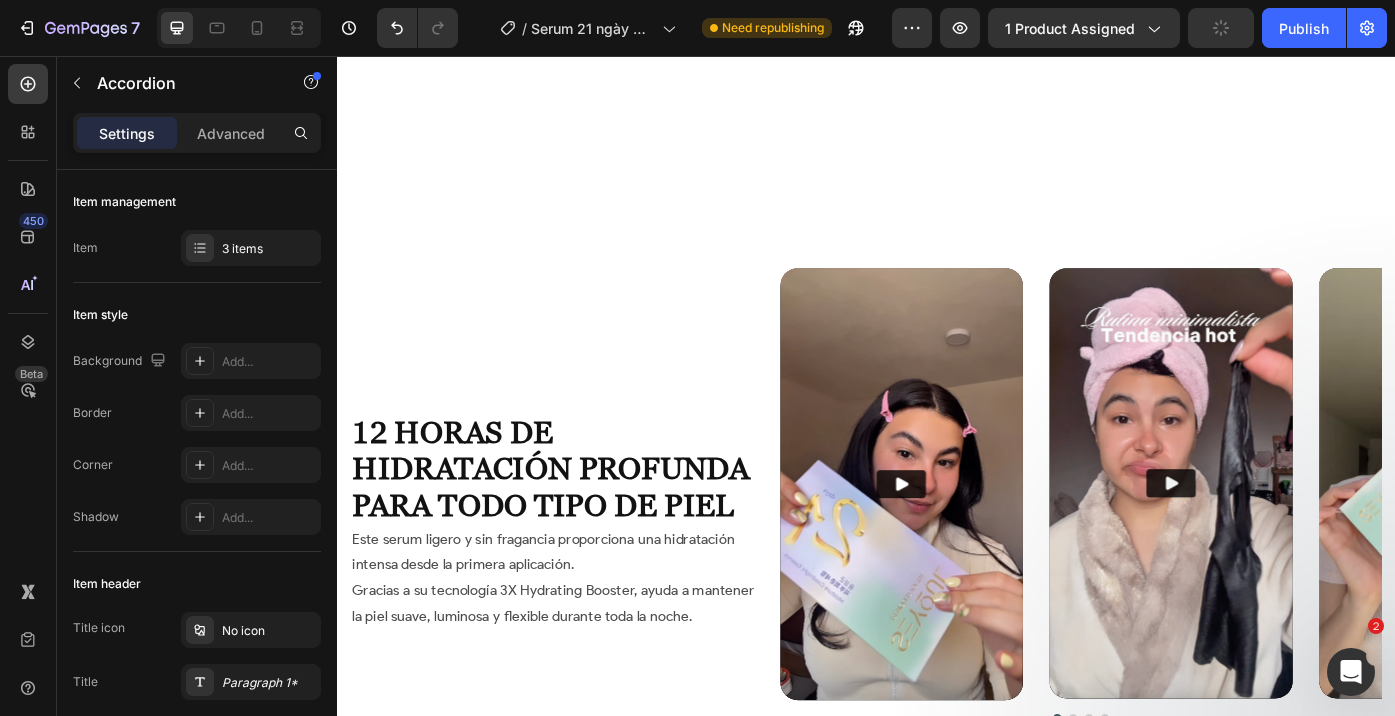 scroll, scrollTop: 1547, scrollLeft: 0, axis: vertical 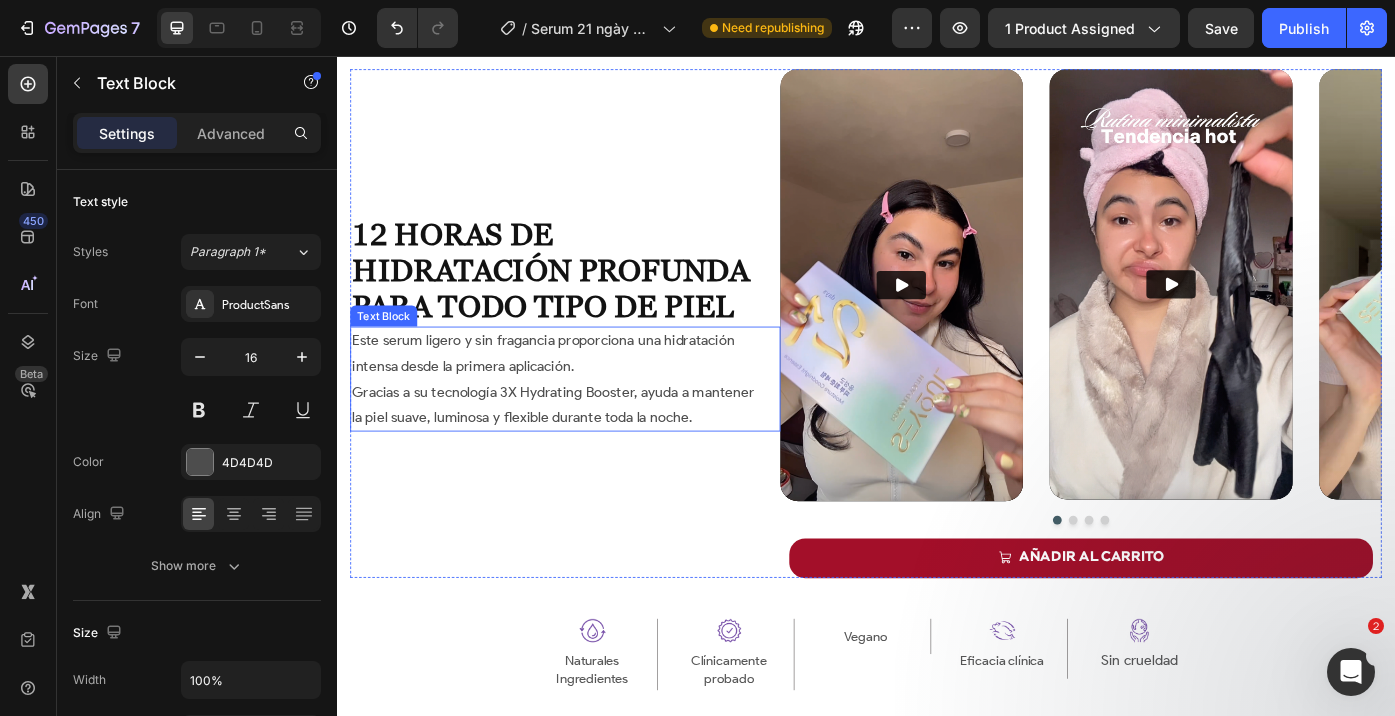 click on "Este serum ligero y sin fragancia proporciona una hidratación intensa desde la primera aplicación. Gracias a su tecnología 3X Hydrating Booster, ayuda a mantener la piel suave, luminosa y flexible durante toda la noche." at bounding box center [586, 422] 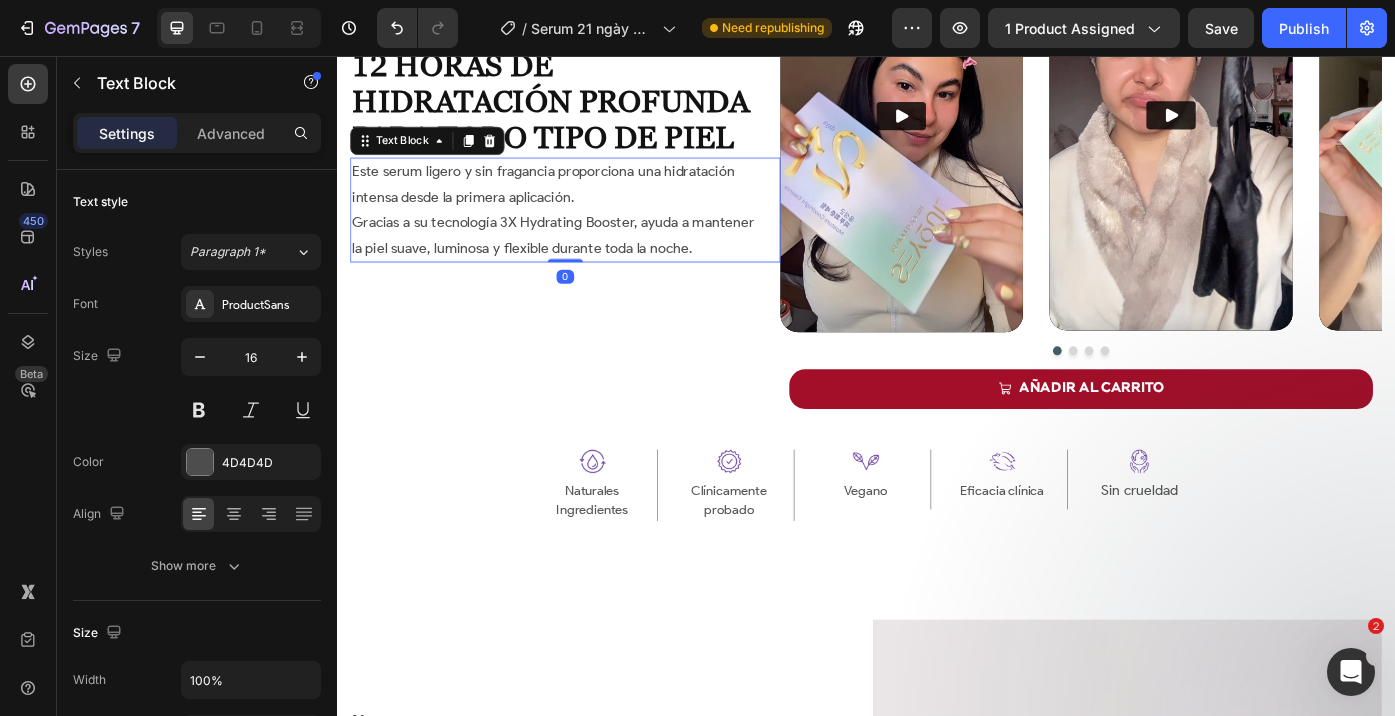 scroll, scrollTop: 1895, scrollLeft: 0, axis: vertical 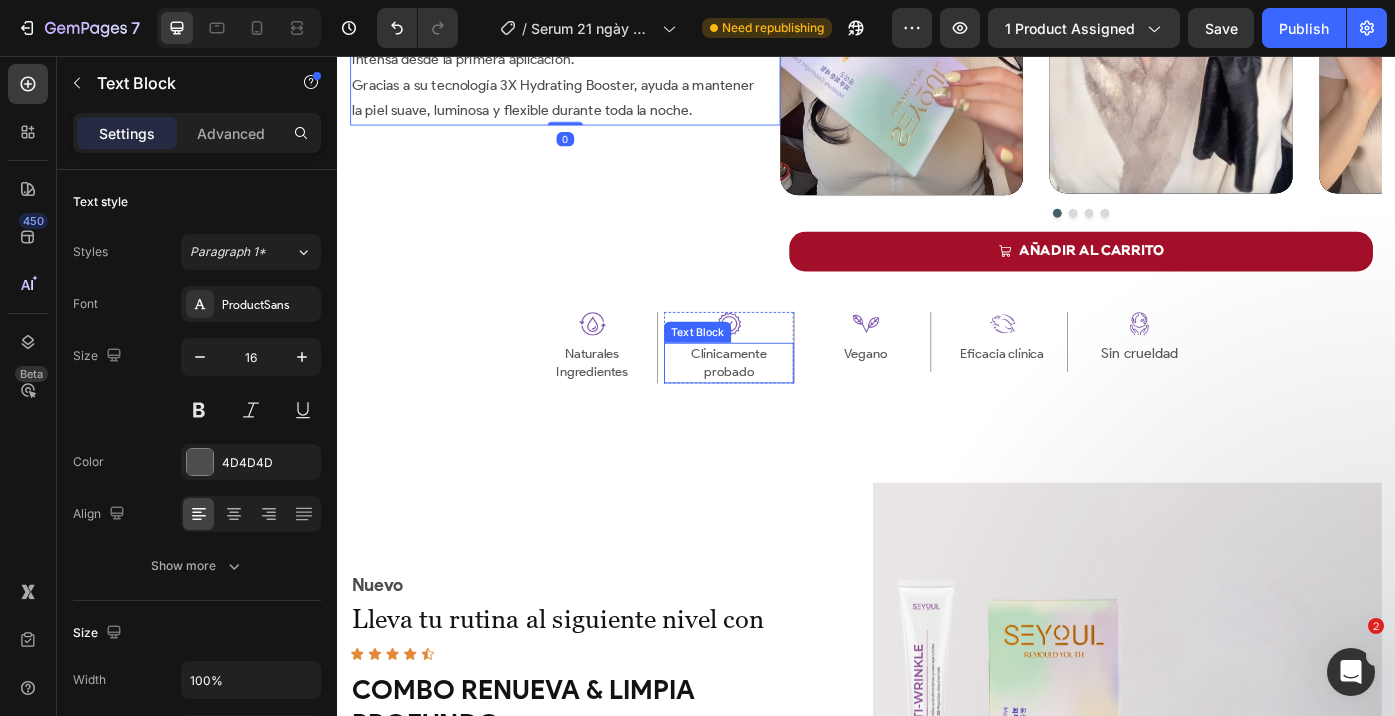 click on "Naturales Ingredientes" at bounding box center (627, 403) 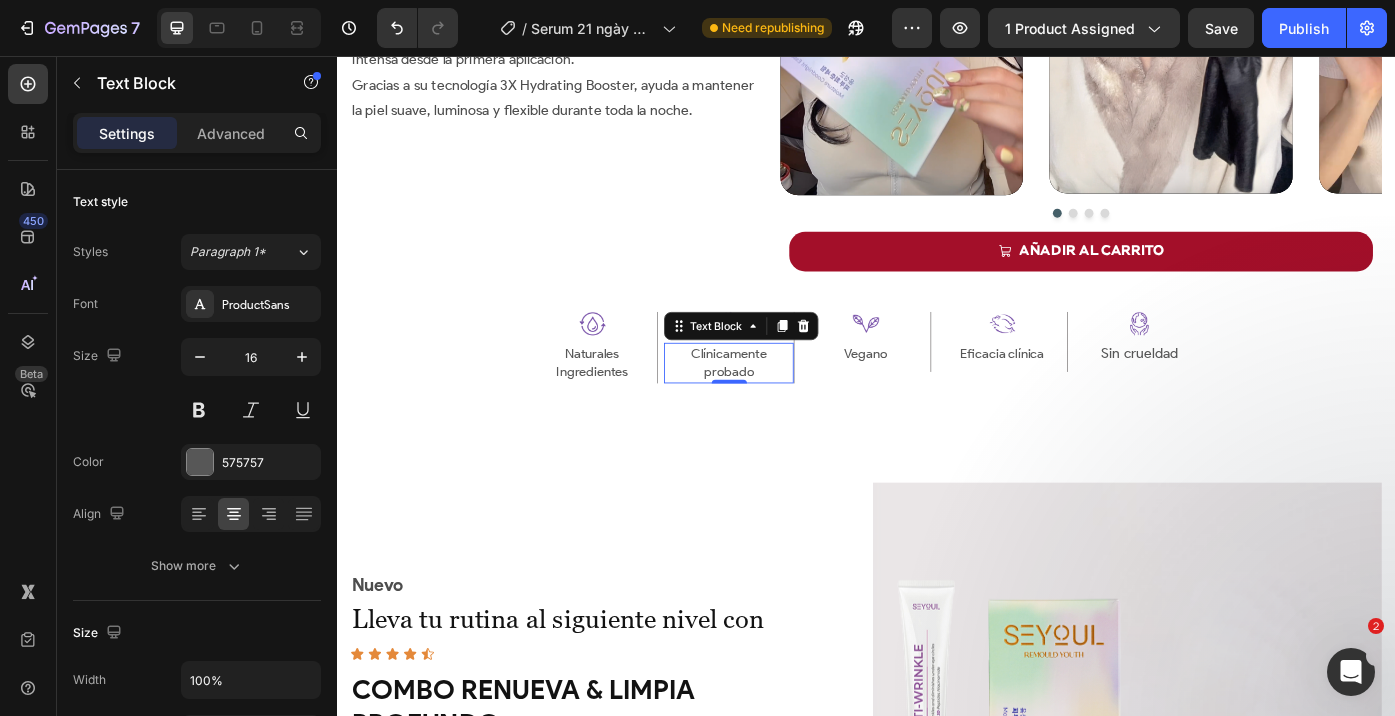 click on "Clínicamente probado" at bounding box center [782, 403] 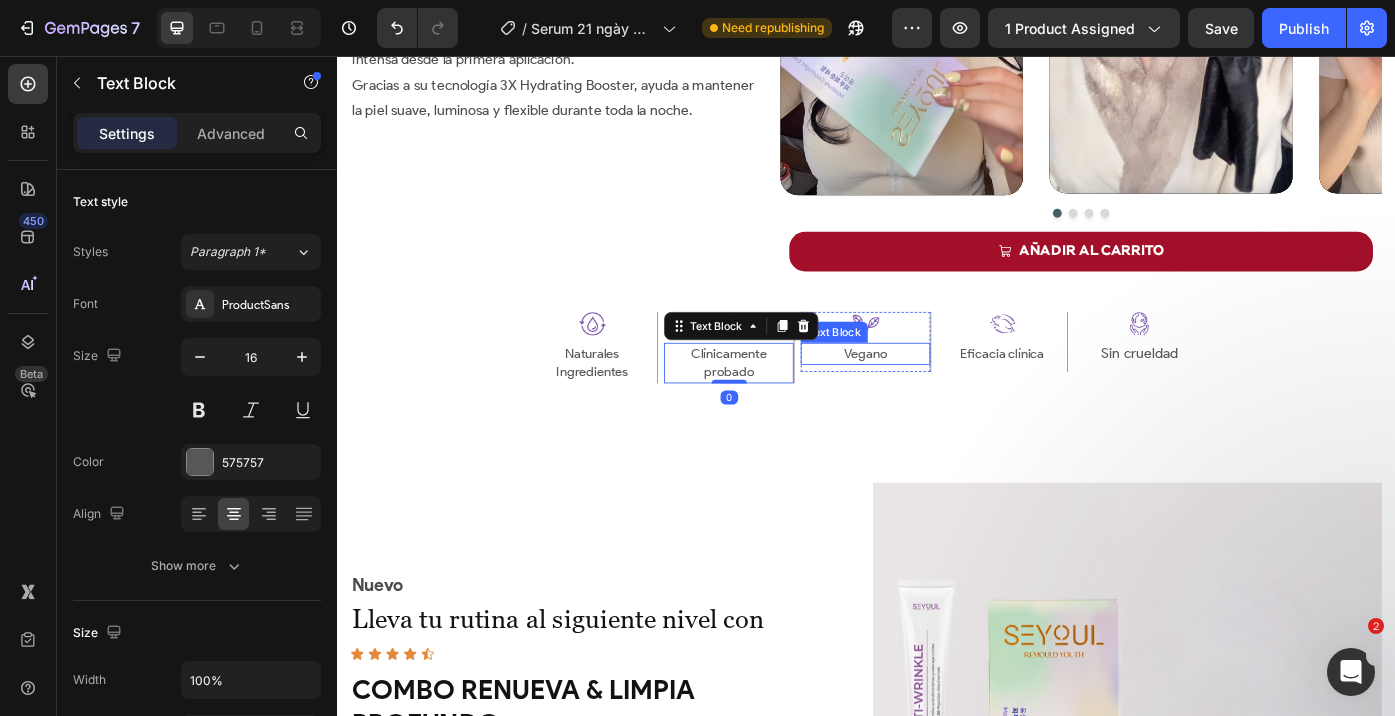 click on "Vegano" at bounding box center (936, 393) 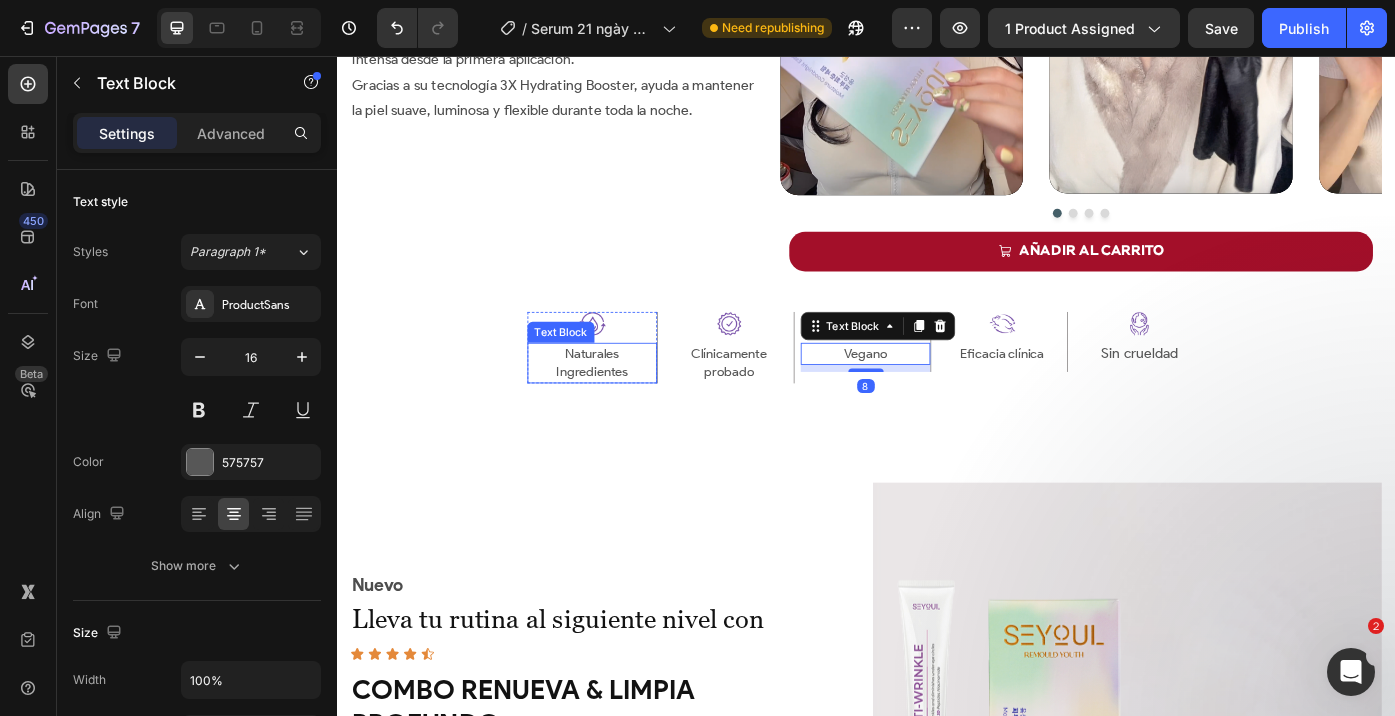 click on "Naturales Ingredientes" at bounding box center (627, 403) 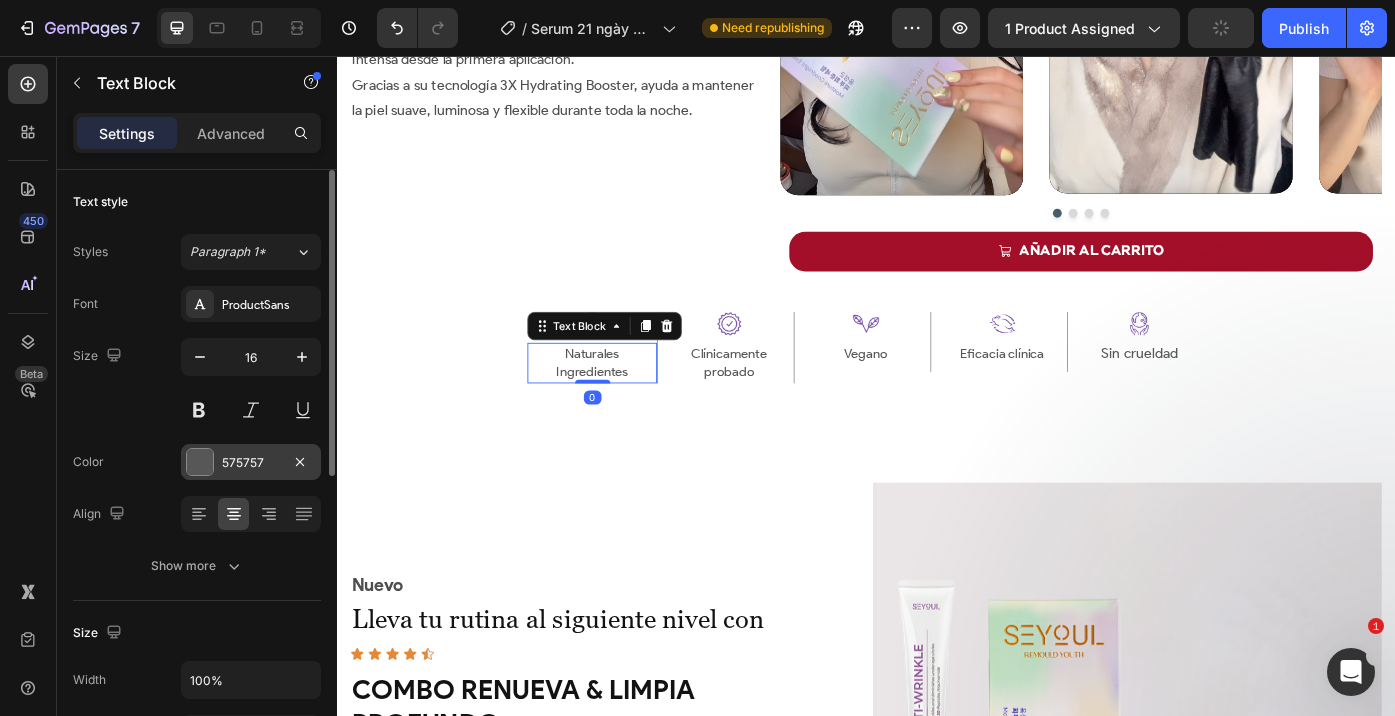 click on "575757" at bounding box center [251, 462] 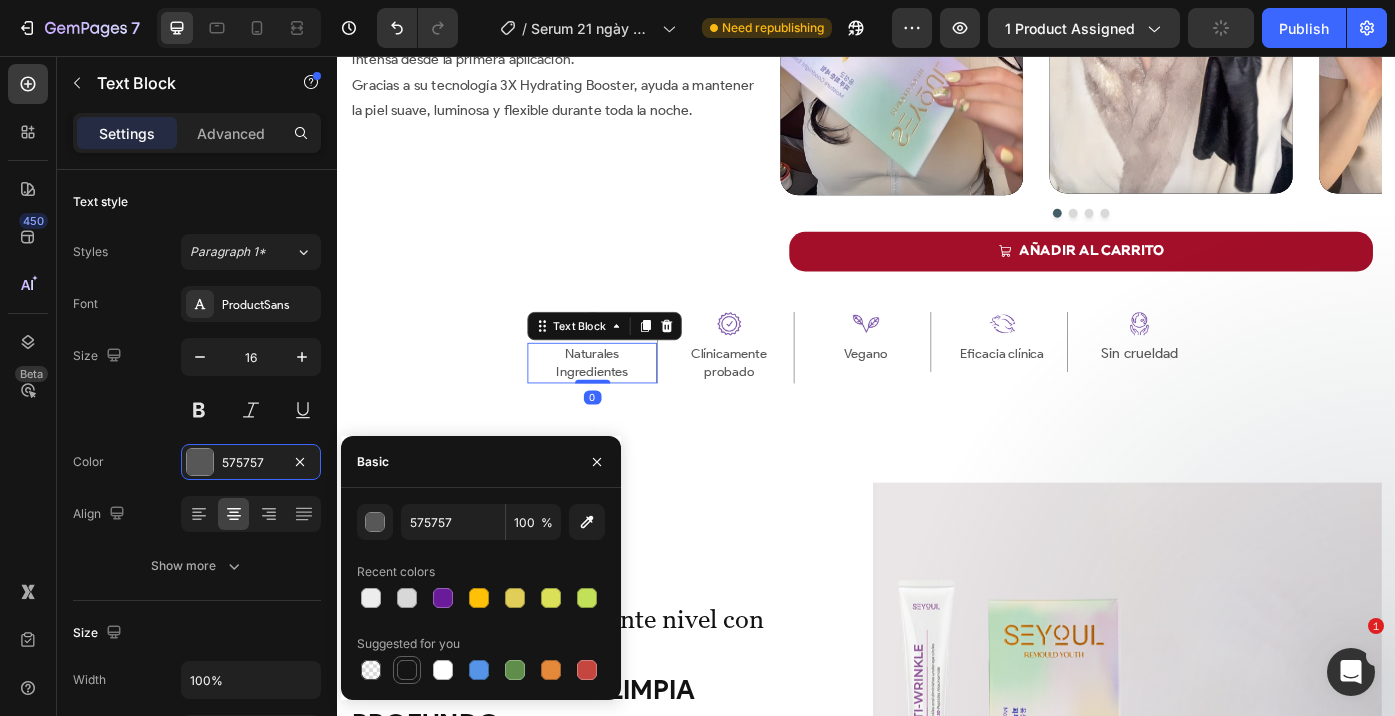 click at bounding box center [407, 670] 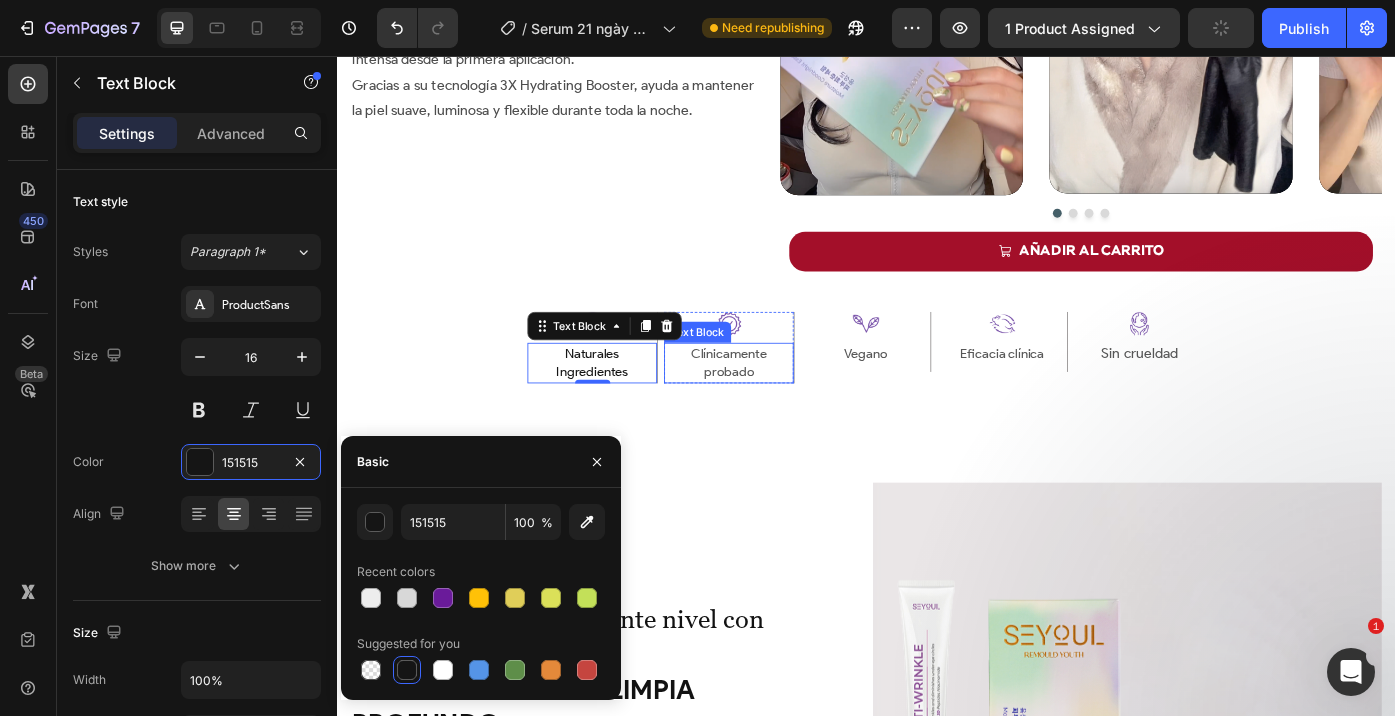 click on "Clínicamente probado" at bounding box center (782, 403) 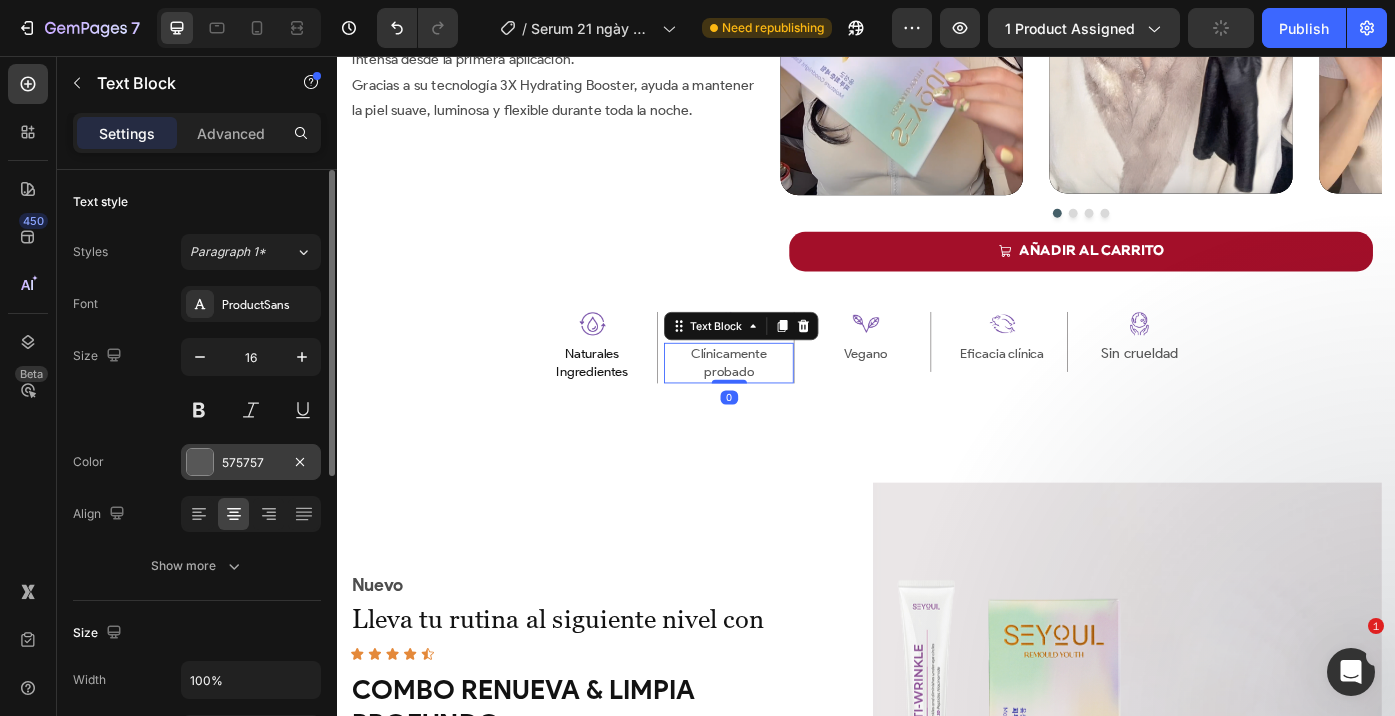 click at bounding box center (200, 462) 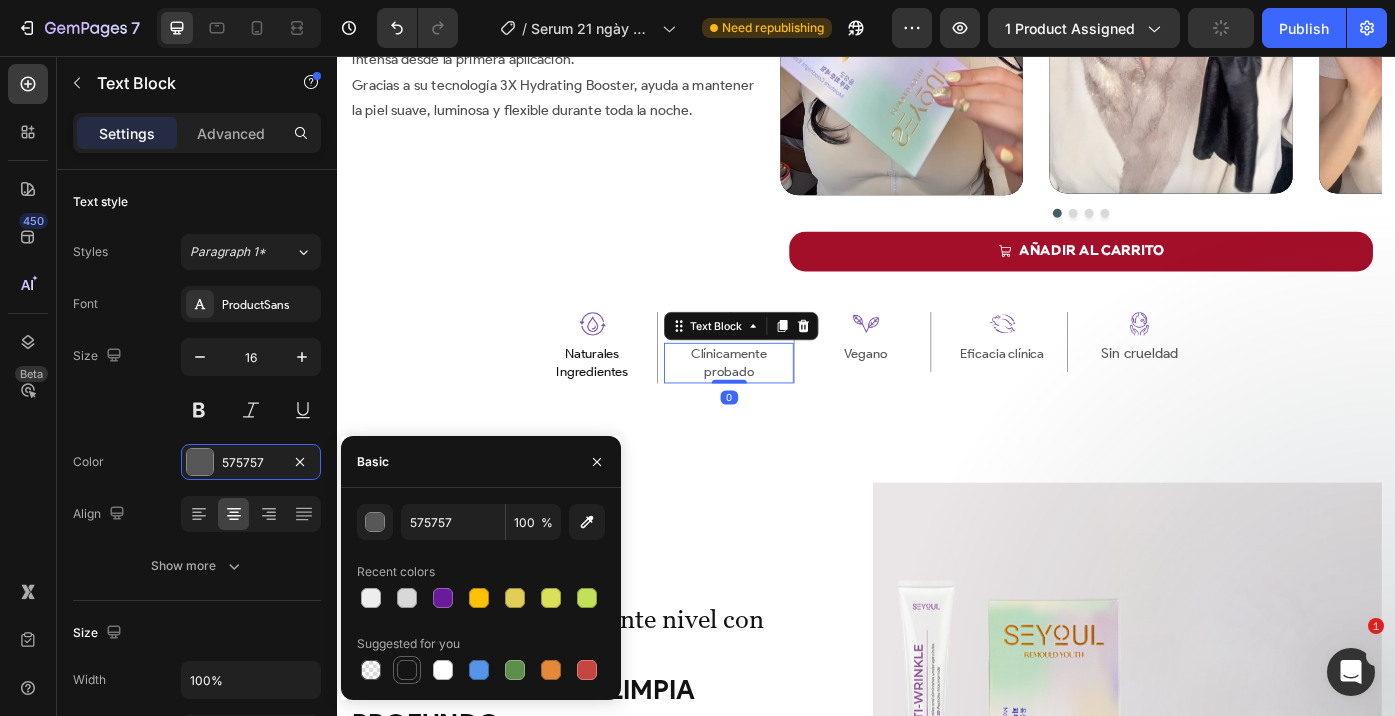 click at bounding box center (407, 670) 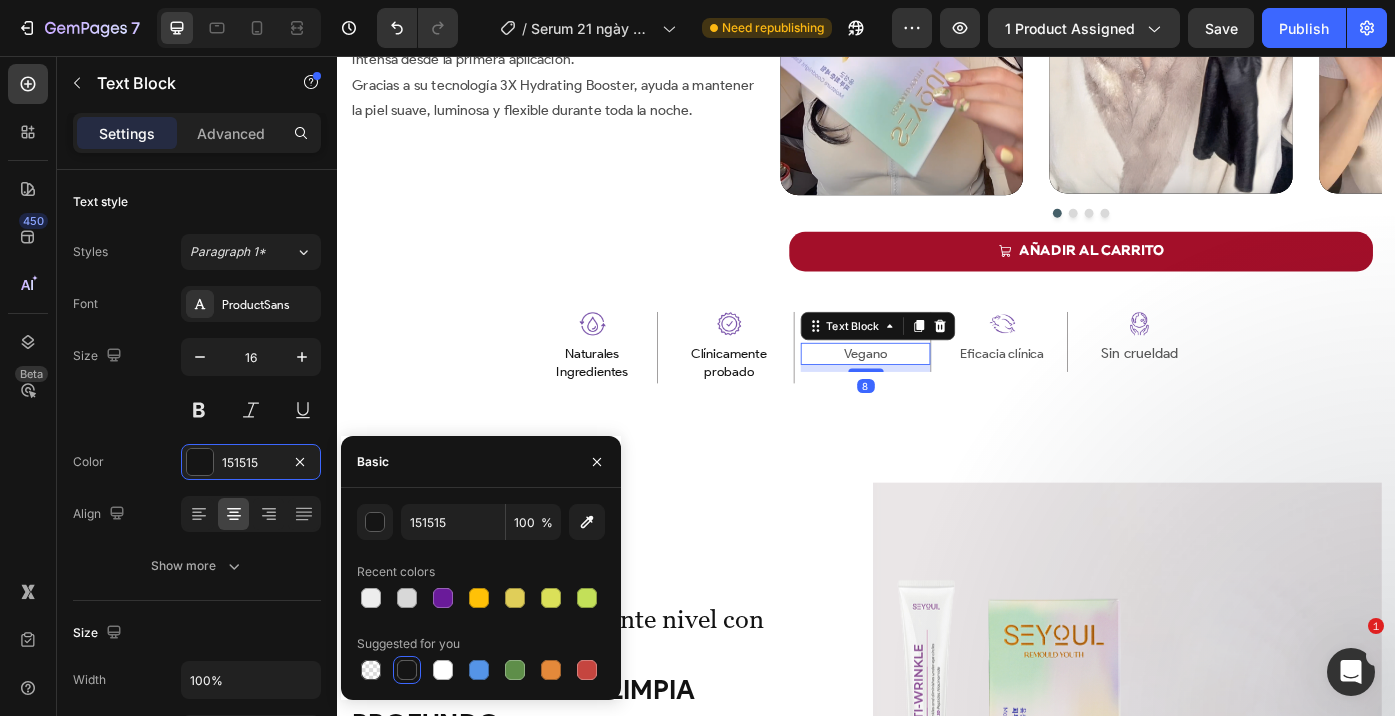 click on "Vegano" at bounding box center (936, 393) 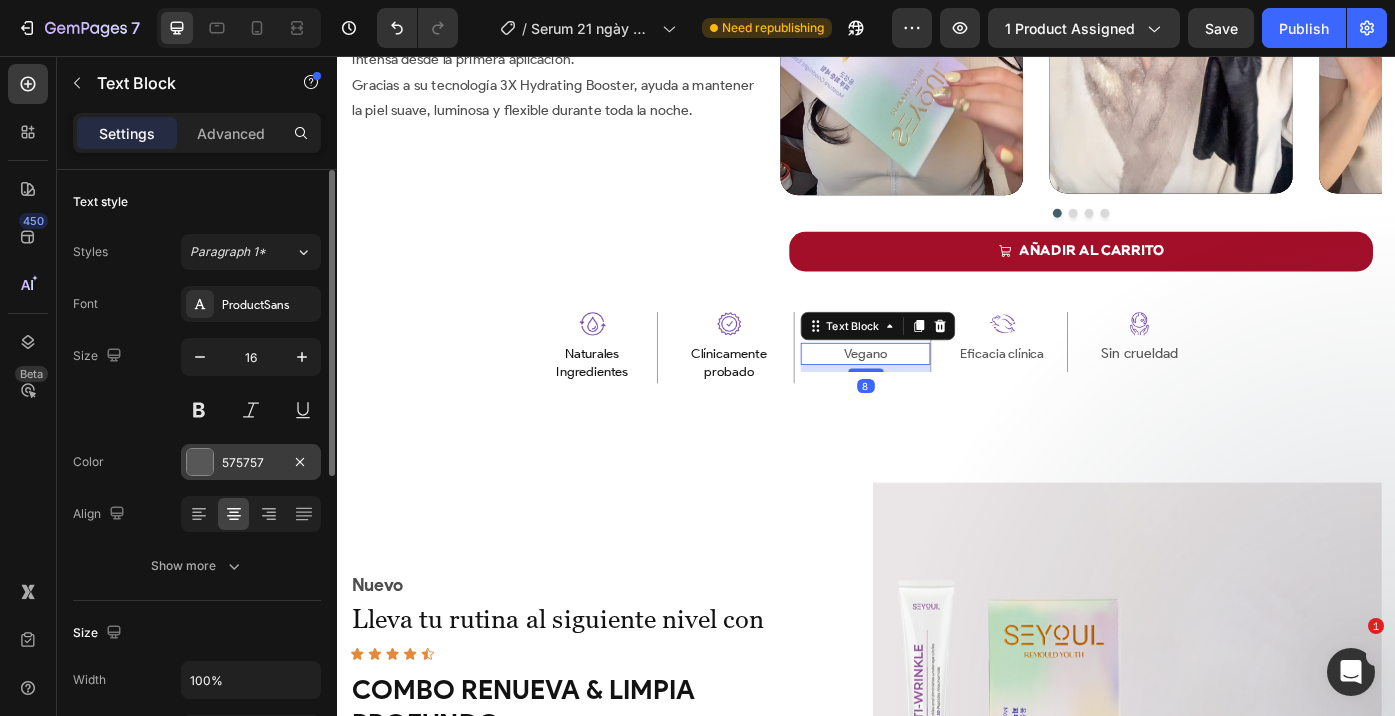click on "575757" at bounding box center [251, 463] 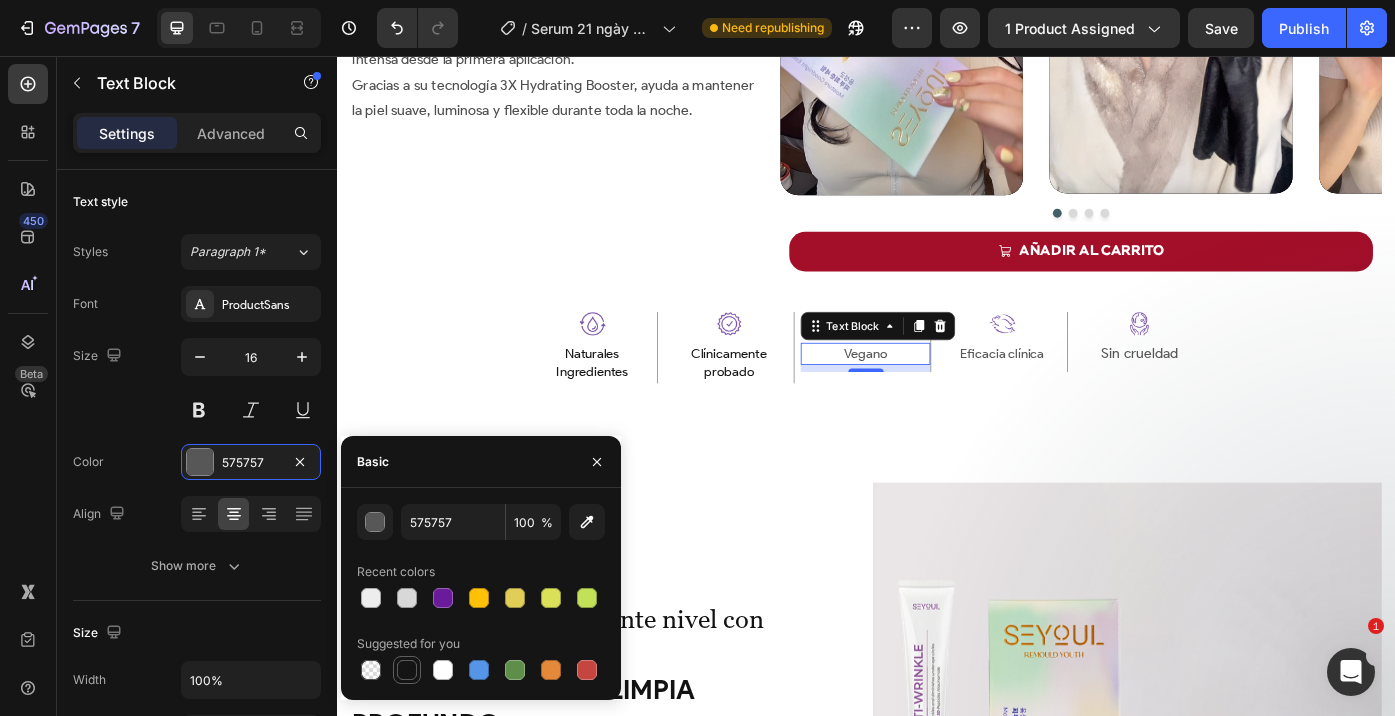 click at bounding box center (407, 670) 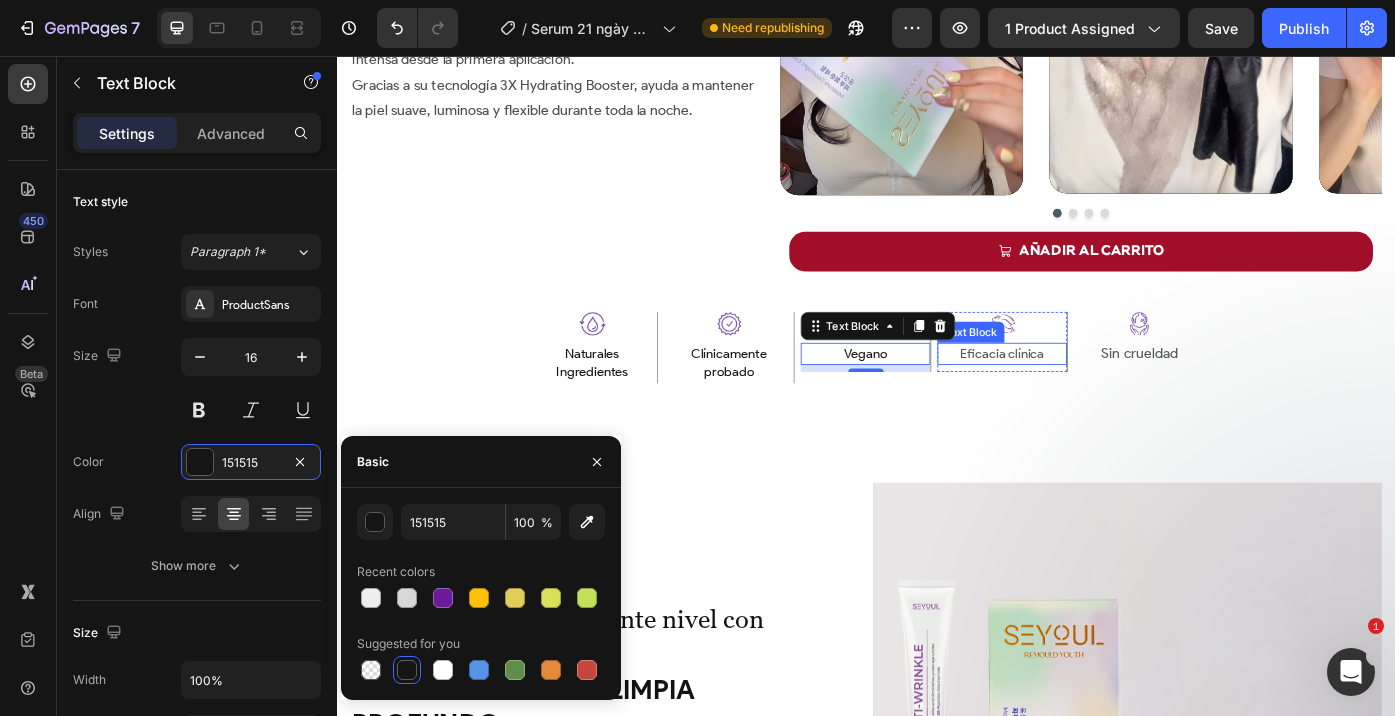 click on "Eficacia clínica" at bounding box center [1092, 393] 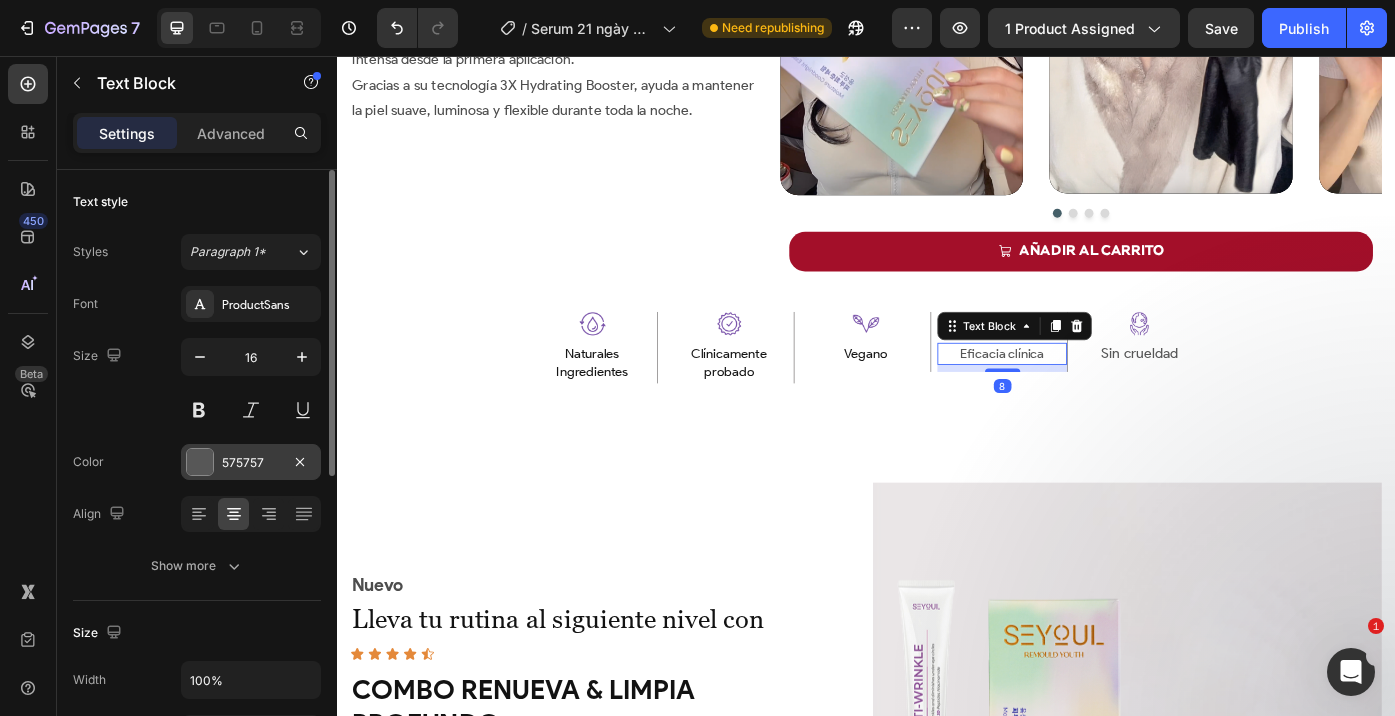 click at bounding box center (200, 462) 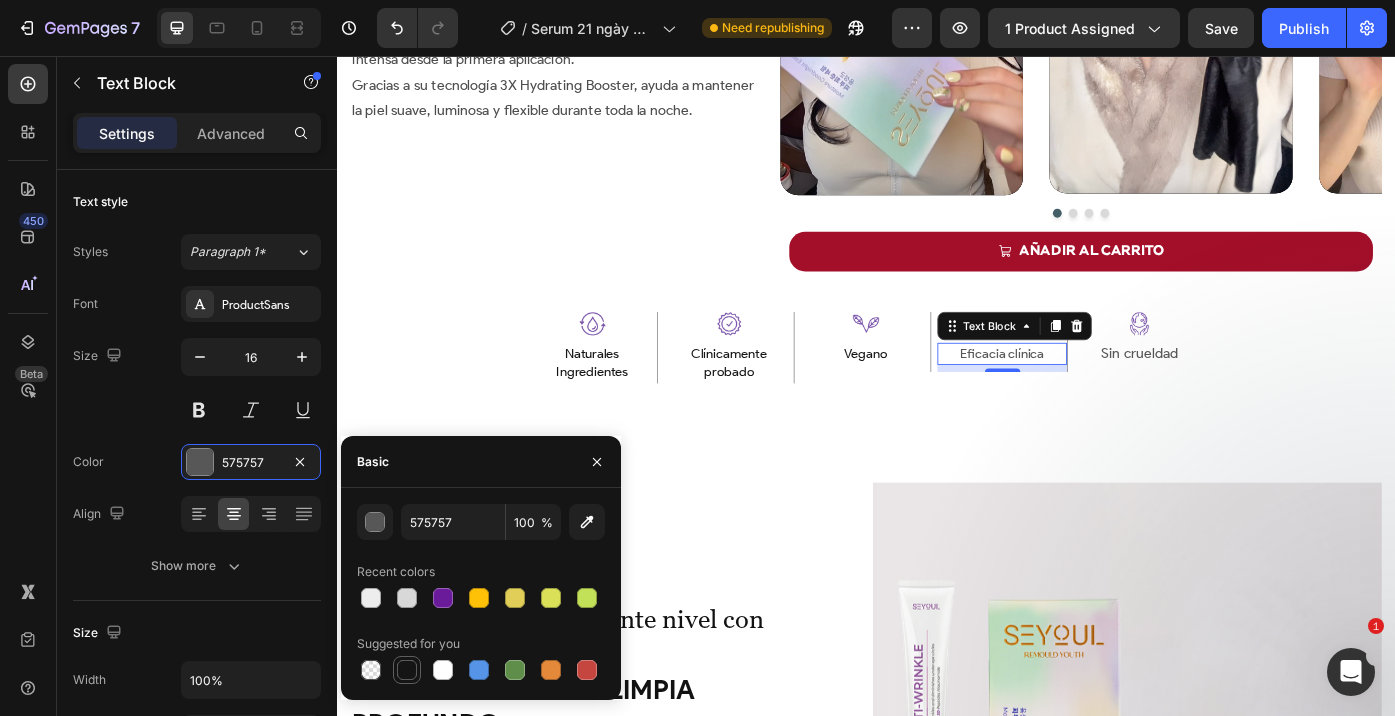 click at bounding box center (407, 670) 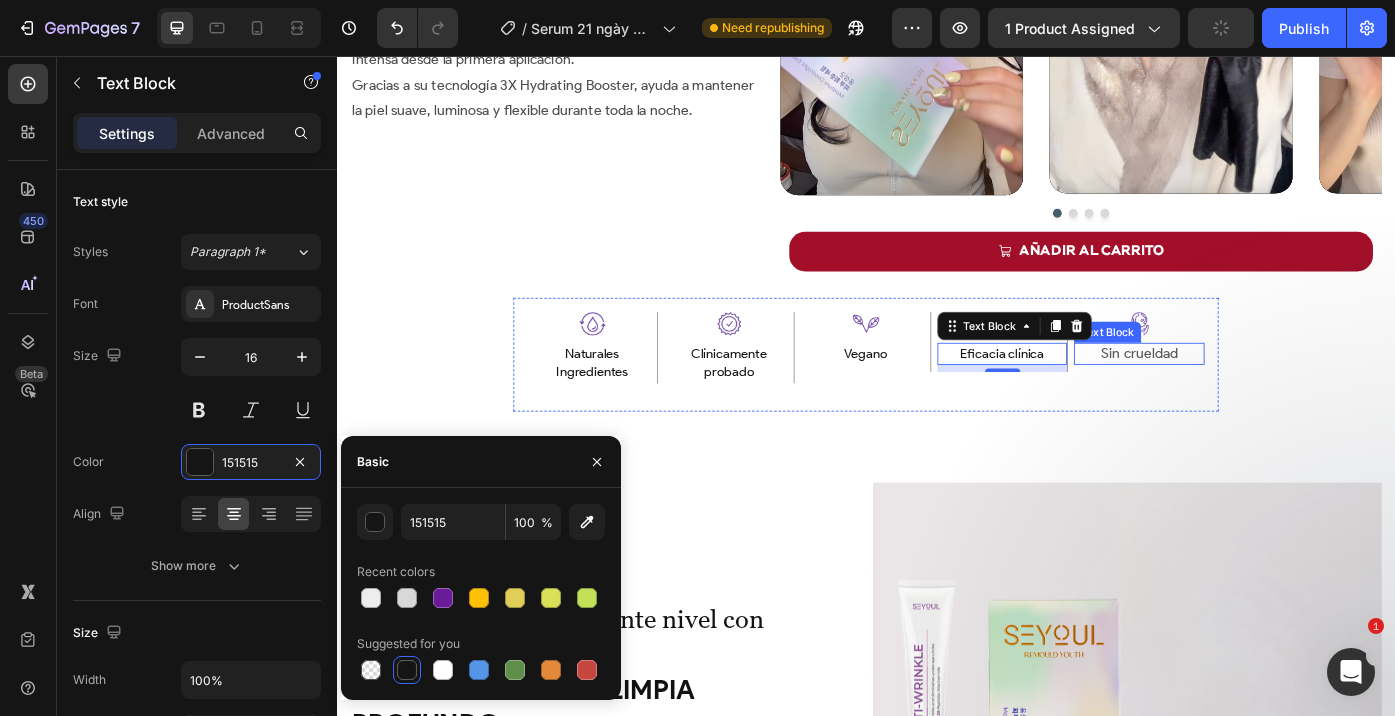 click on "Sin crueldad" at bounding box center [1247, 393] 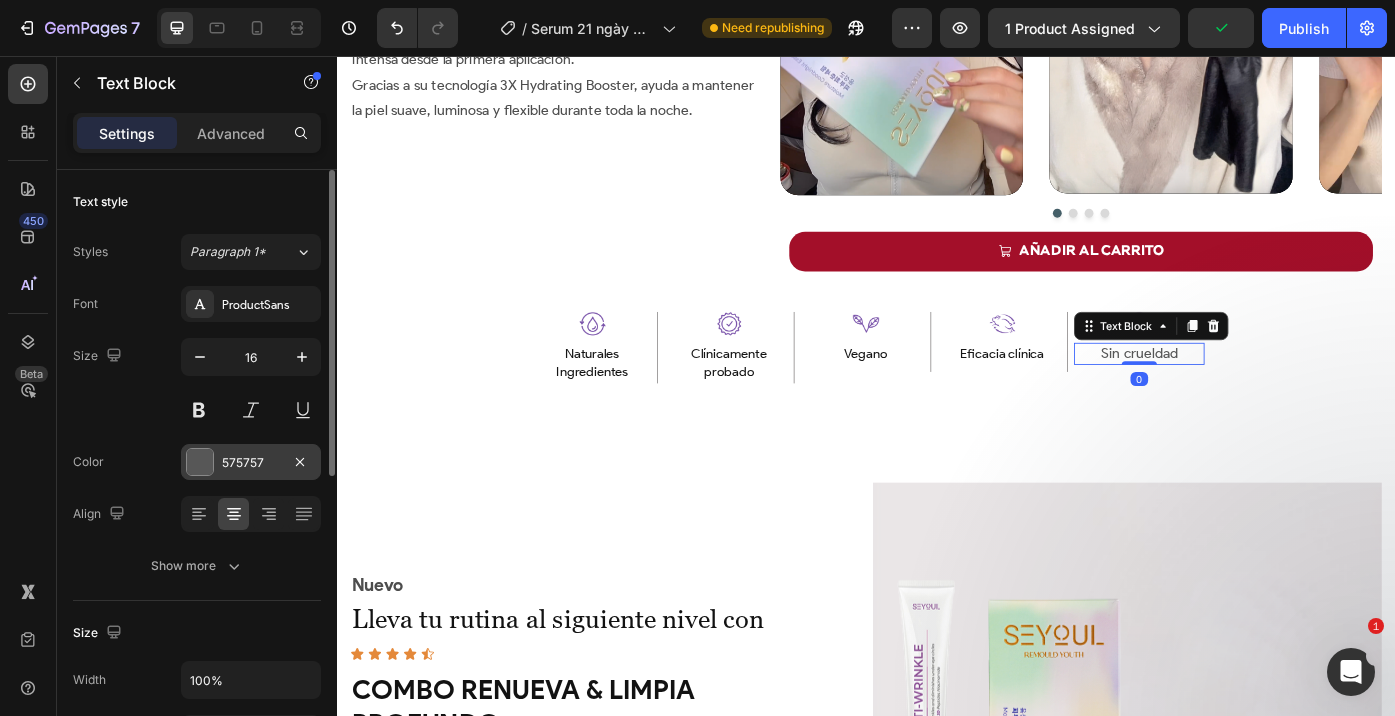 click on "575757" at bounding box center [251, 462] 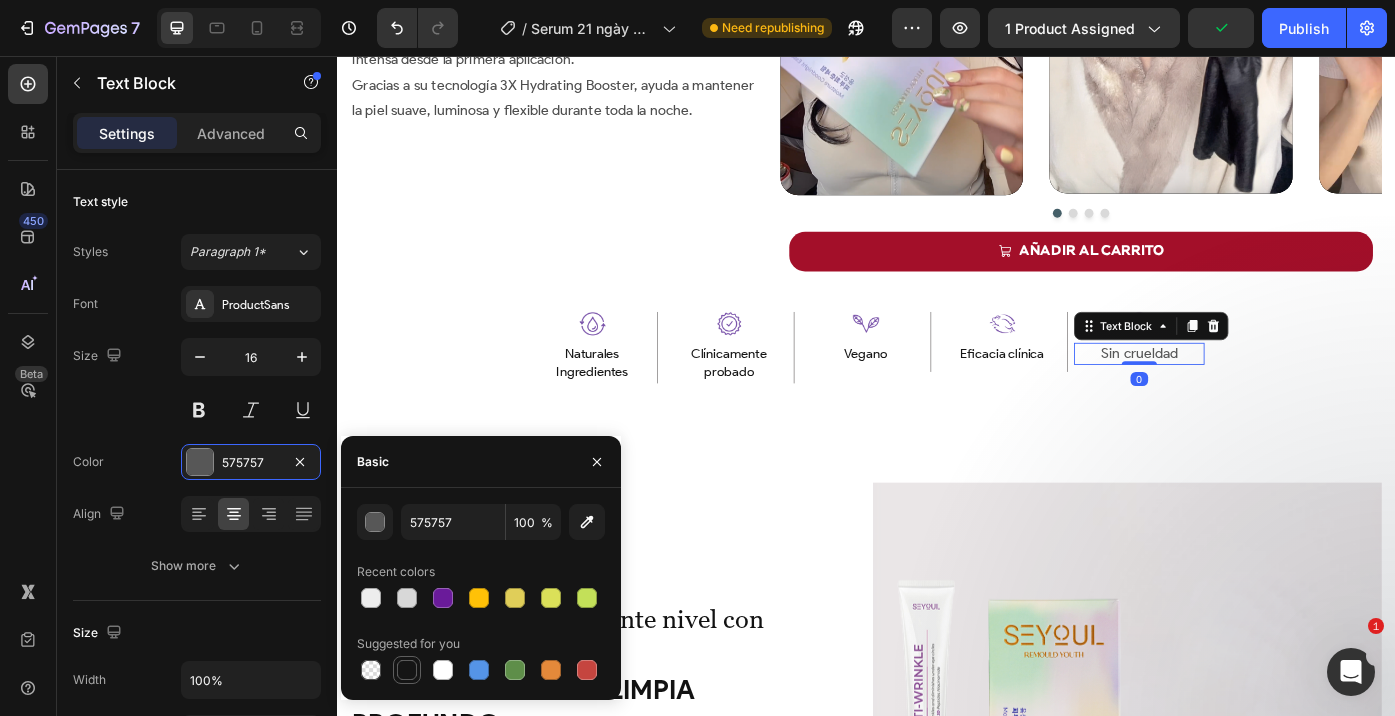 click at bounding box center [407, 670] 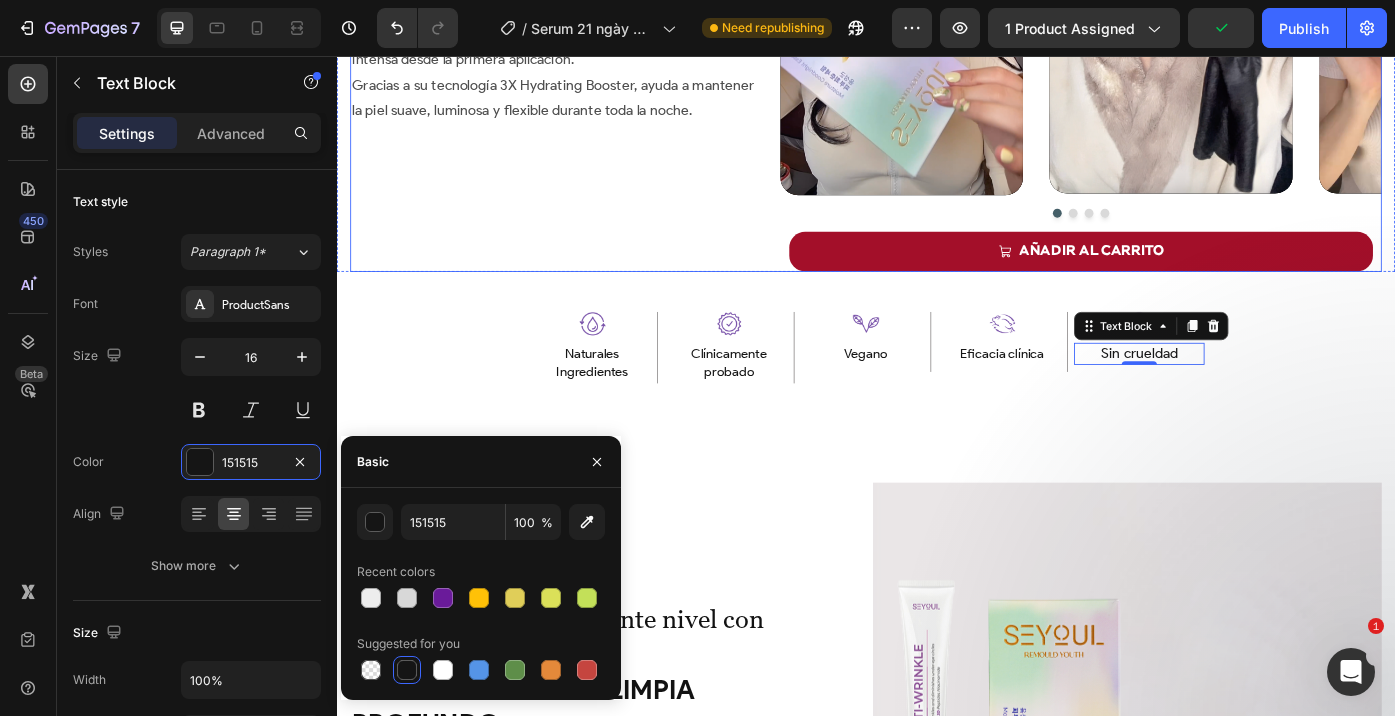 click on "amado por la comunidad Heading 12 HORAS DE HIDRATACIÓN PROFUNDA PARA TODO TIPO DE PIEL Heading Este serum ligero y sin fragancia proporciona una hidratación intensa desde la primera aplicación. Gracias a su tecnología 3X Hydrating Booster, ayuda a mantener la piel suave, luminosa y flexible durante toda la noche. Text Block" at bounding box center [596, 11] 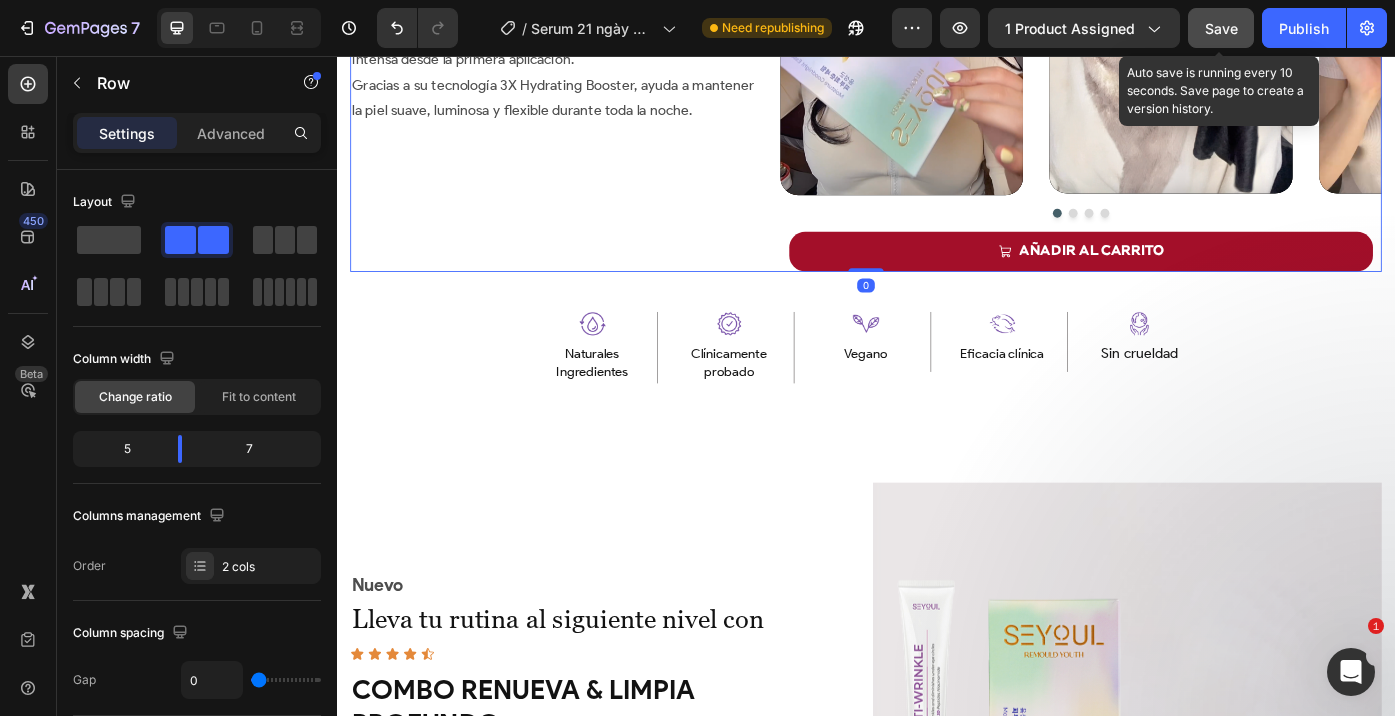 click on "Save" at bounding box center (1221, 28) 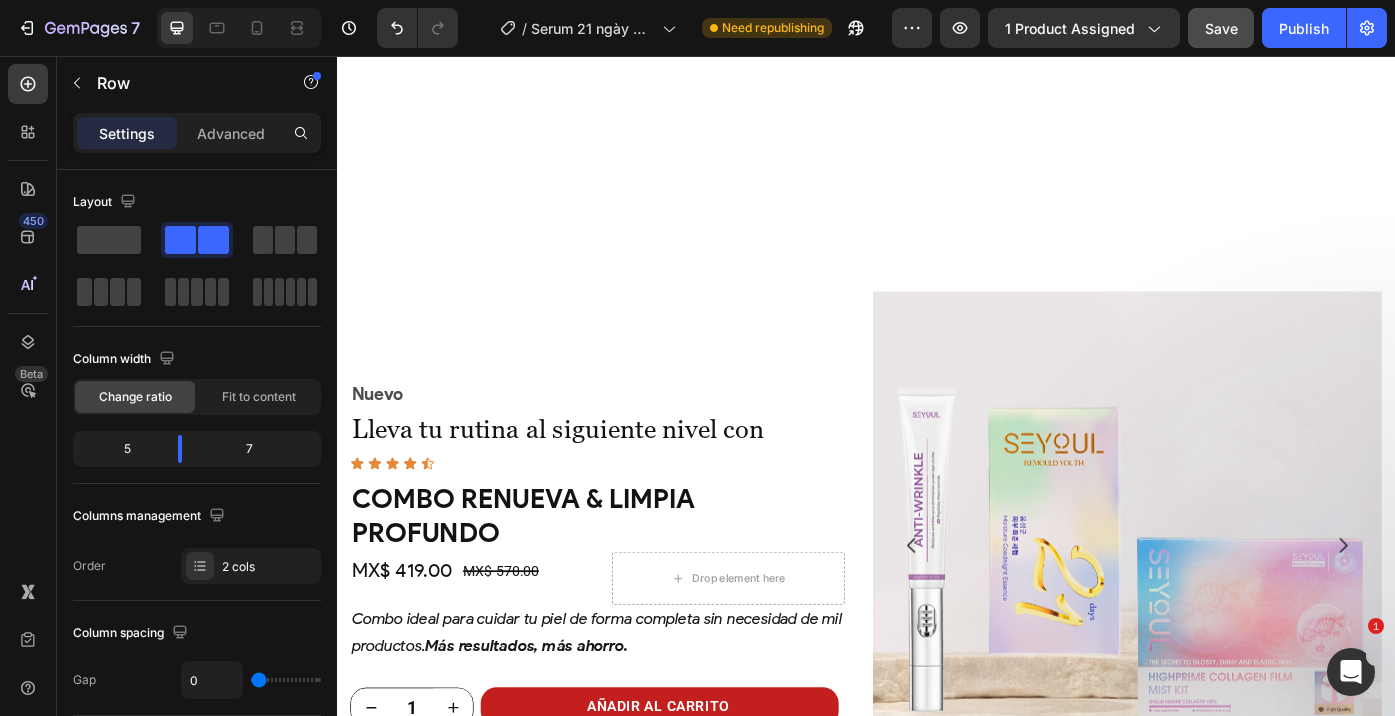 scroll, scrollTop: 2452, scrollLeft: 0, axis: vertical 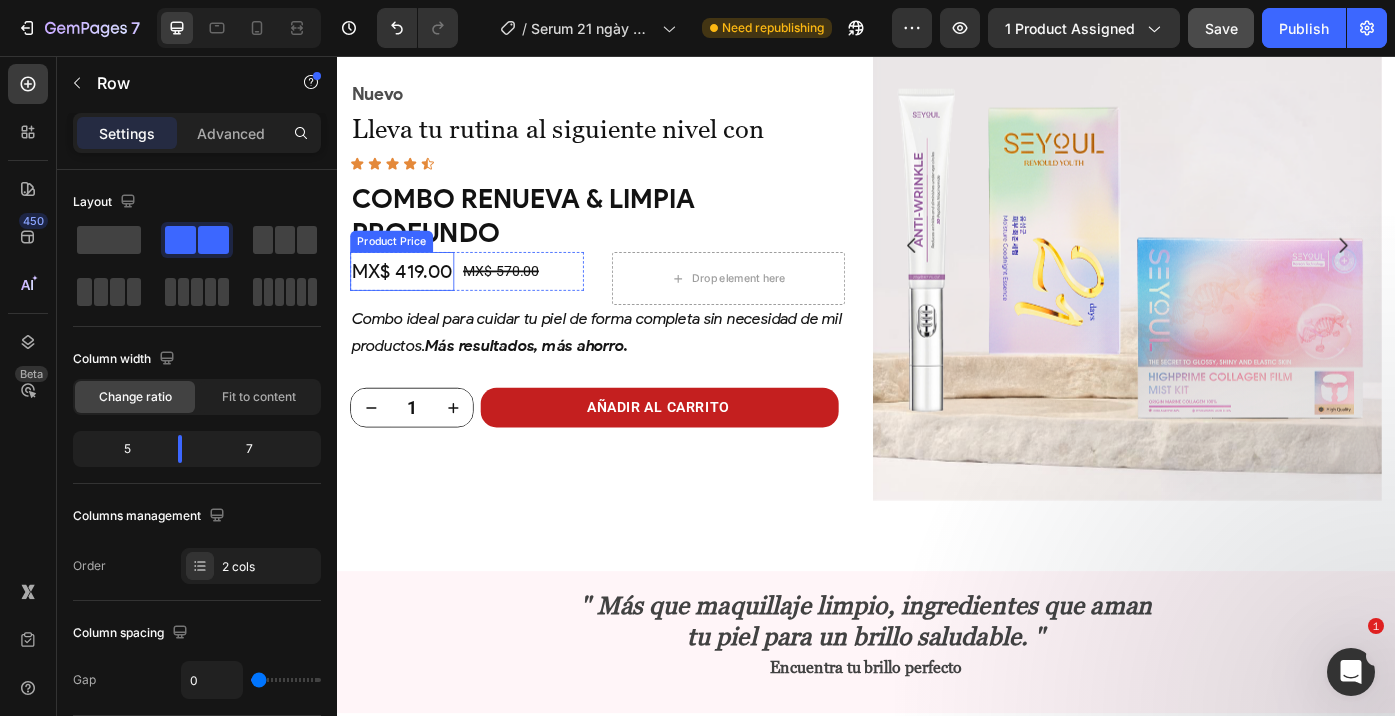 click on "MX$ 419.00" at bounding box center (411, 300) 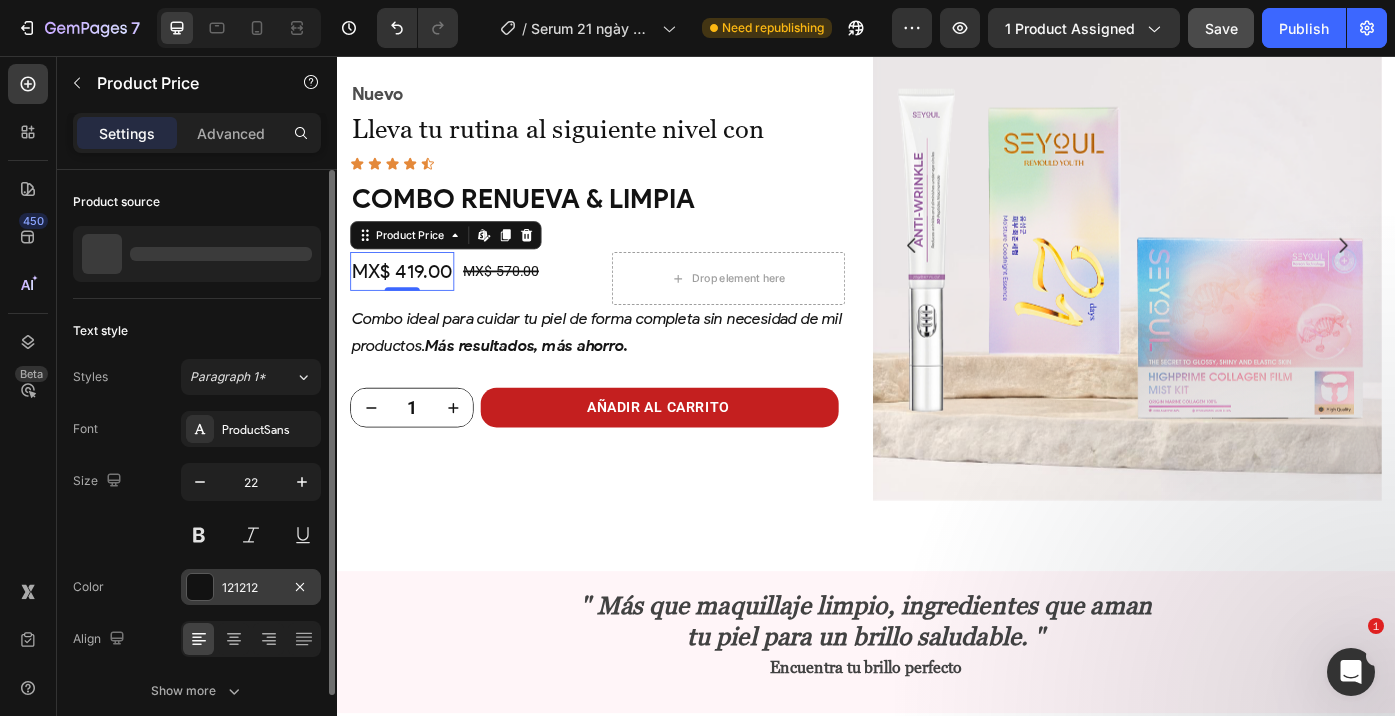 click at bounding box center (200, 587) 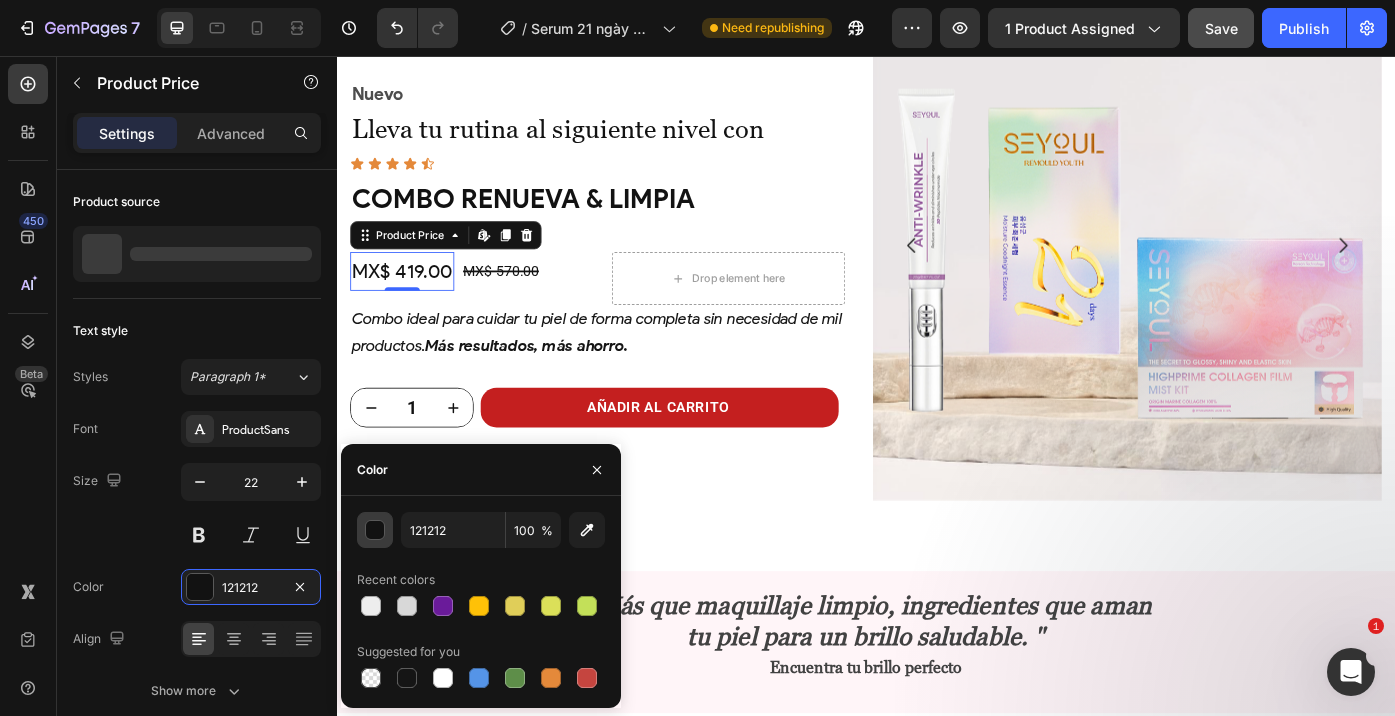 click at bounding box center [376, 531] 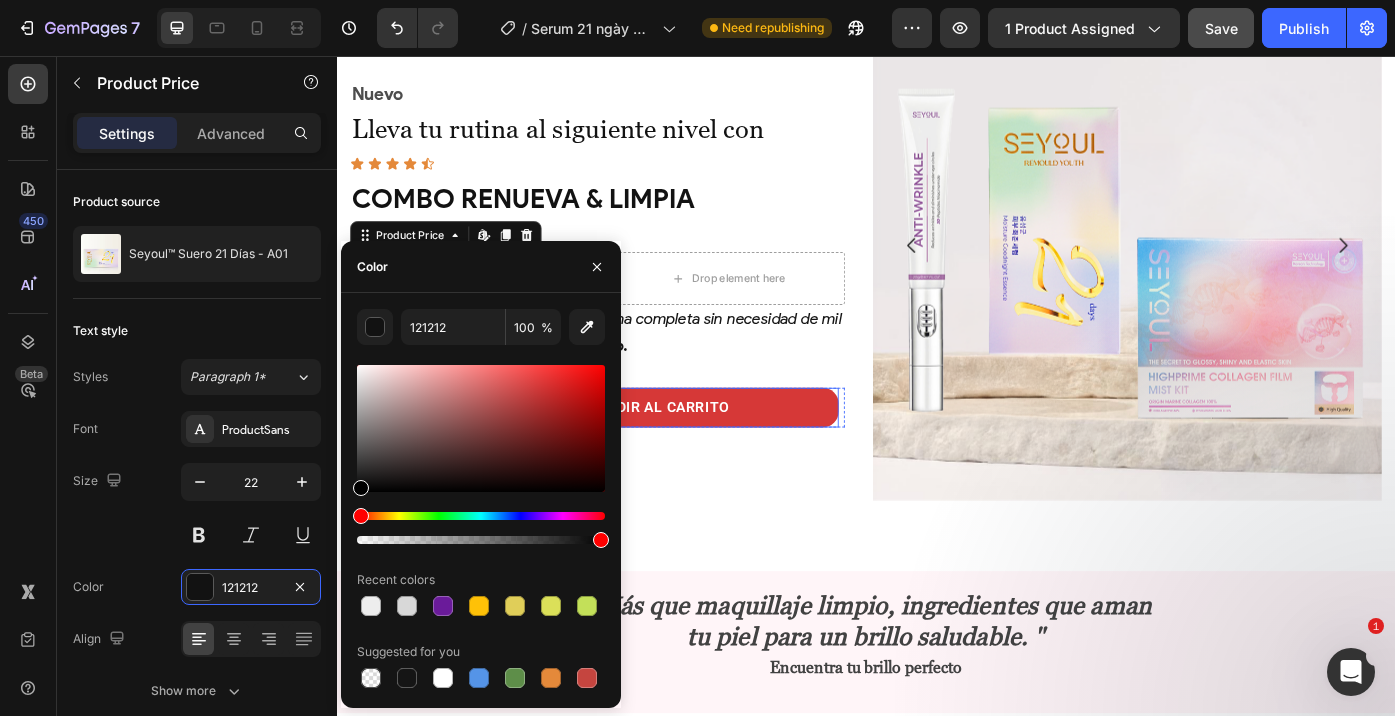 click on "AÑADIR AL CARRITO" at bounding box center [703, 454] 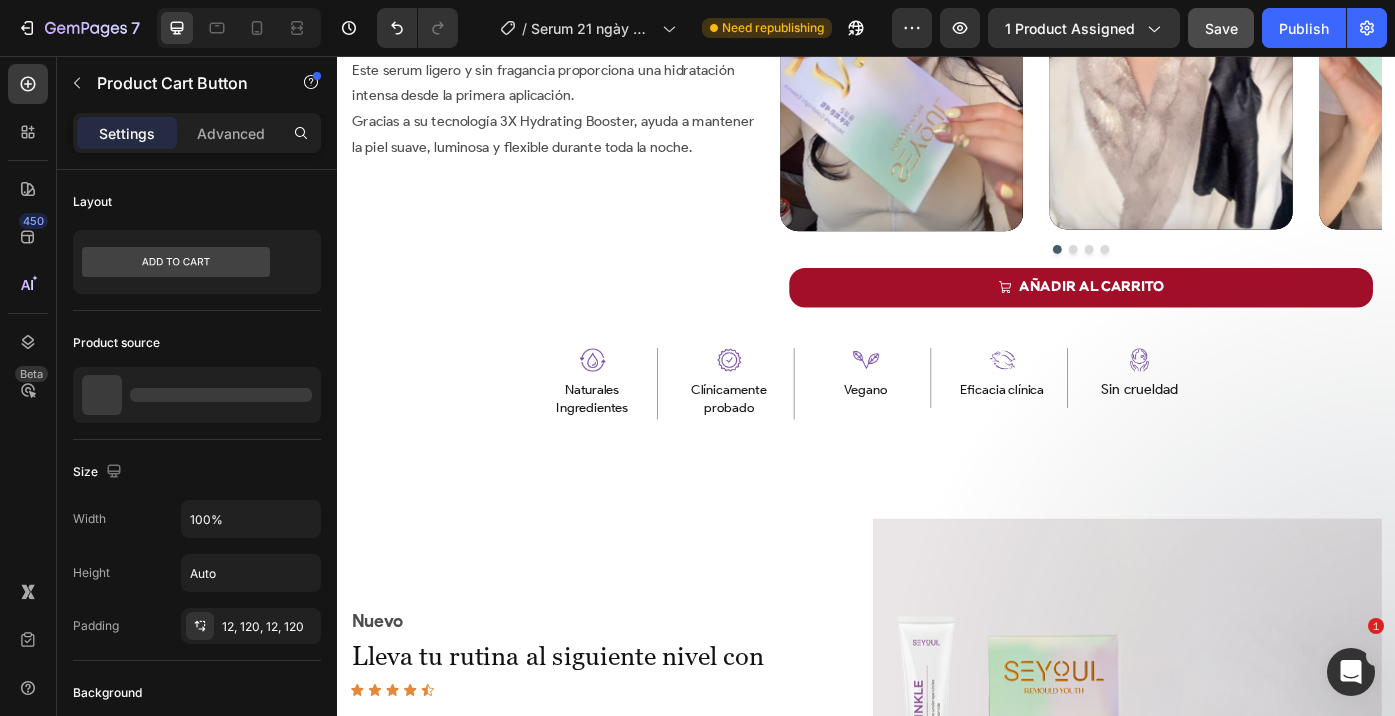 scroll, scrollTop: 1817, scrollLeft: 0, axis: vertical 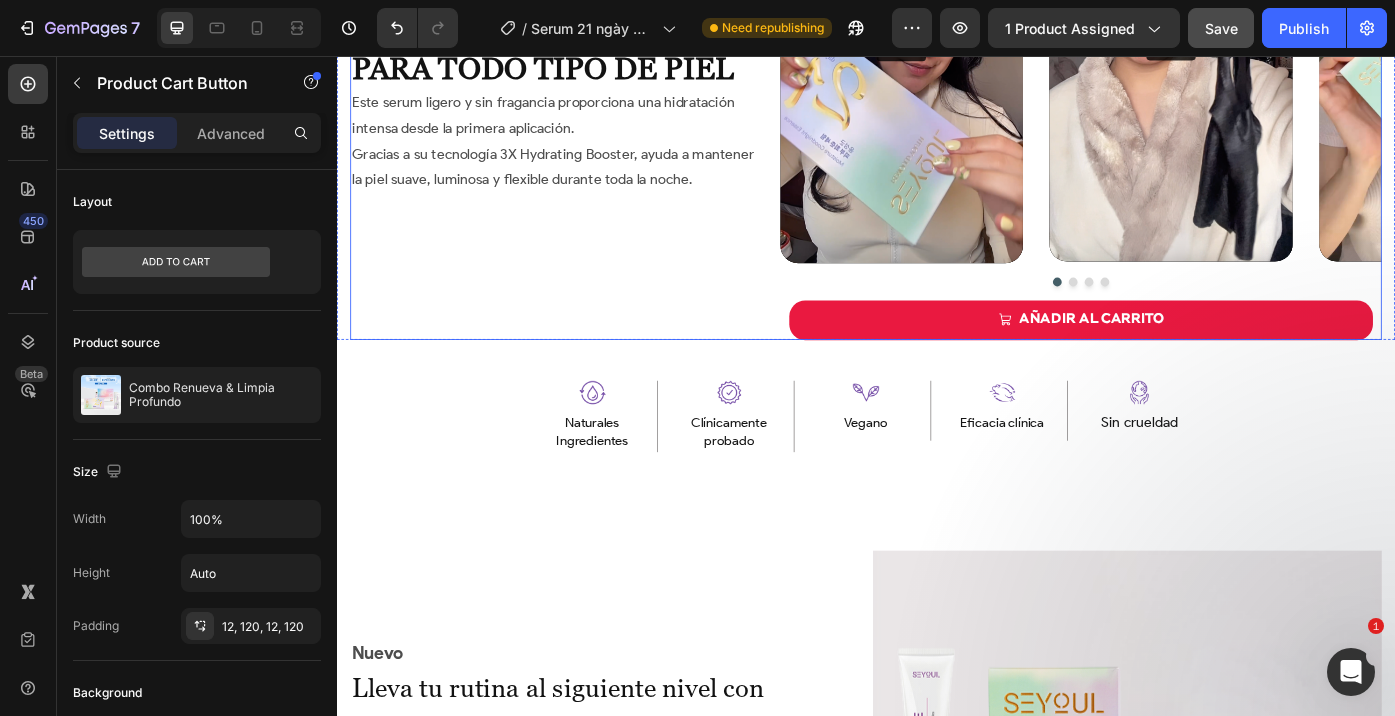 click on "AÑADIR AL CARRITO" at bounding box center [1181, 355] 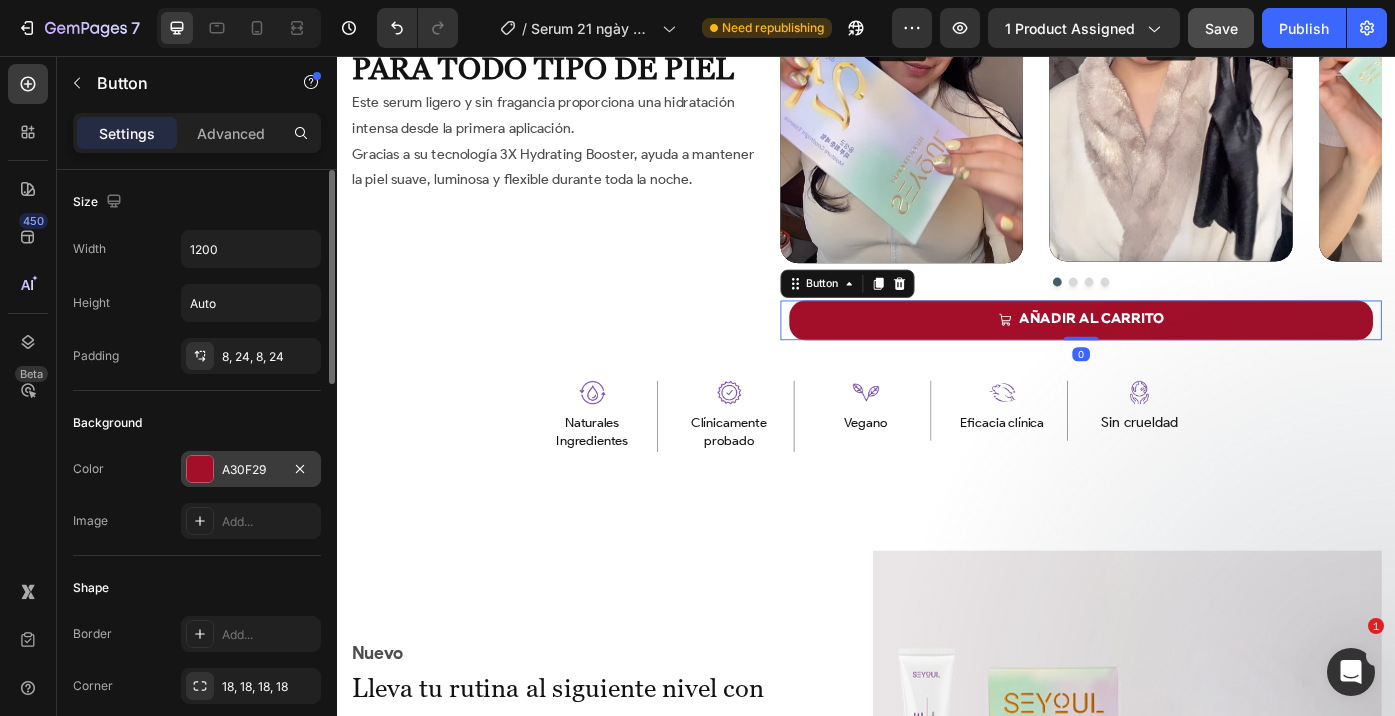 click at bounding box center (200, 469) 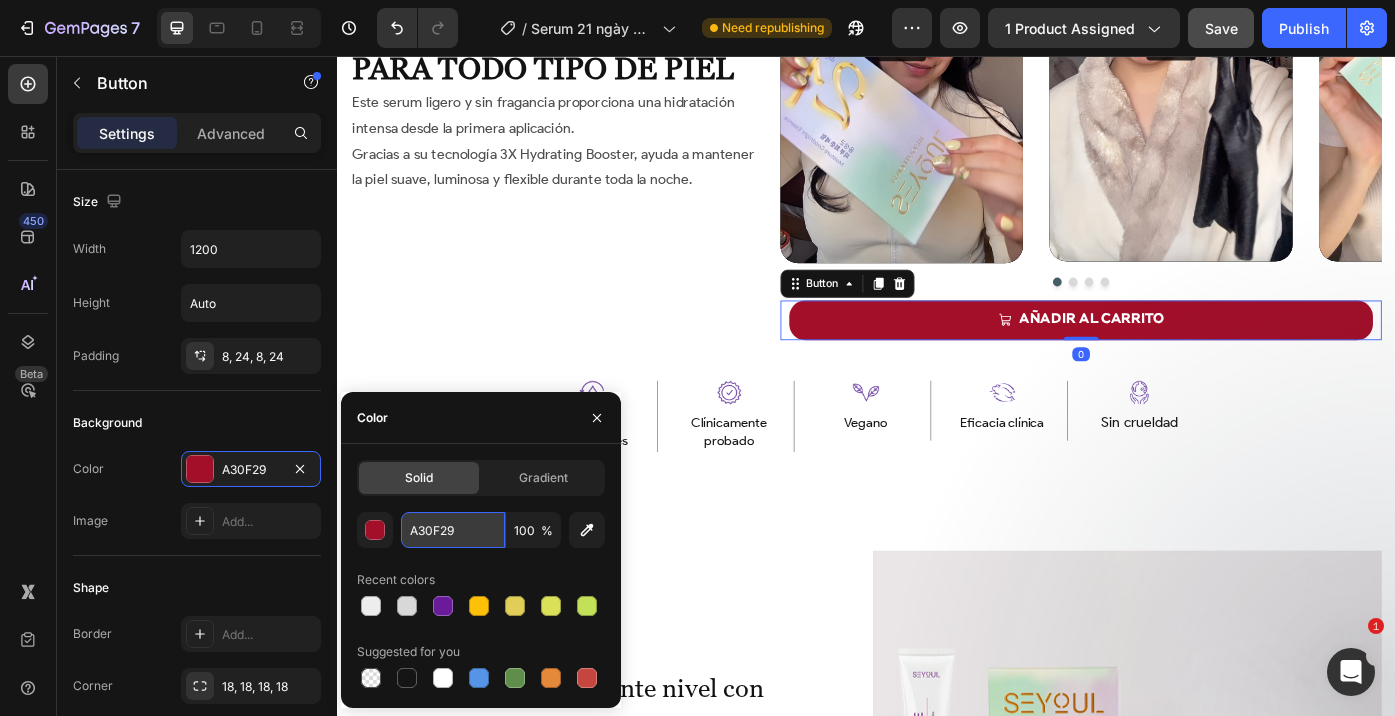 click on "A30F29" at bounding box center [453, 530] 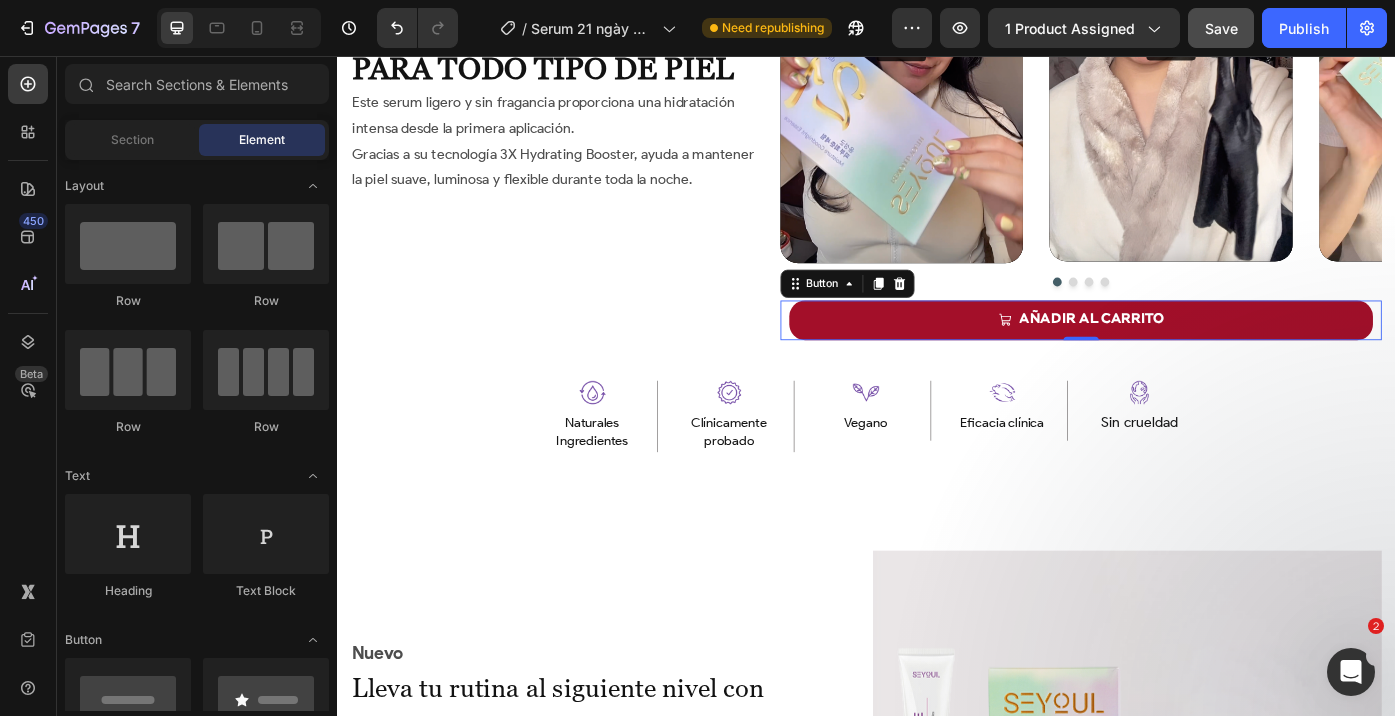 click on "Product Images Seyoul™ Suero 21 Días - A01 Product Title MX$ 419.00 Product Price Product Price Row
AÑADIR AL CARRITO Button Row Product Sticky amado por la comunidad Heading 12 HORAS DE HIDRATACIÓN PROFUNDA PARA TODO TIPO DE PIEL Heading Este serum ligero y sin fragancia proporciona una hidratación intensa desde la primera aplicación. Gracias a su tecnología 3X Hydrating Booster, ayuda a mantener la piel suave, luminosa y flexible durante toda la noche. Text Block Video Video Video Video Carousel
AÑADIR AL CARRITO Button   0 Row Section 4 Image Naturales Ingredientes Text Block Row Image Eficacia comprobada clínicamente Text Block Row Image Vegano Text Block Row Image Eficacia clínica Text Block Row Image Sin crueldad Text Block Row Row Image Naturales Ingredientes Text Block Row Image Clínicamente probado Text Block Row Image Vegano Text Block Row Image Eficacia clínica Text Block Row Image Sin crueldad Text Block Row Section 5 Nuevo Text Block Heading Icon Icon" at bounding box center (937, 1009) 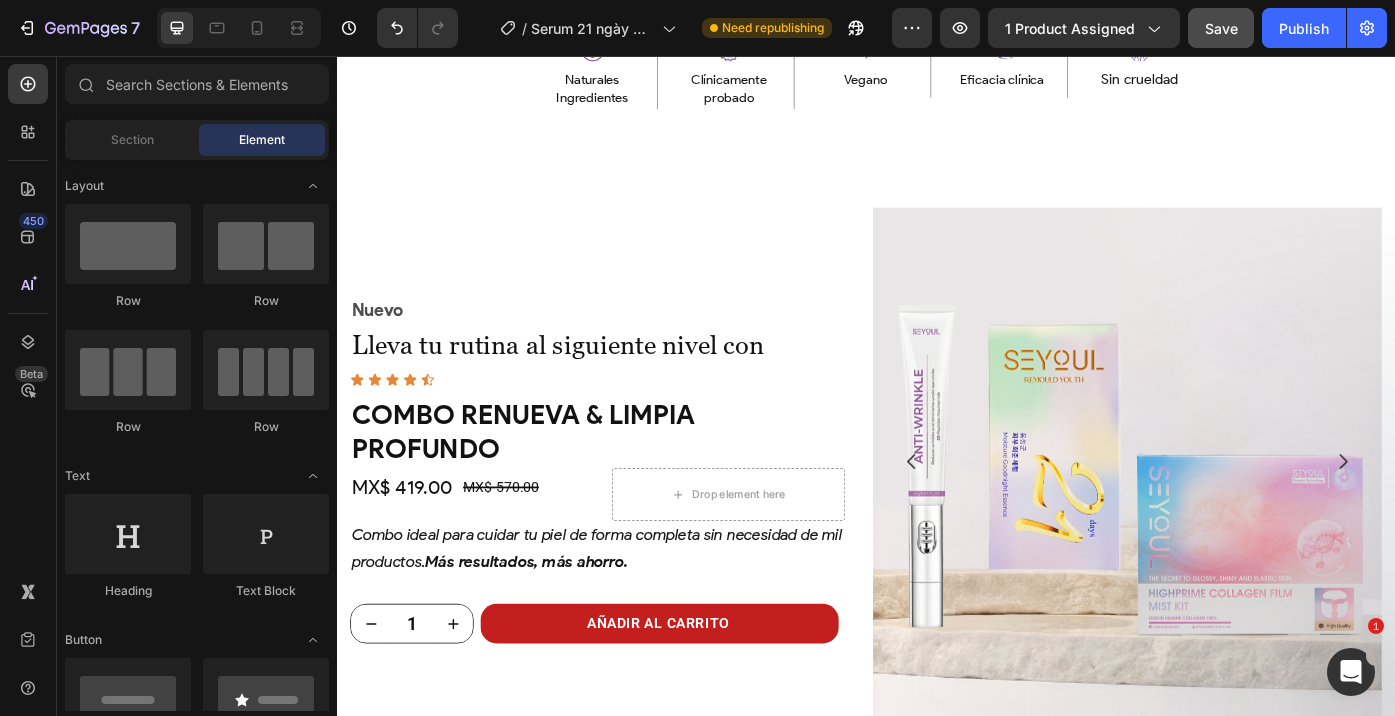 scroll, scrollTop: 2236, scrollLeft: 0, axis: vertical 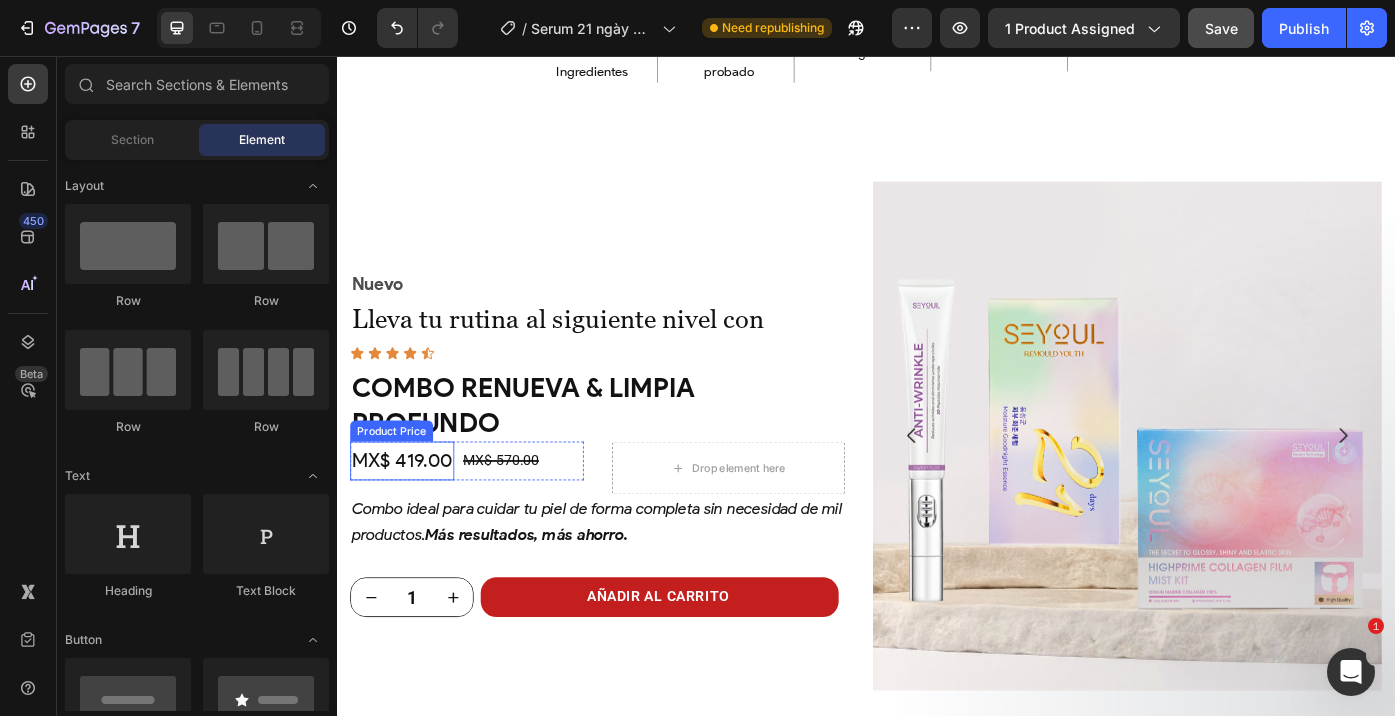 click on "MX$ 419.00" at bounding box center (411, 515) 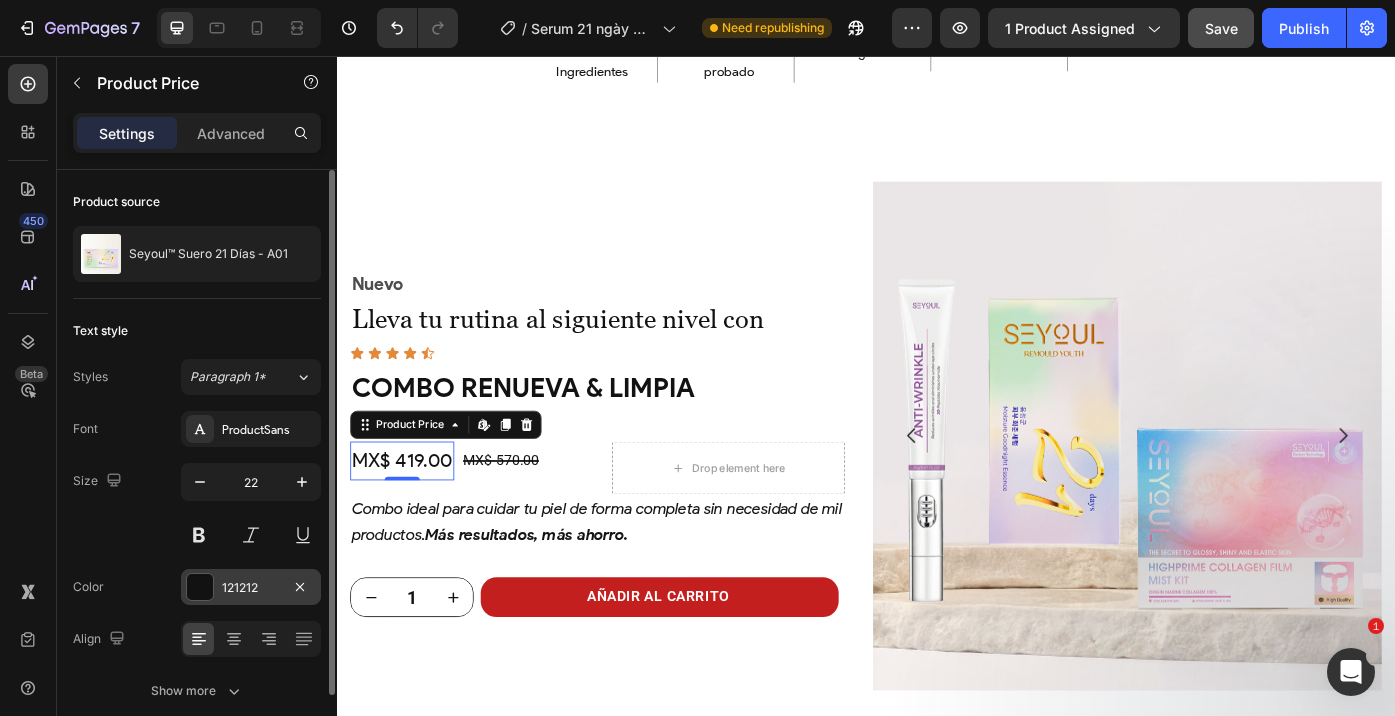 click on "121212" at bounding box center (251, 587) 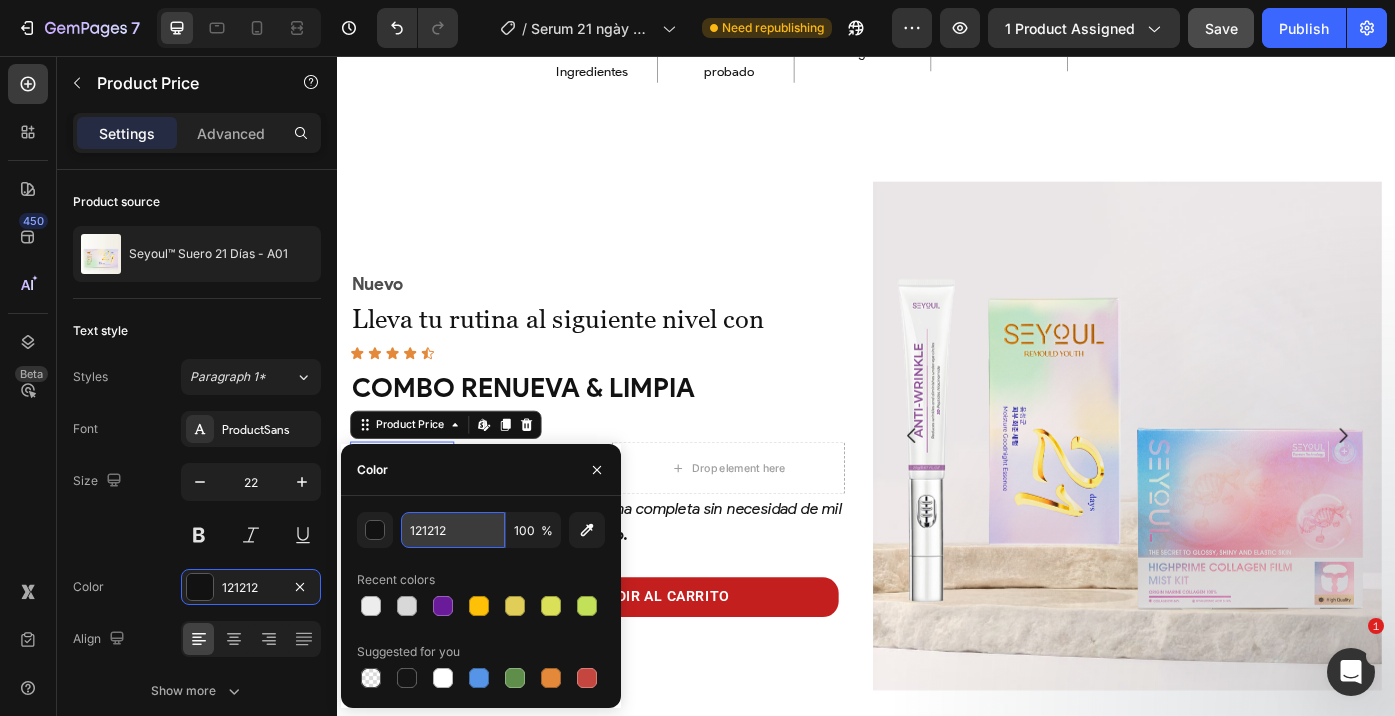 click on "121212" at bounding box center [453, 530] 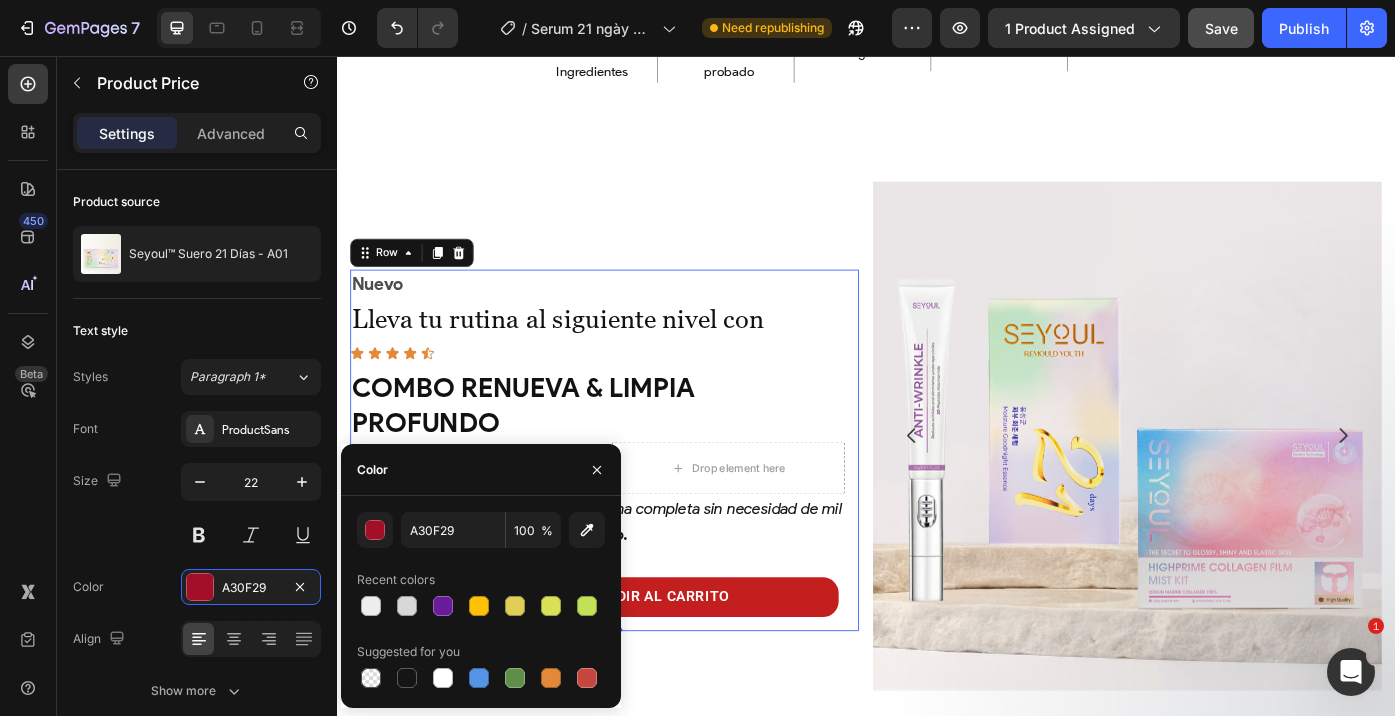 click on "Nuevo Text Block Lleva tu rutina al siguiente nivel con Heading Icon Icon Icon Icon Icon Icon List COMBO RENUEVA & LIMPIA PROFUNDO Heading MX$ 419.00 Product Price Product Price MX$ 570.00 Product Price Product Price Row
Drop element here Product Combo ideal para cuidar tu piel de forma completa sin necesidad de mil productos.  Más resultados, más ahorro. Text Block
1
Product Quantity AÑADIR AL CARRITO Product Cart Button Row Product" at bounding box center [632, 495] 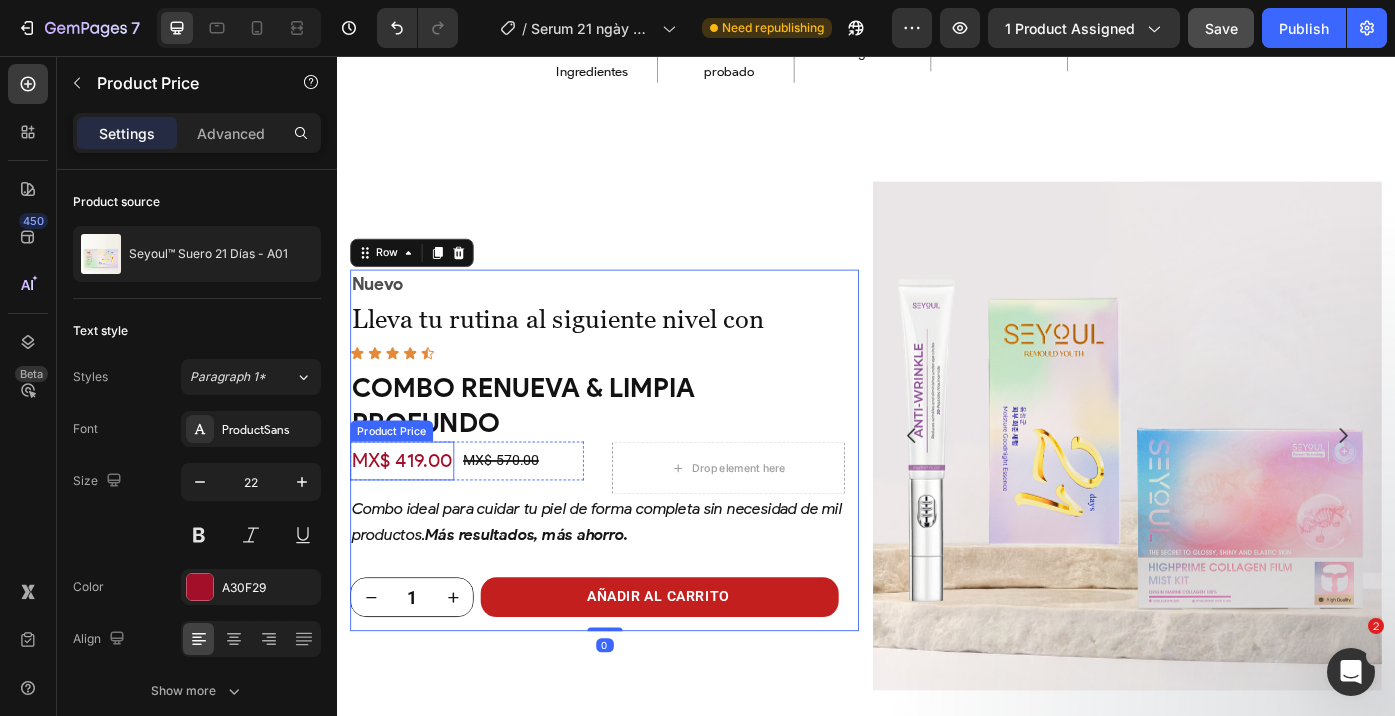 click on "MX$ 419.00" at bounding box center (411, 515) 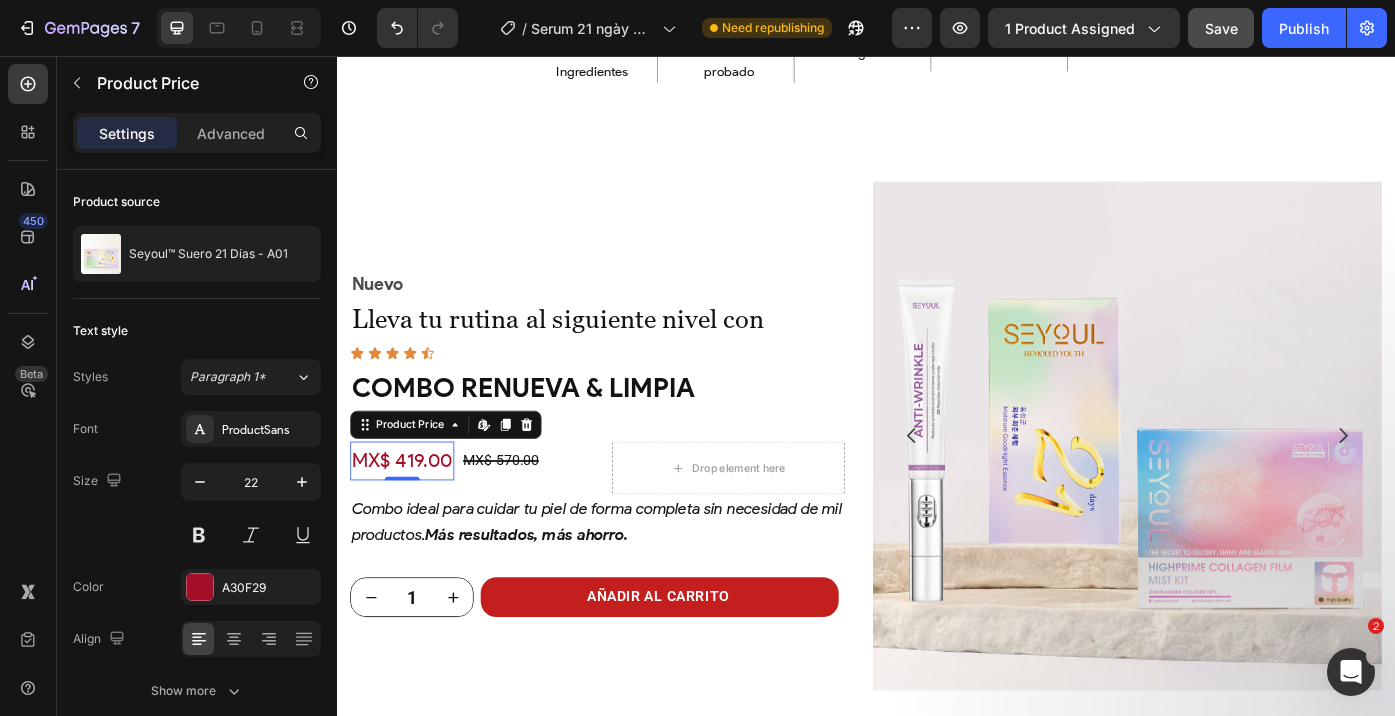 click on "MX$ 419.00" at bounding box center (411, 515) 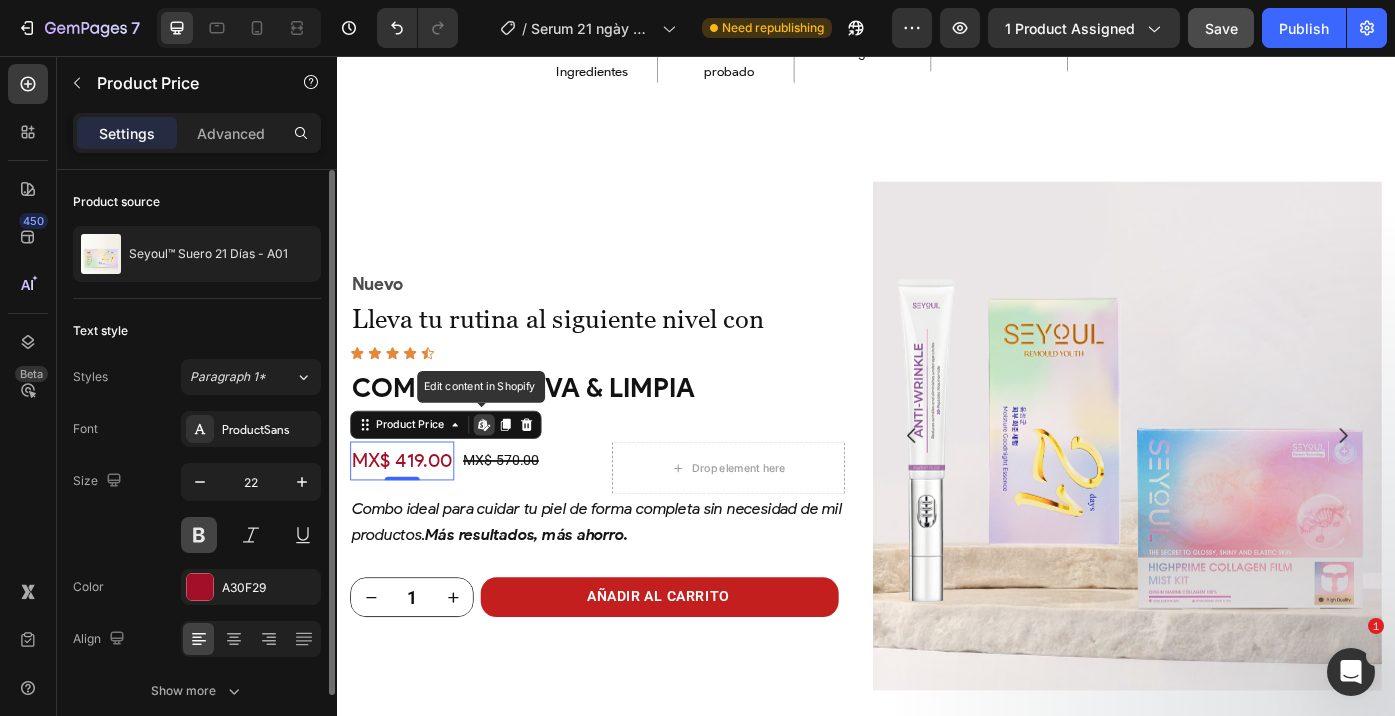 click at bounding box center [199, 535] 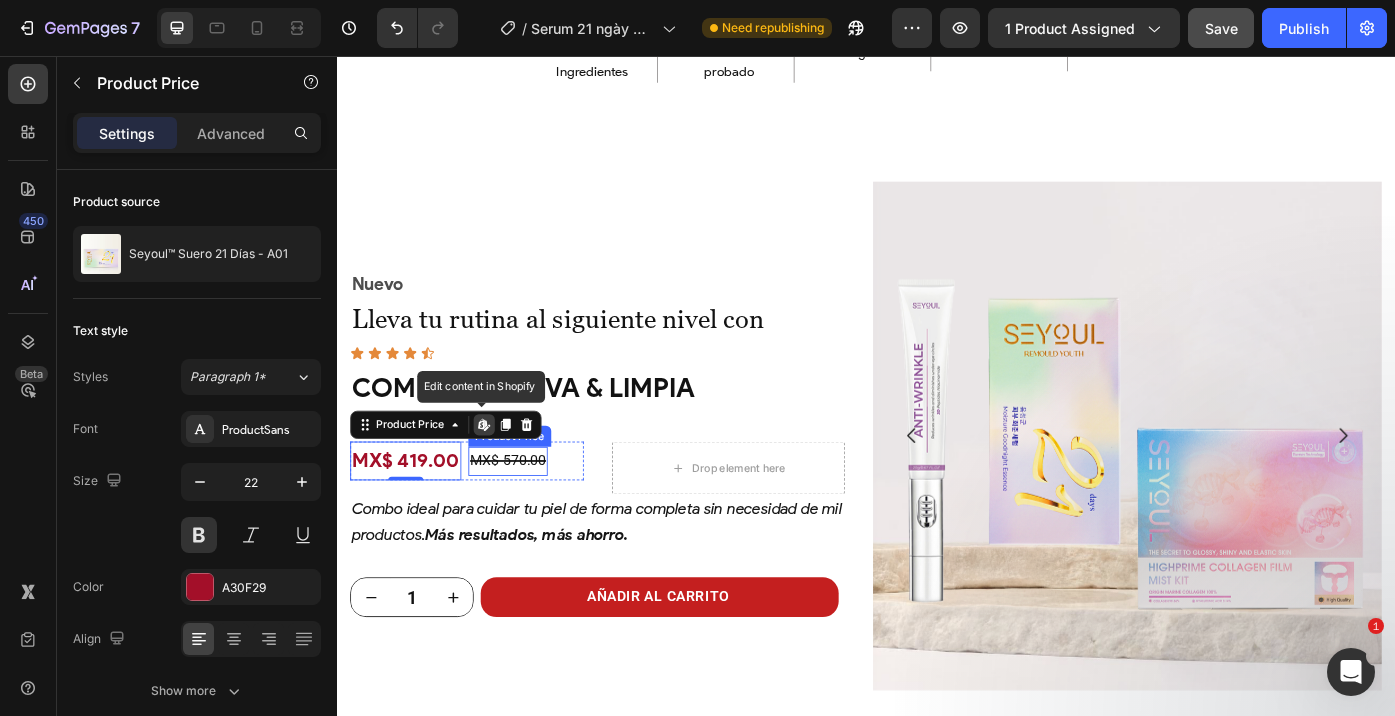 click on "Drop element here" at bounding box center (781, 523) 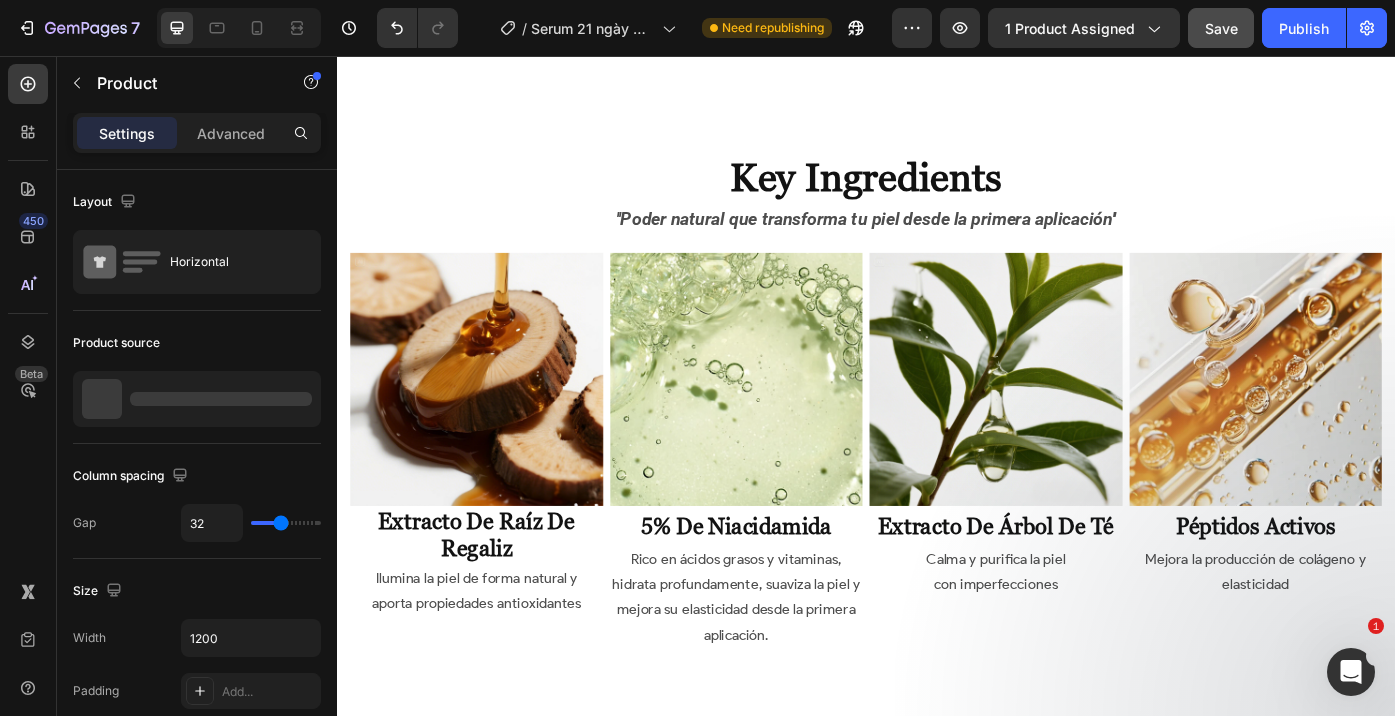 scroll, scrollTop: 4428, scrollLeft: 0, axis: vertical 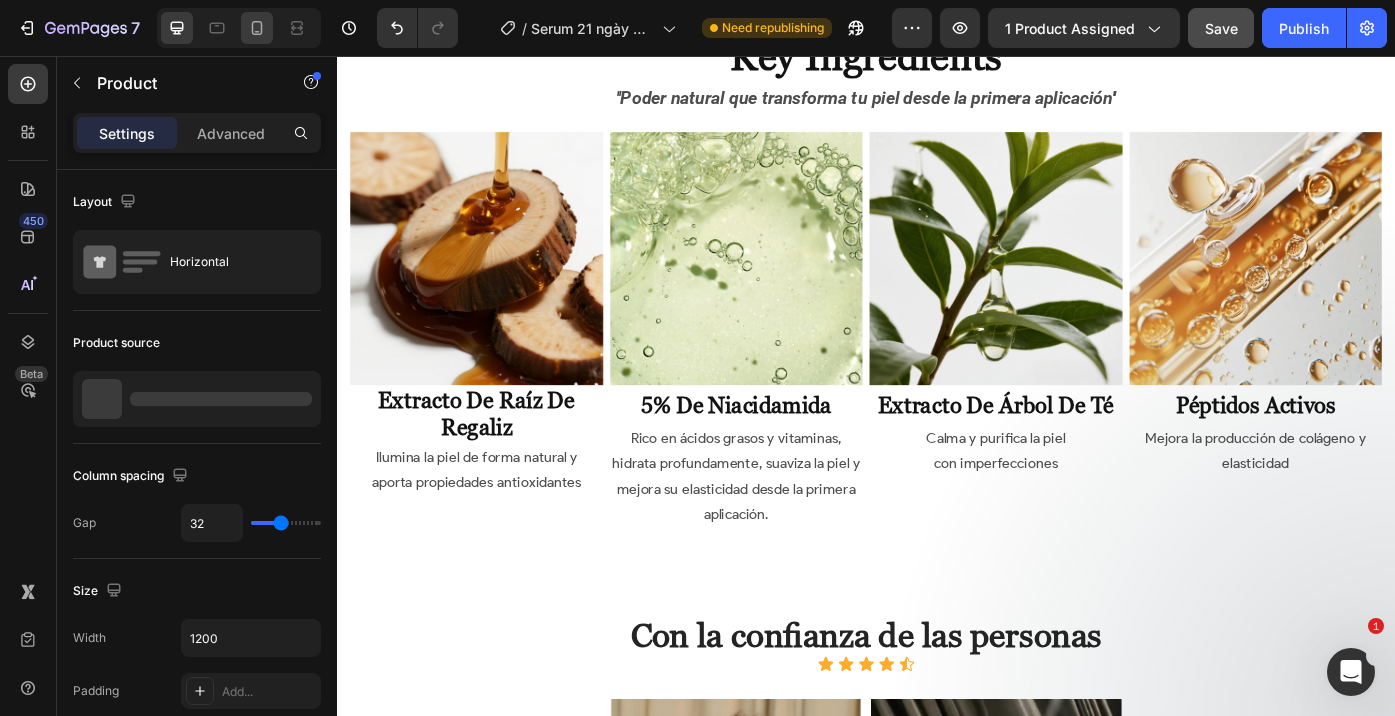 click 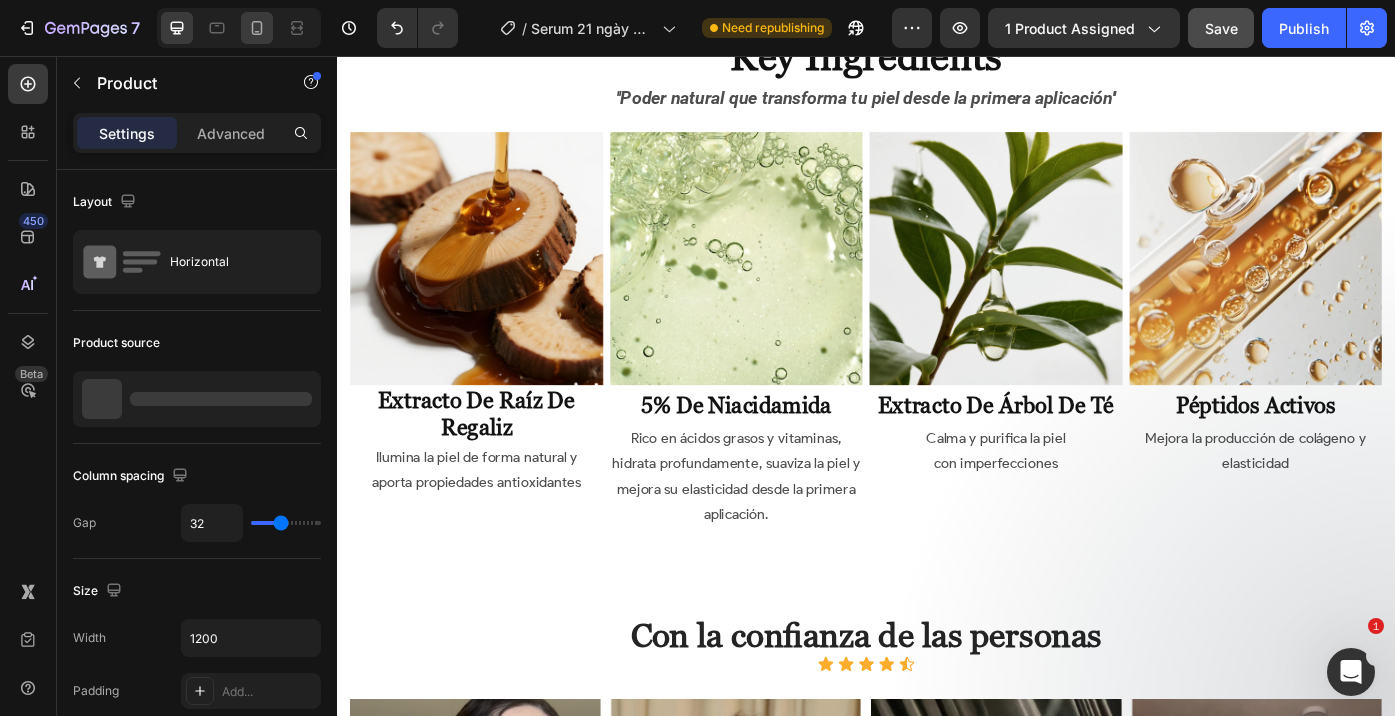 type on "16" 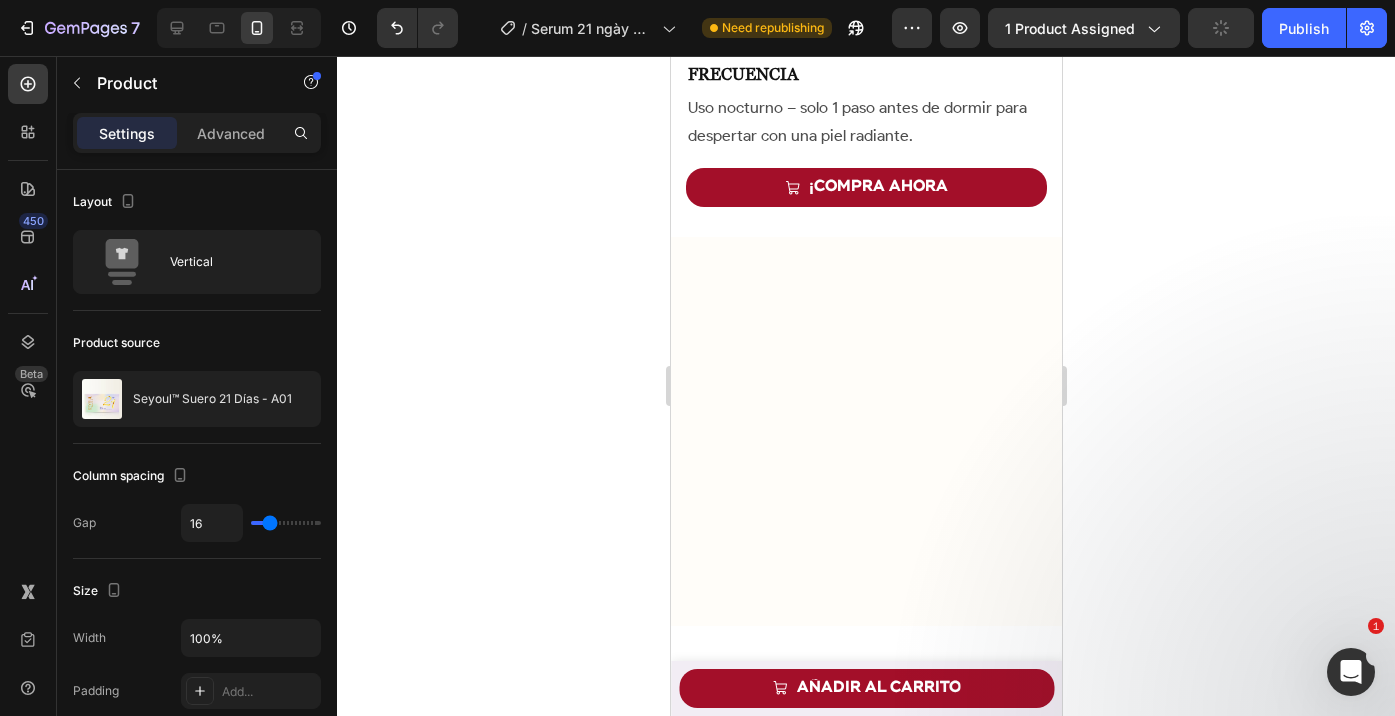 scroll, scrollTop: 5291, scrollLeft: 0, axis: vertical 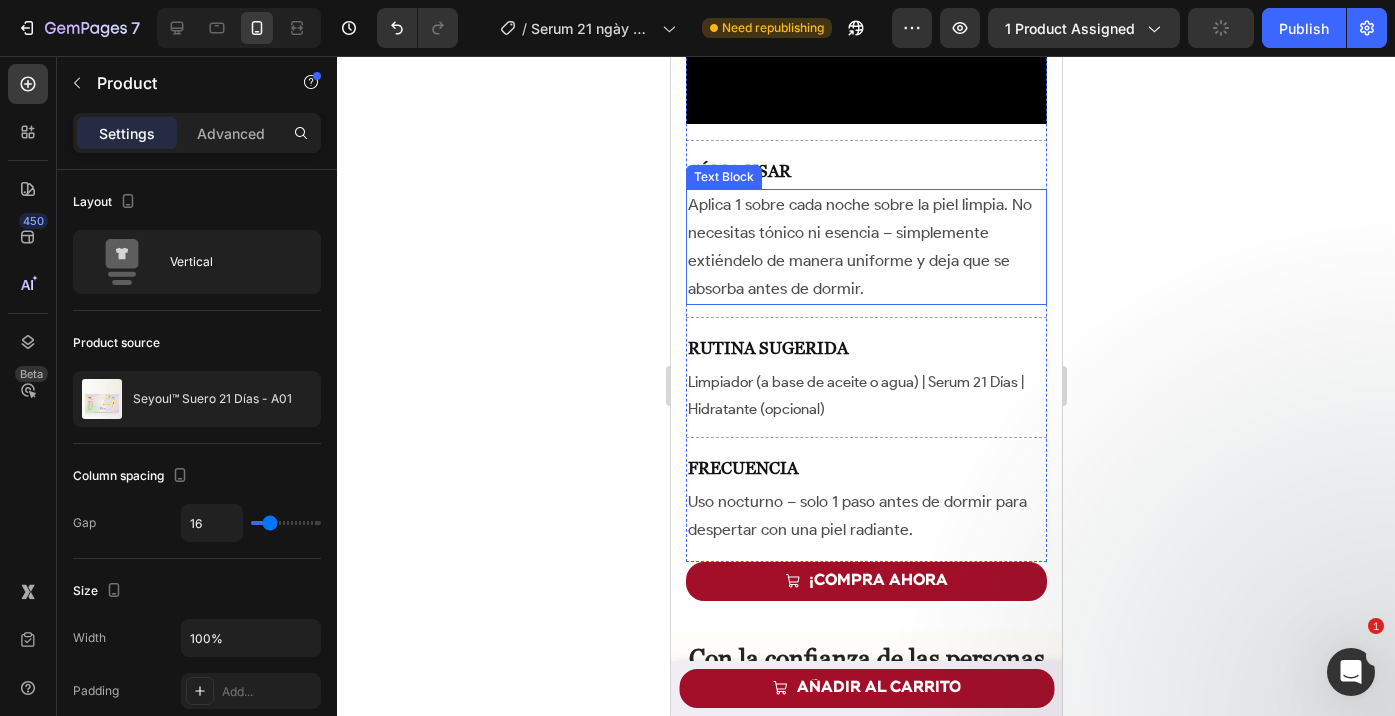click on "Aplica 1 sobre cada noche sobre la piel limpia. No necesitas tónico ni esencia – simplemente extiéndelo de manera uniforme y deja que se absorba antes de dormir." at bounding box center [859, 246] 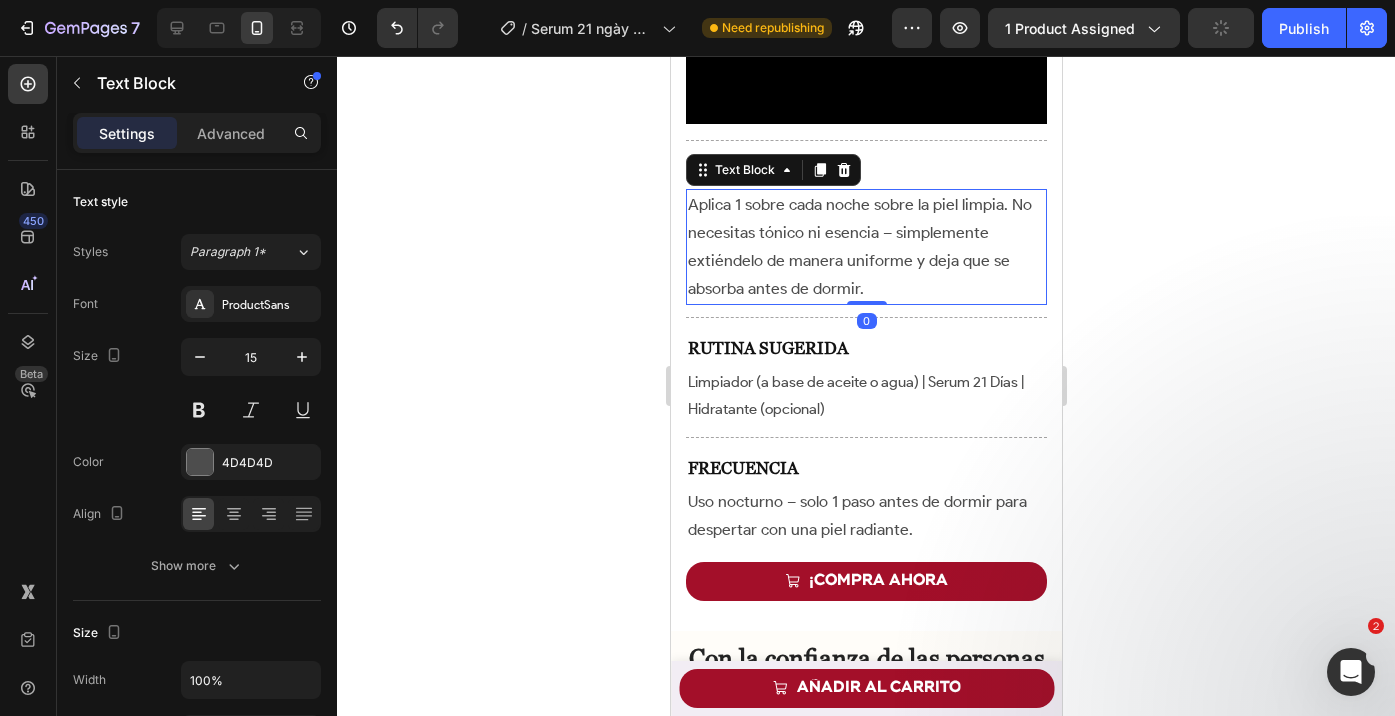 click on "Aplica 1 sobre cada noche sobre la piel limpia. No necesitas tónico ni esencia – simplemente extiéndelo de manera uniforme y deja que se absorba antes de dormir." at bounding box center [859, 246] 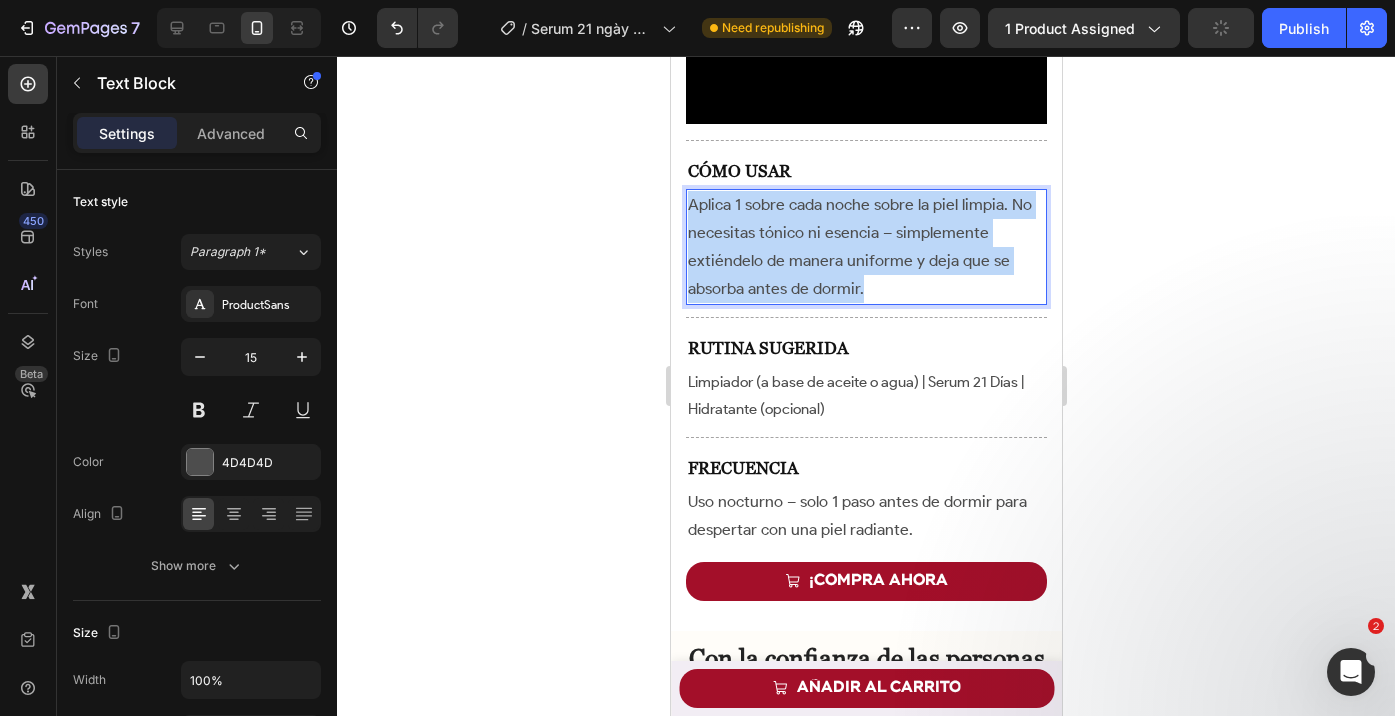 click on "Aplica 1 sobre cada noche sobre la piel limpia. No necesitas tónico ni esencia – simplemente extiéndelo de manera uniforme y deja que se absorba antes de dormir." at bounding box center (859, 246) 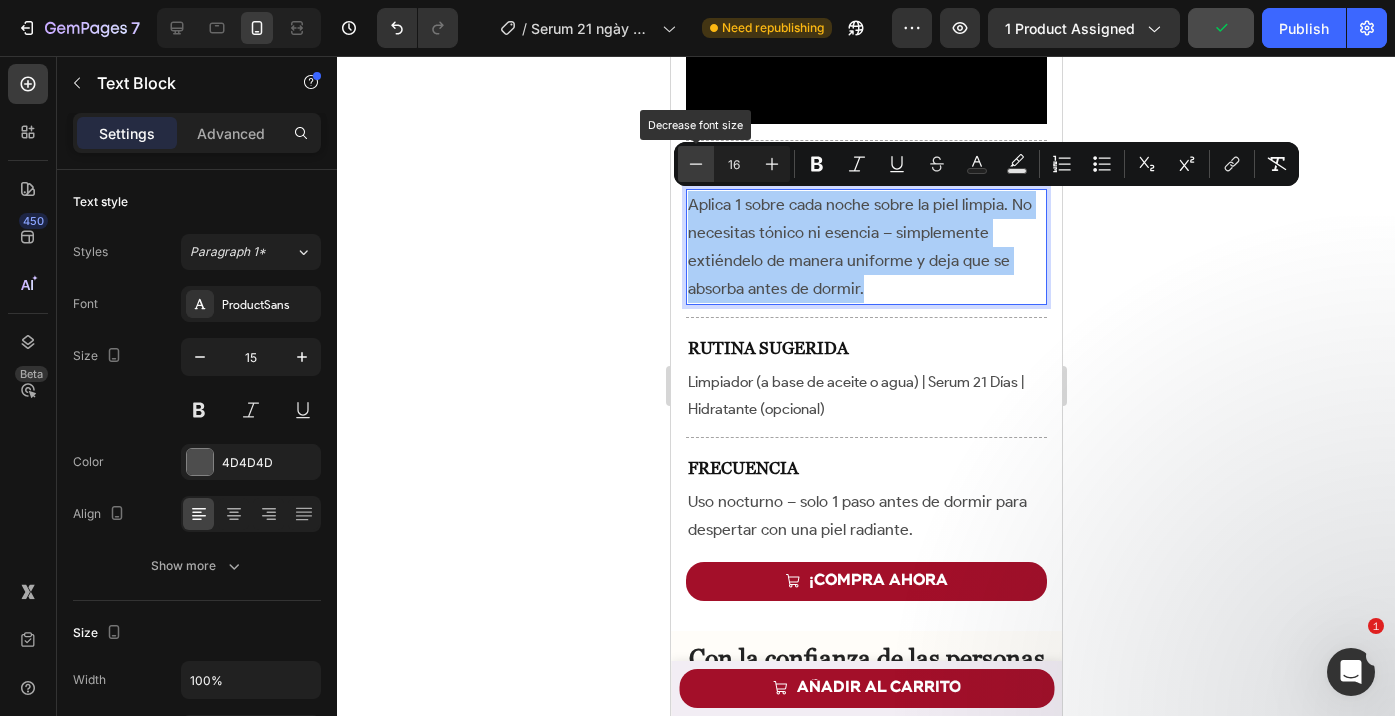 click 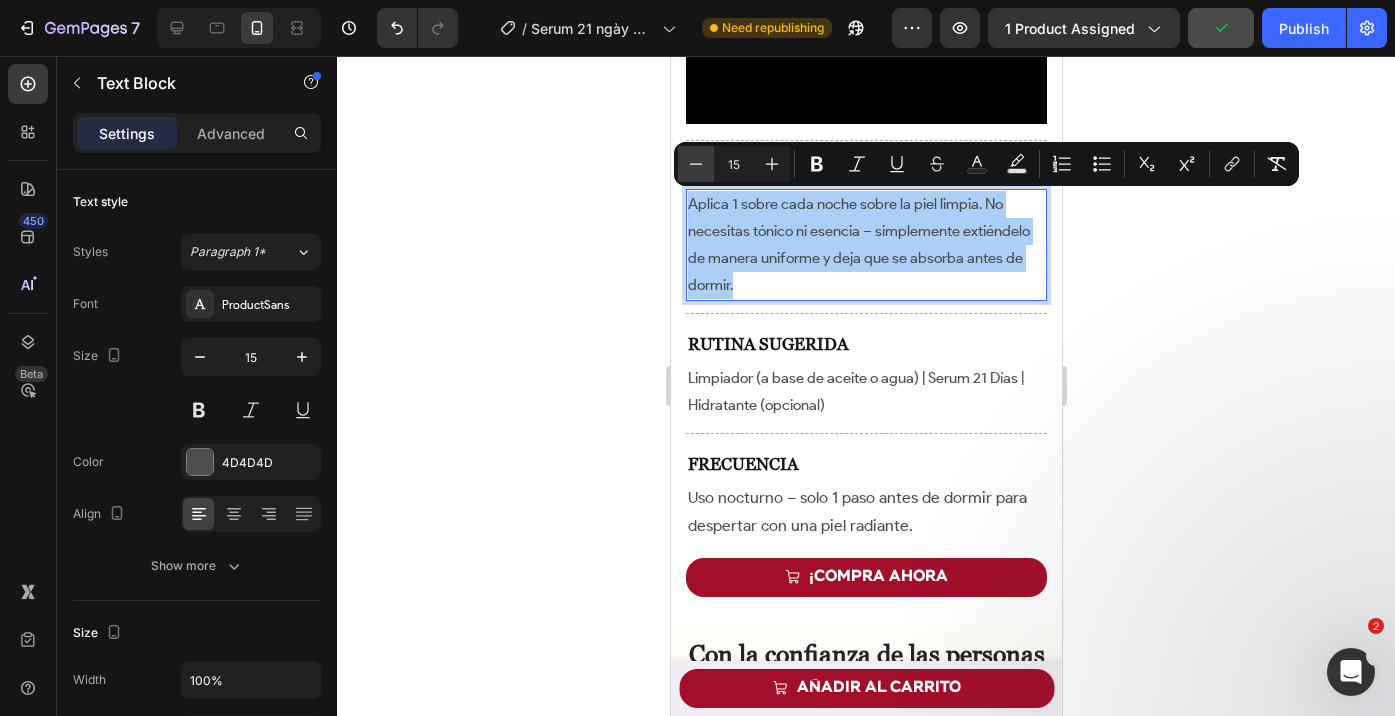 click 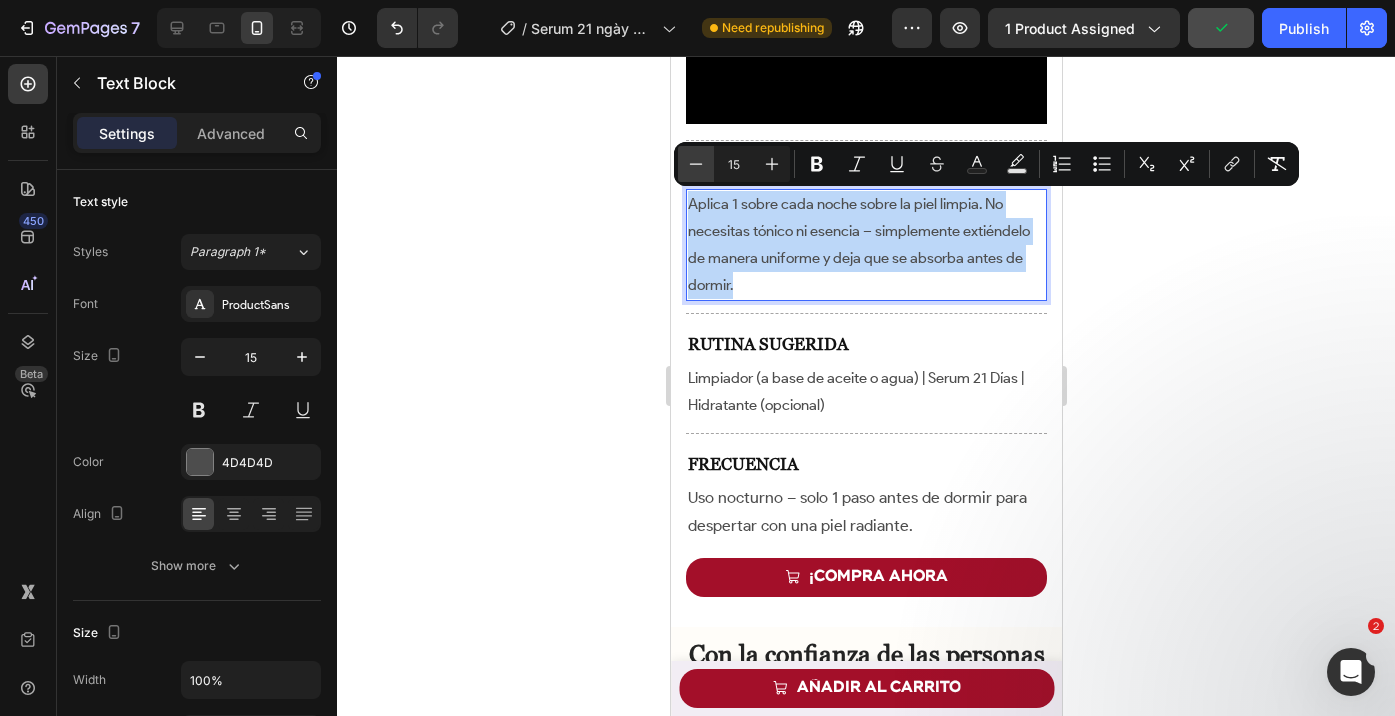 type on "14" 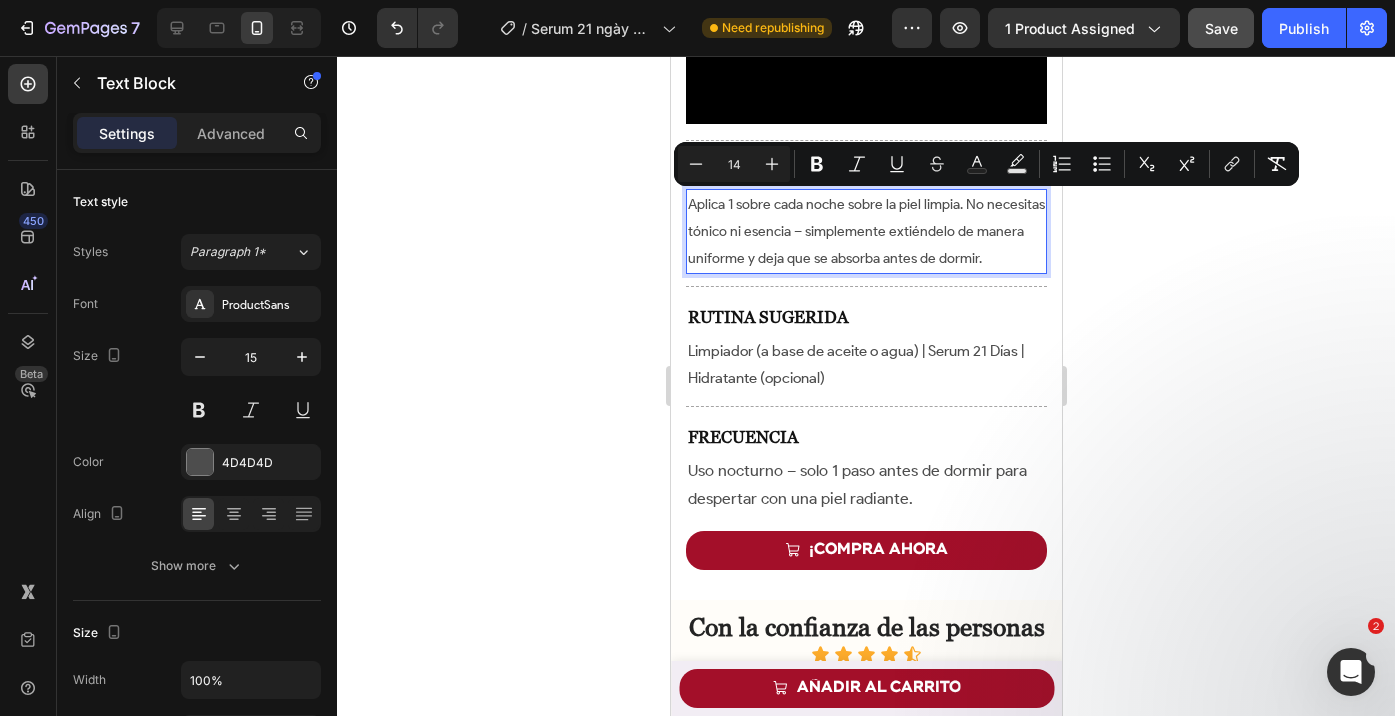 click 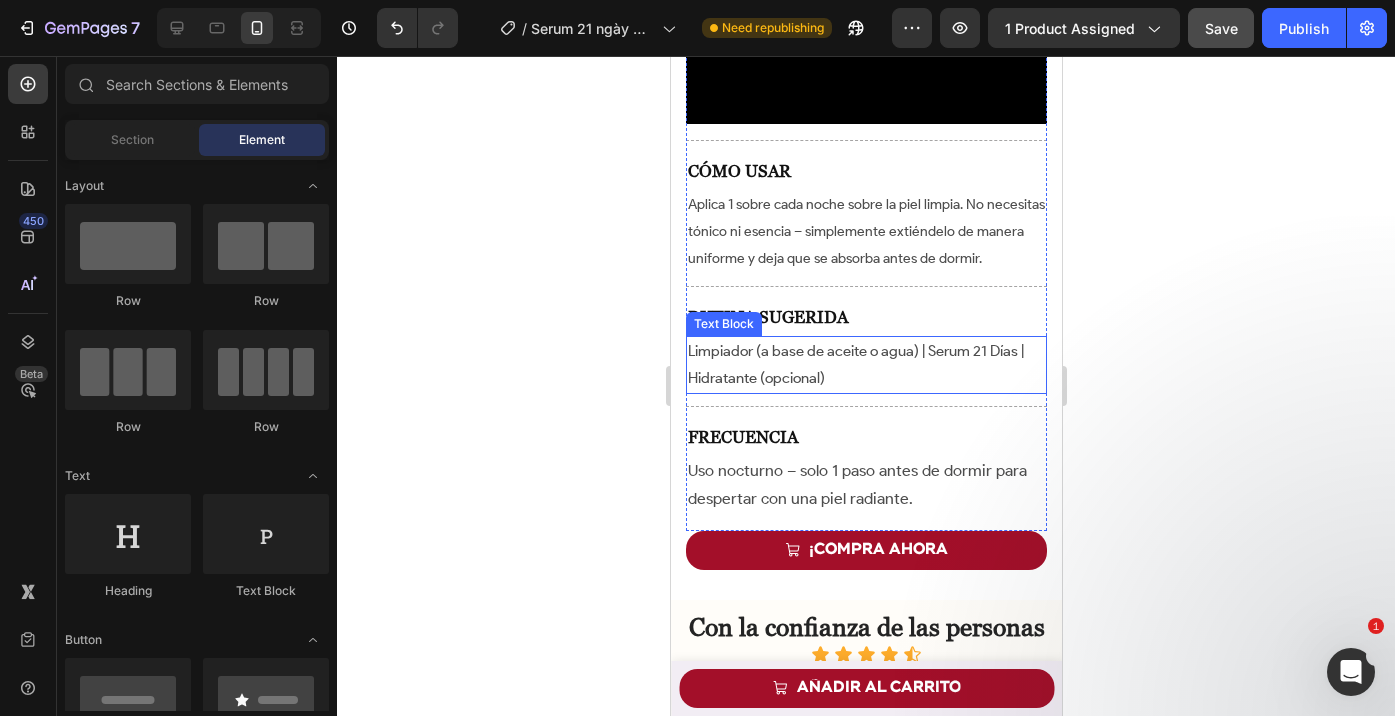 click on "Limpiador (a base de aceite o agua) | Serum 21 Días | Hidratante (opcional)" at bounding box center [865, 365] 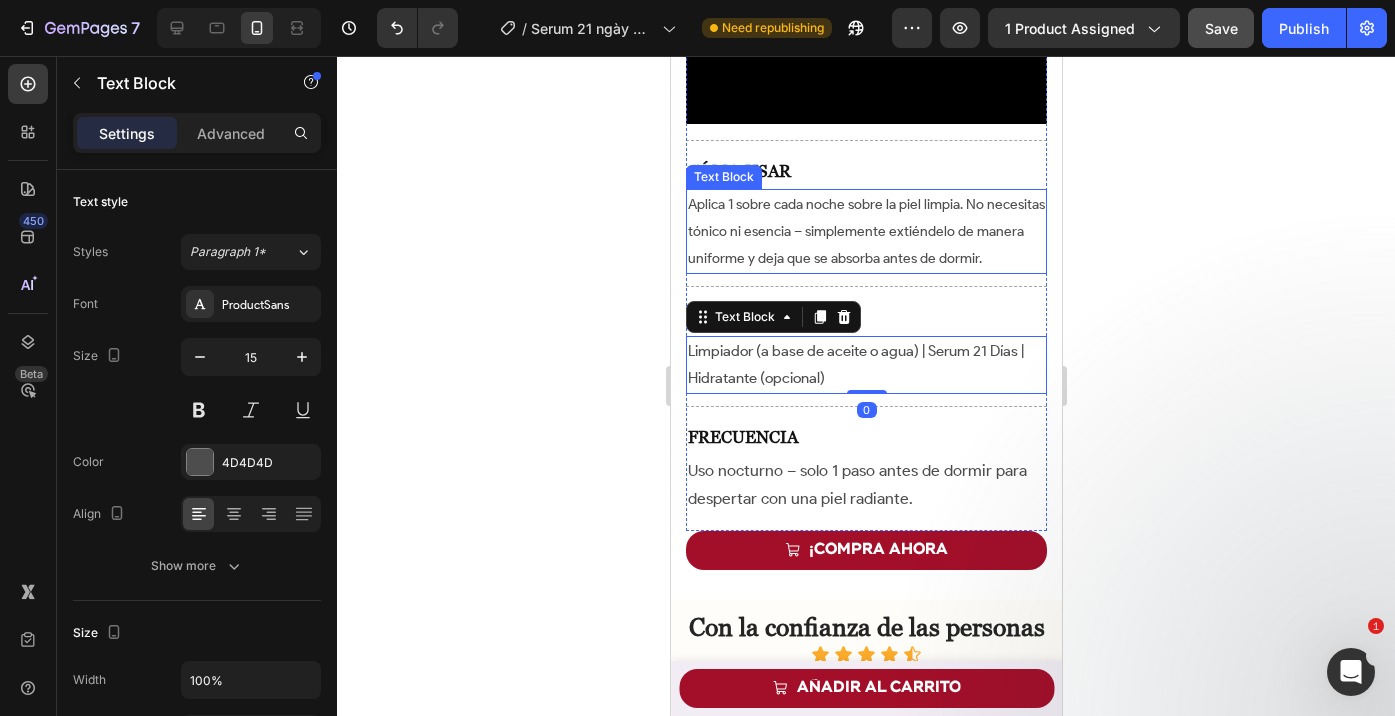 click on "Aplica 1 sobre cada noche sobre la piel limpia. No necesitas tónico ni esencia – simplemente extiéndelo de manera uniforme y deja que se absorba antes de dormir." at bounding box center (865, 231) 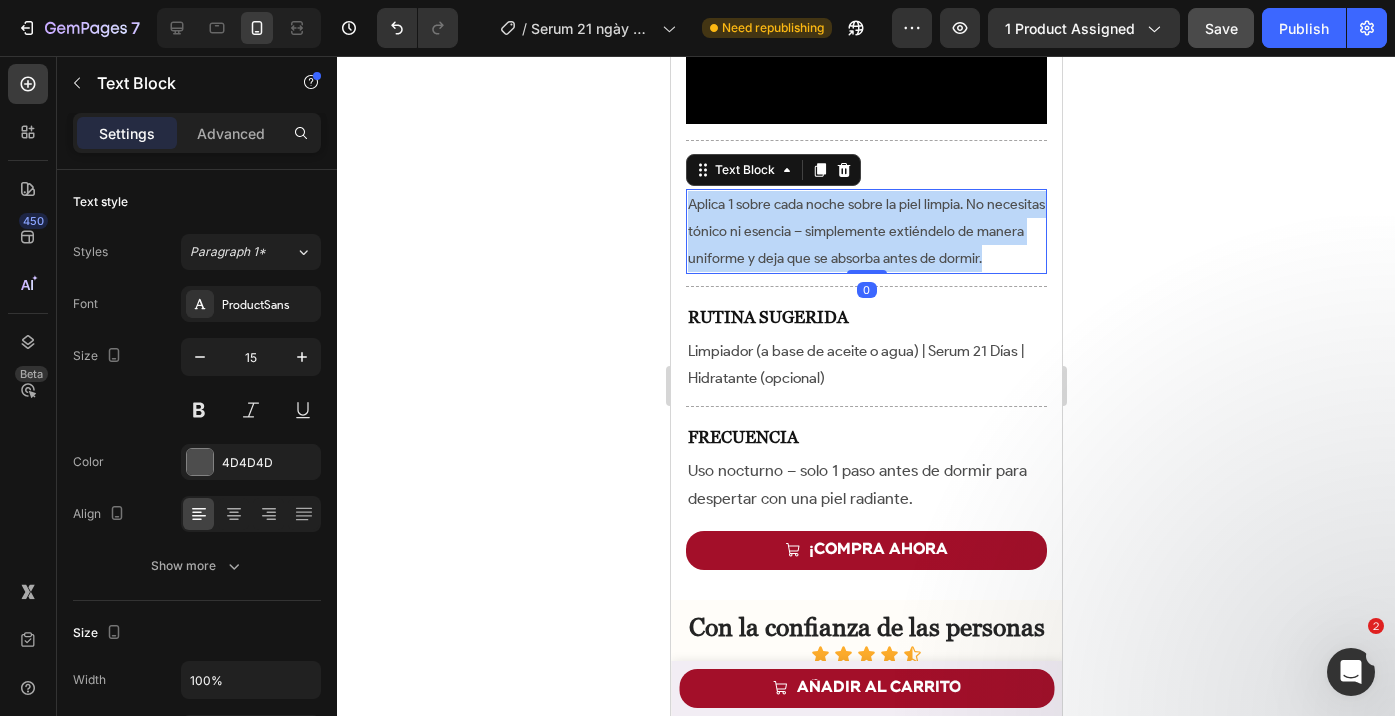 click on "Aplica 1 sobre cada noche sobre la piel limpia. No necesitas tónico ni esencia – simplemente extiéndelo de manera uniforme y deja que se absorba antes de dormir." at bounding box center (865, 231) 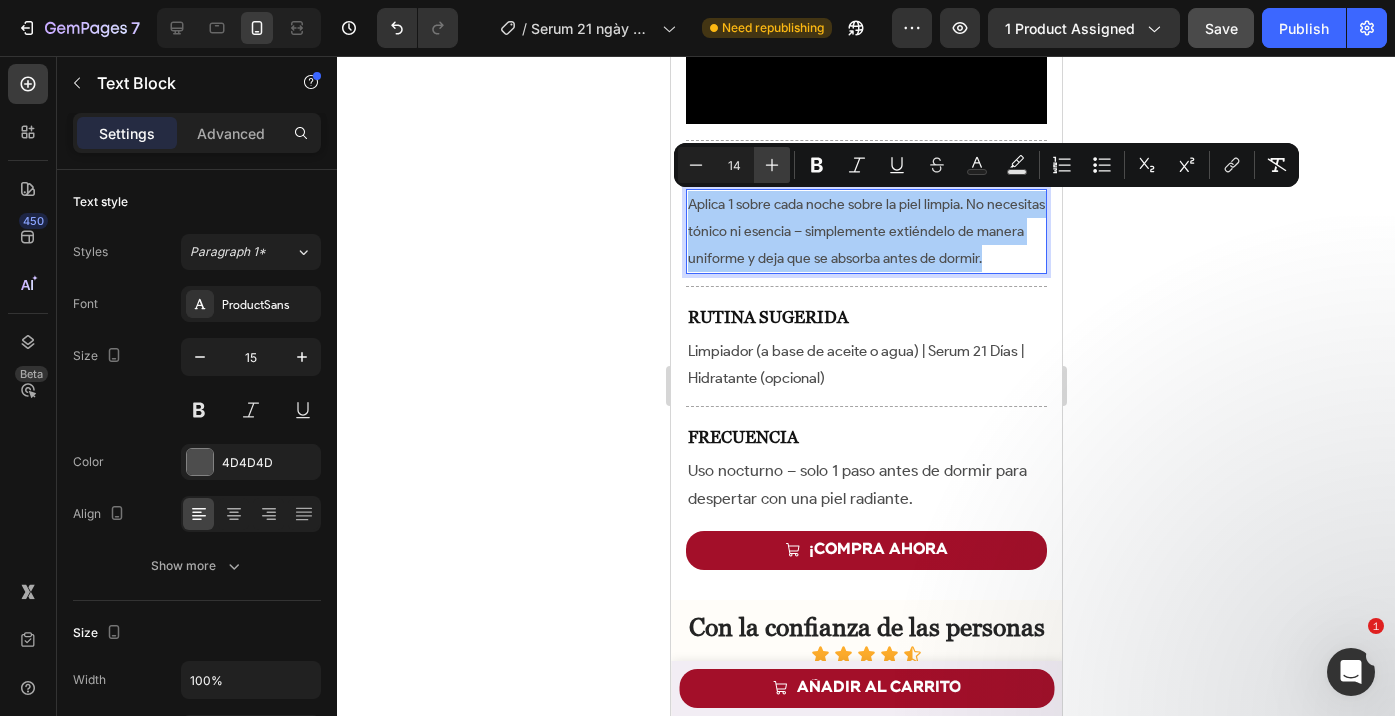 click 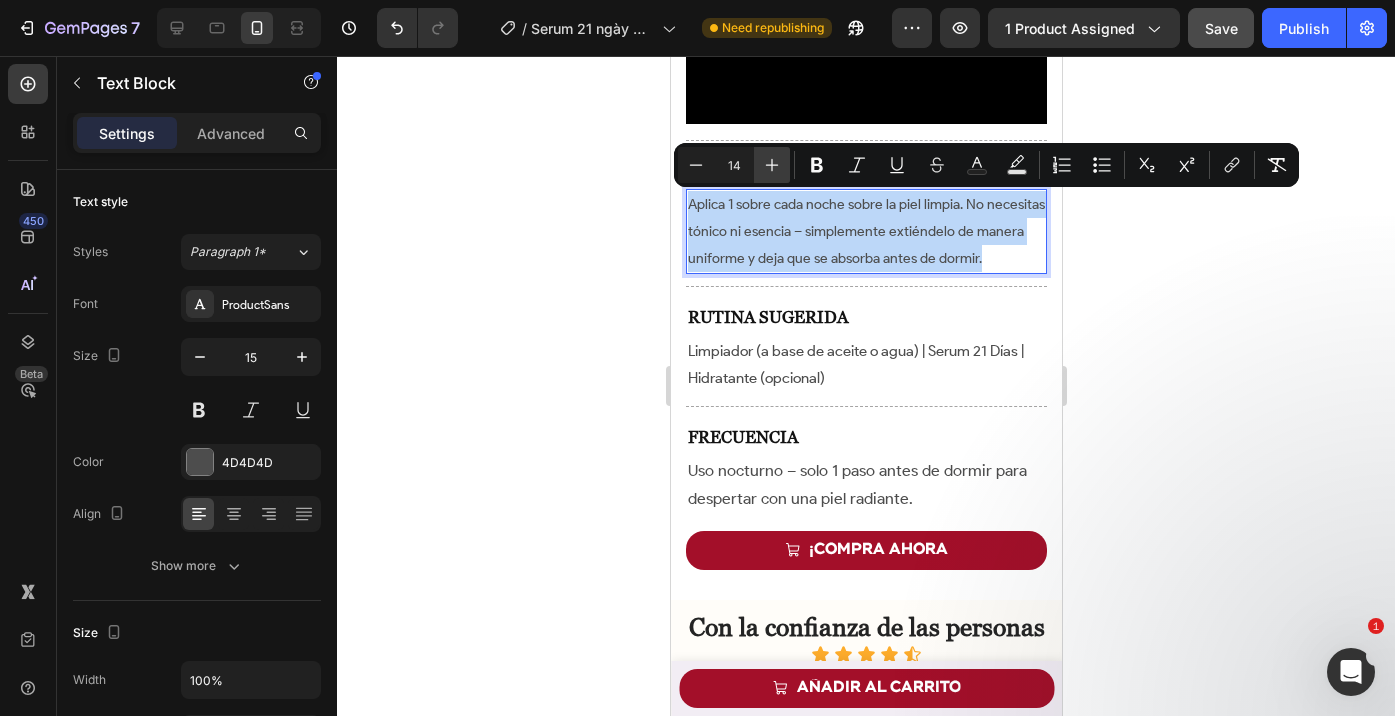 type on "15" 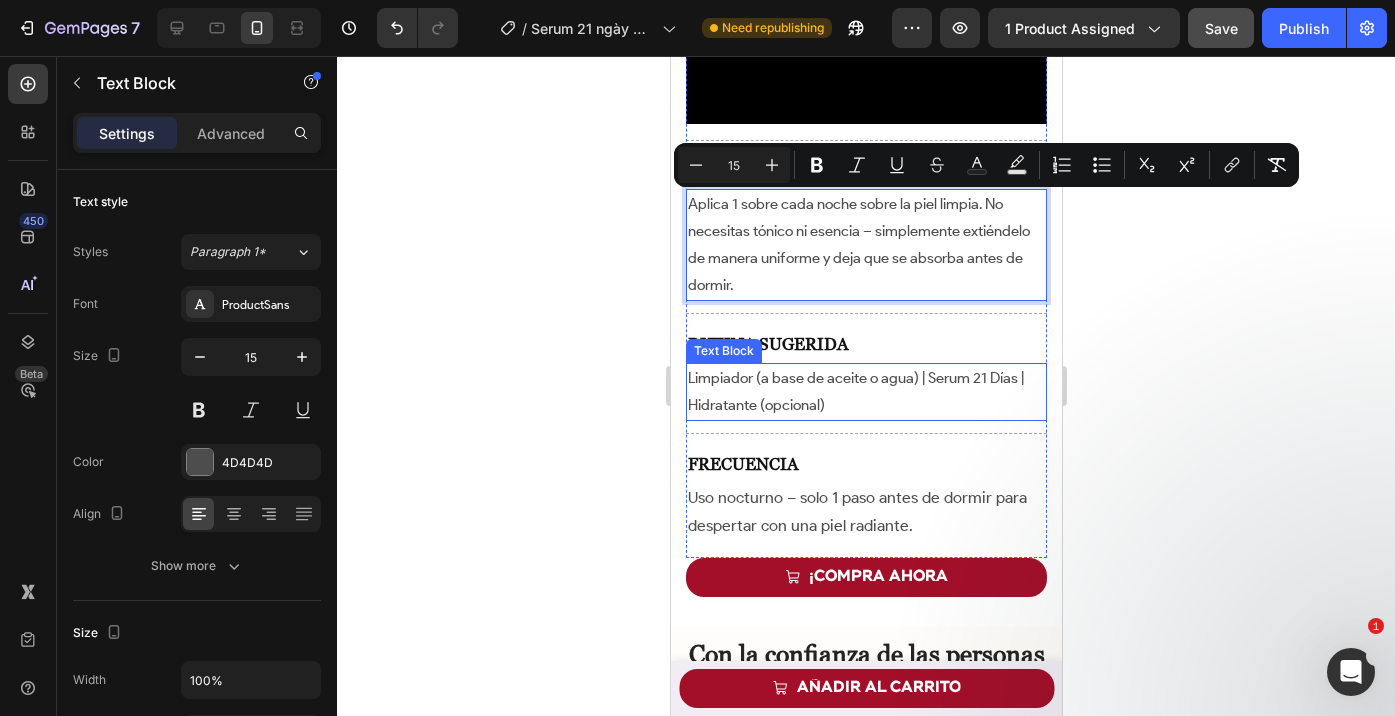 click on "Limpiador (a base de aceite o agua) | Serum 21 Días | Hidratante (opcional)" at bounding box center (855, 391) 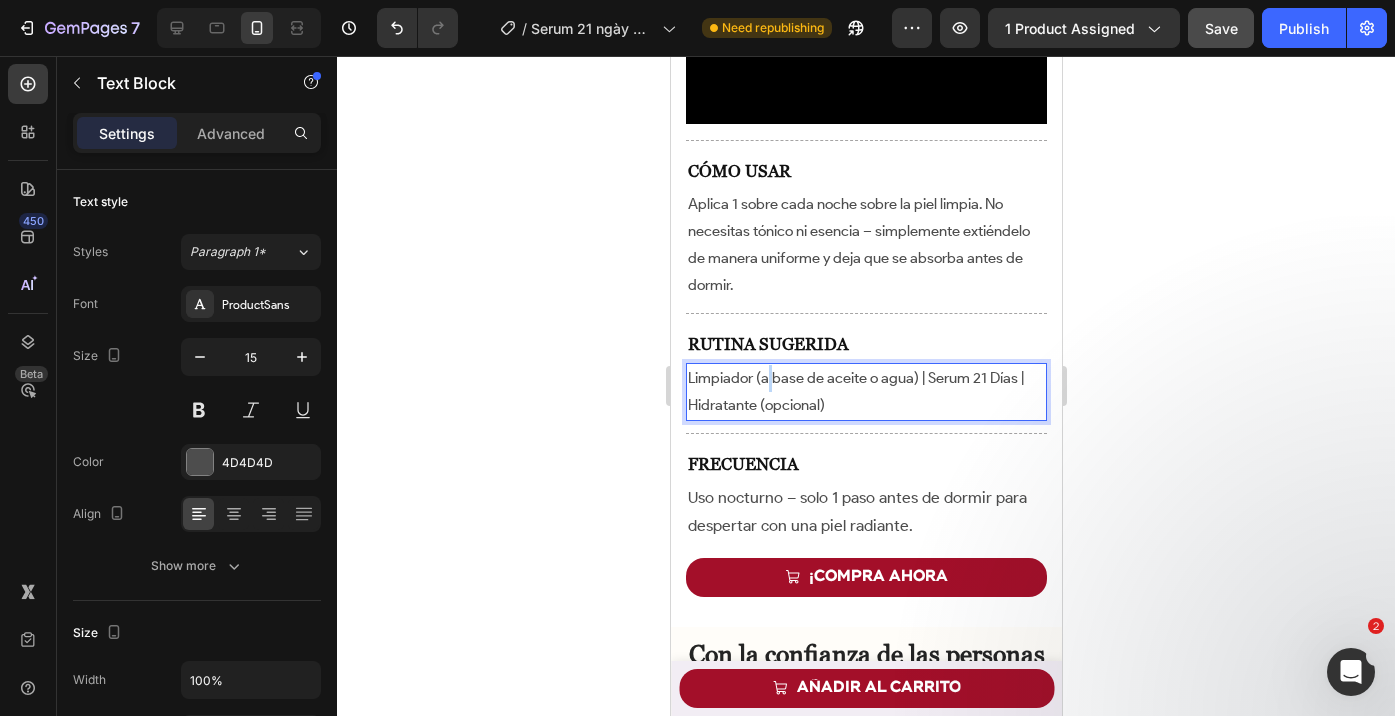 click on "Limpiador (a base de aceite o agua) | Serum 21 Días | Hidratante (opcional)" at bounding box center [855, 391] 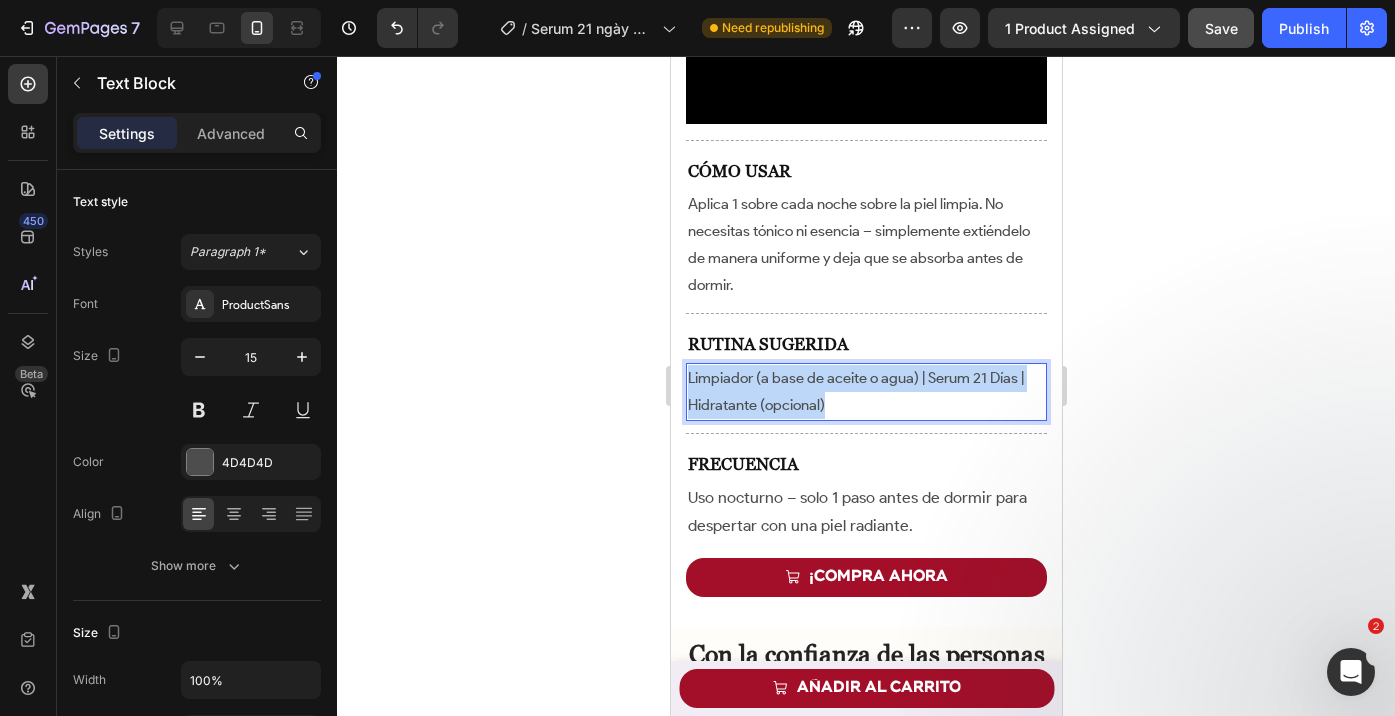 click on "Limpiador (a base de aceite o agua) | Serum 21 Días | Hidratante (opcional)" at bounding box center (855, 391) 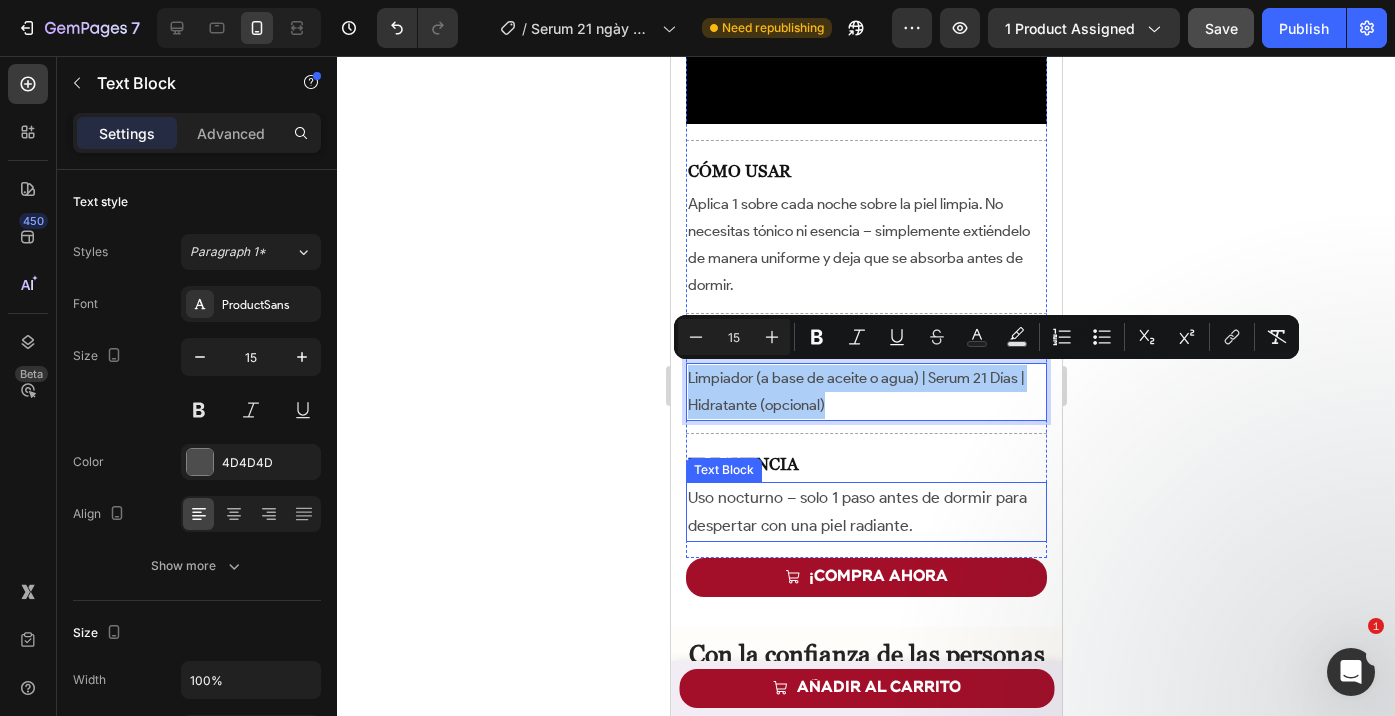 click on "Uso nocturno – solo 1 paso antes de dormir para despertar con una piel radiante." at bounding box center (856, 511) 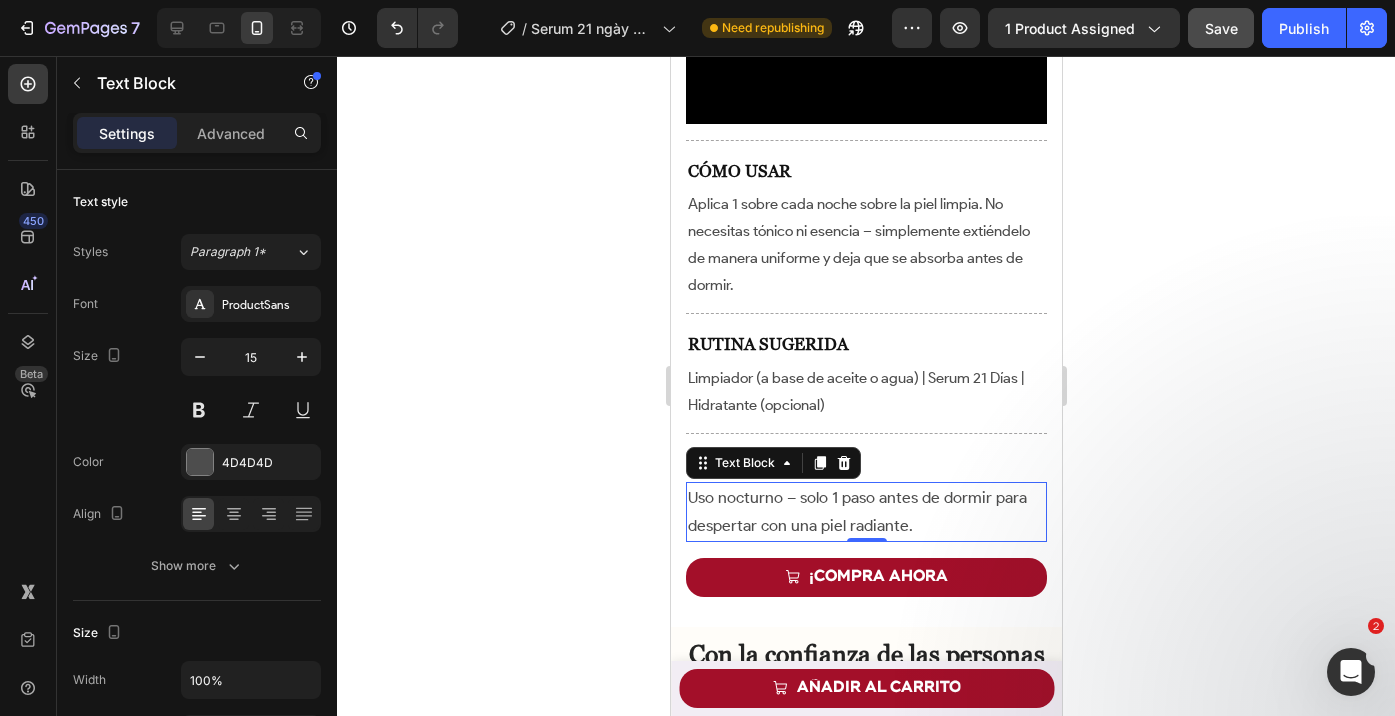 click on "Uso nocturno – solo 1 paso antes de dormir para despertar con una piel radiante." at bounding box center (856, 511) 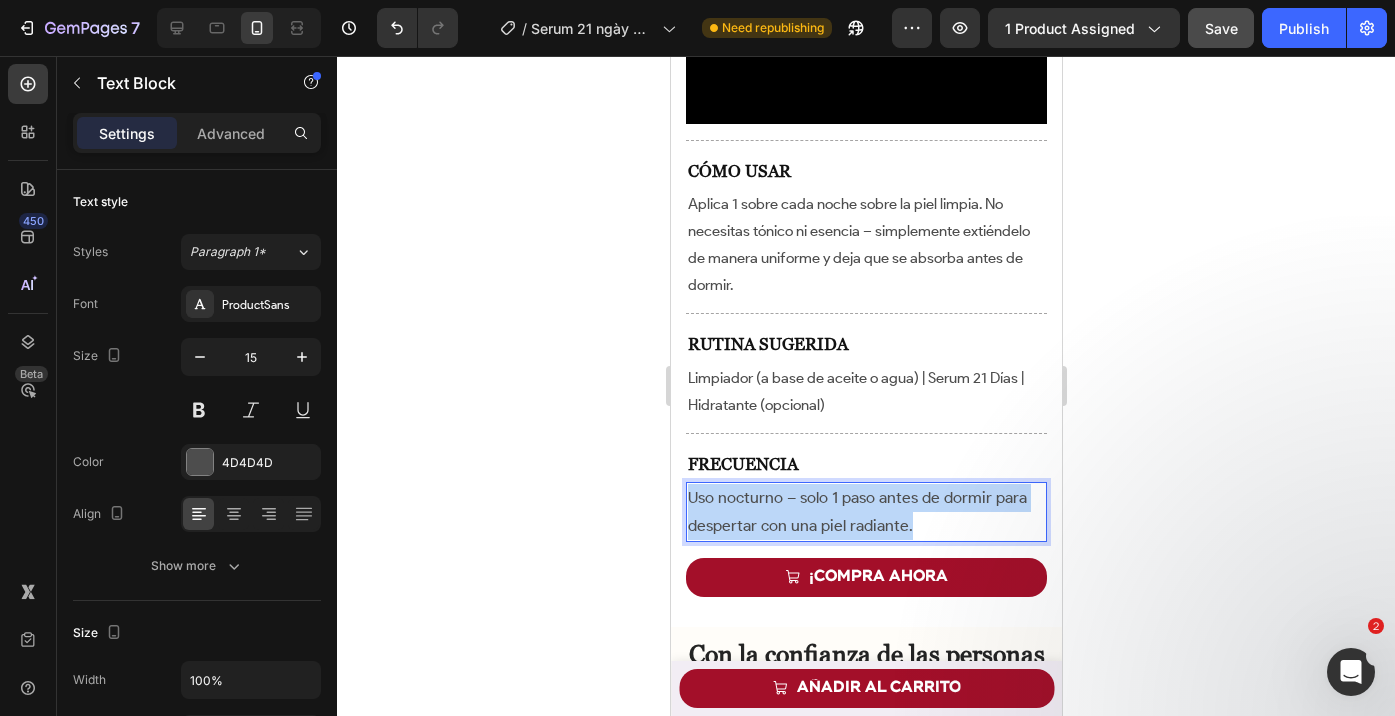 click on "Uso nocturno – solo 1 paso antes de dormir para despertar con una piel radiante." at bounding box center (856, 511) 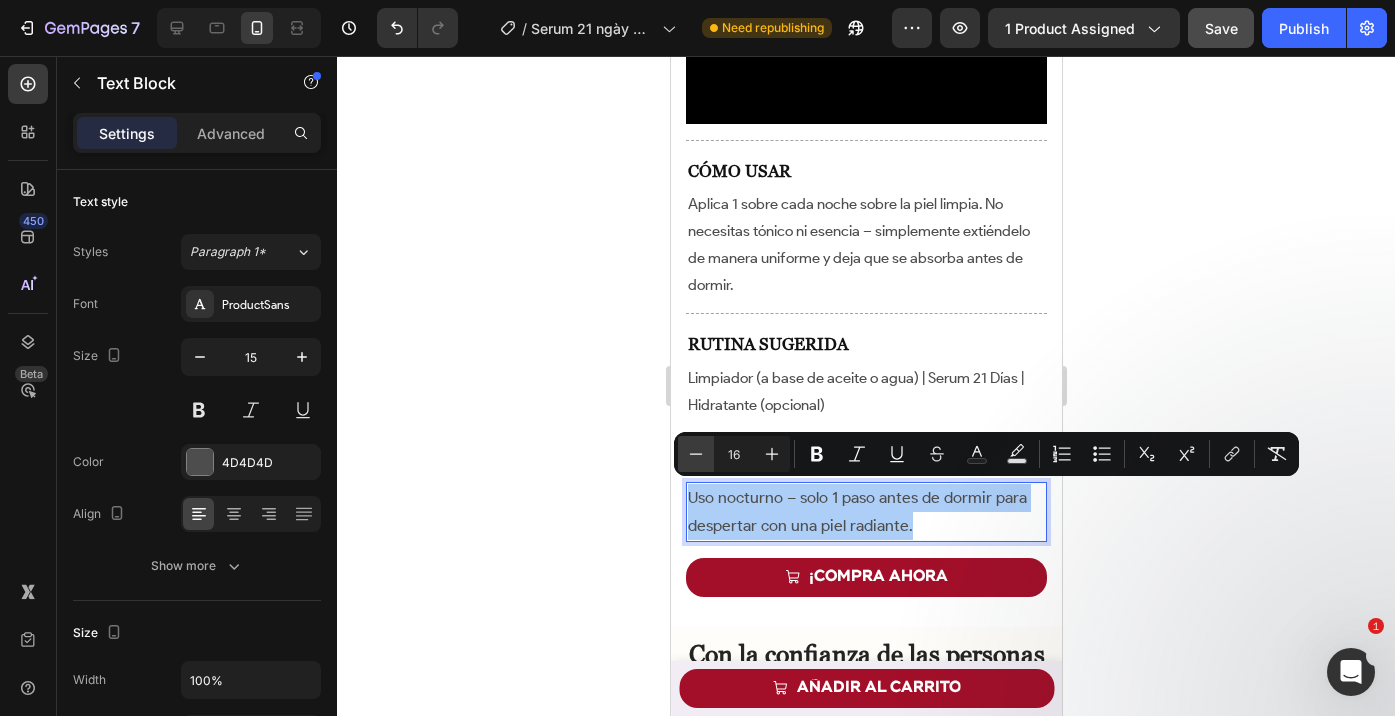 click on "Minus" at bounding box center (696, 454) 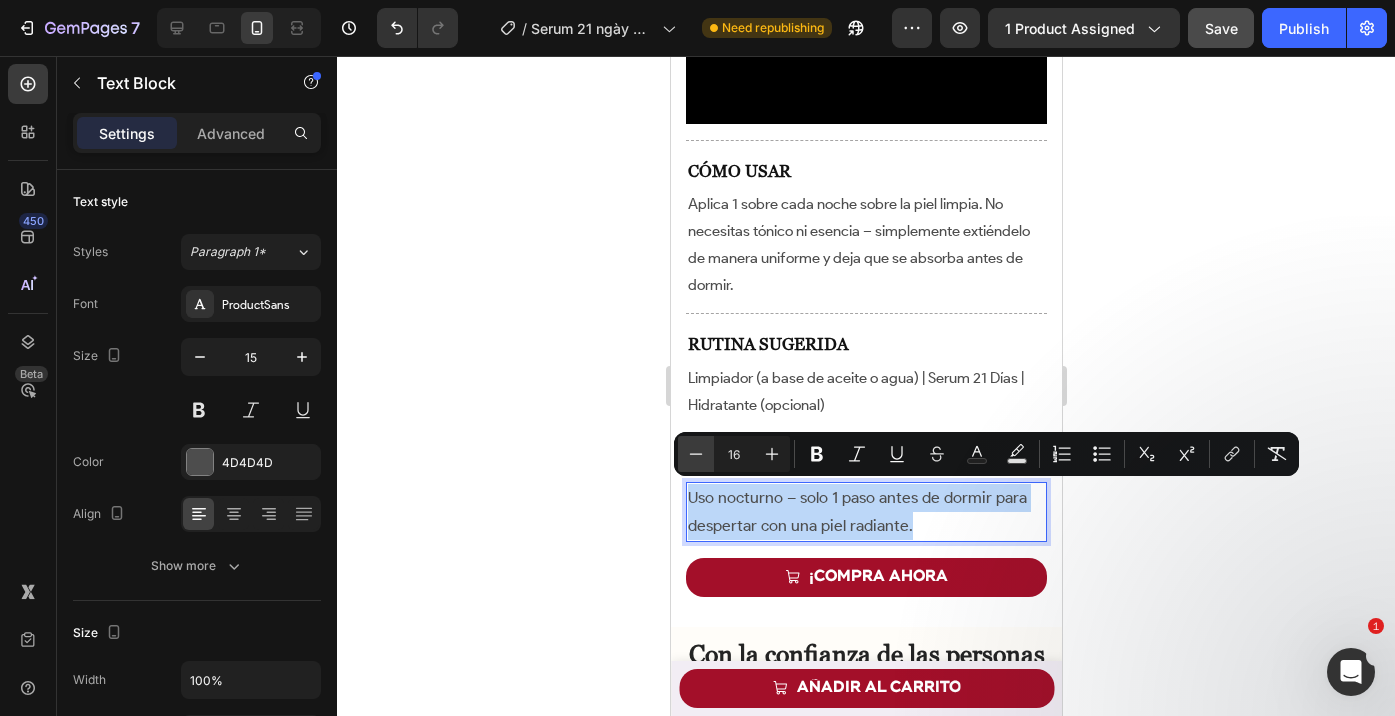 type on "15" 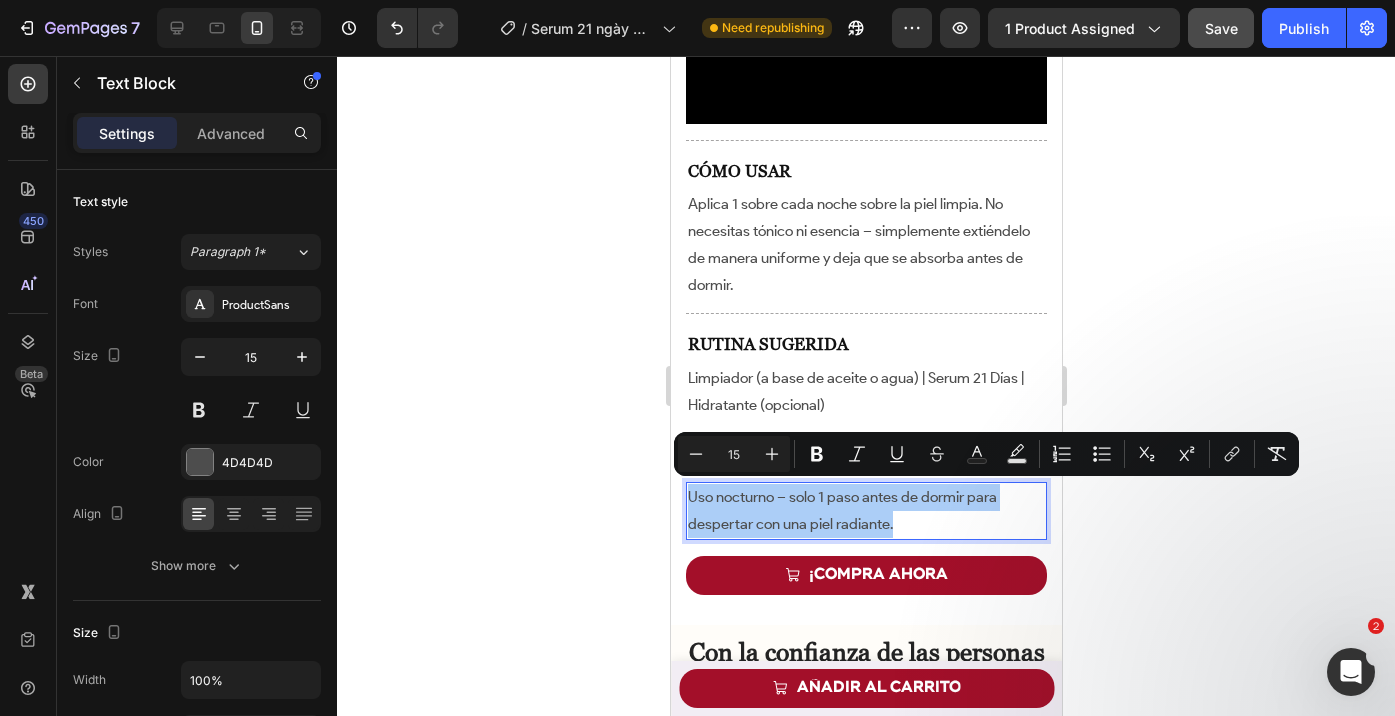 click 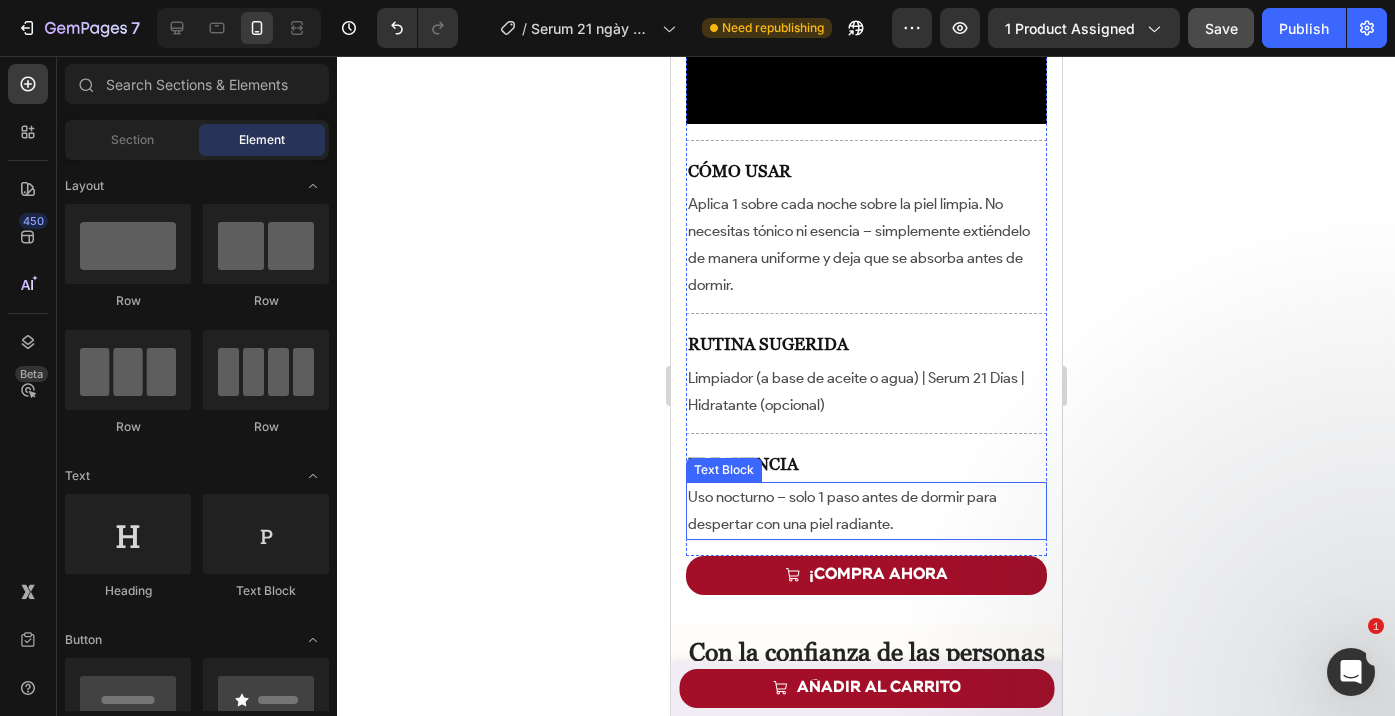 click on "Uso nocturno – solo 1 paso antes de dormir para despertar con una piel radiante." at bounding box center [841, 510] 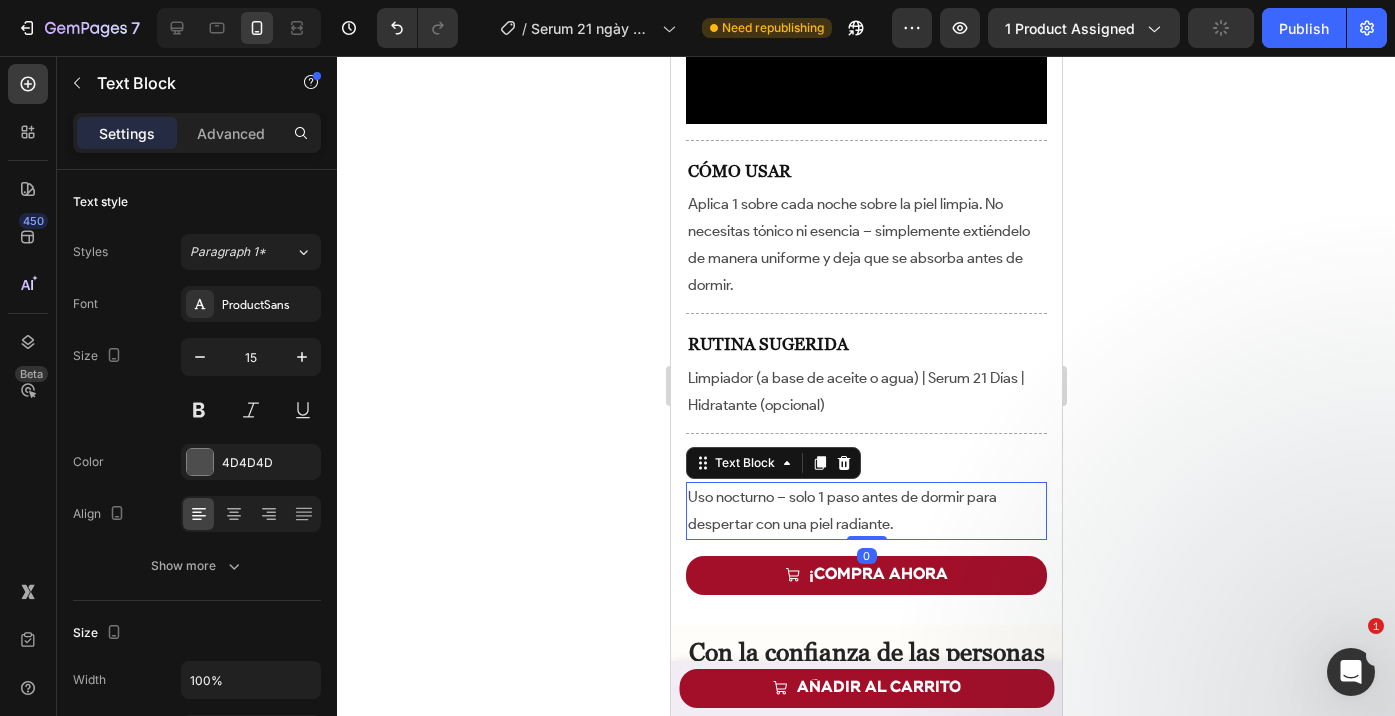 click 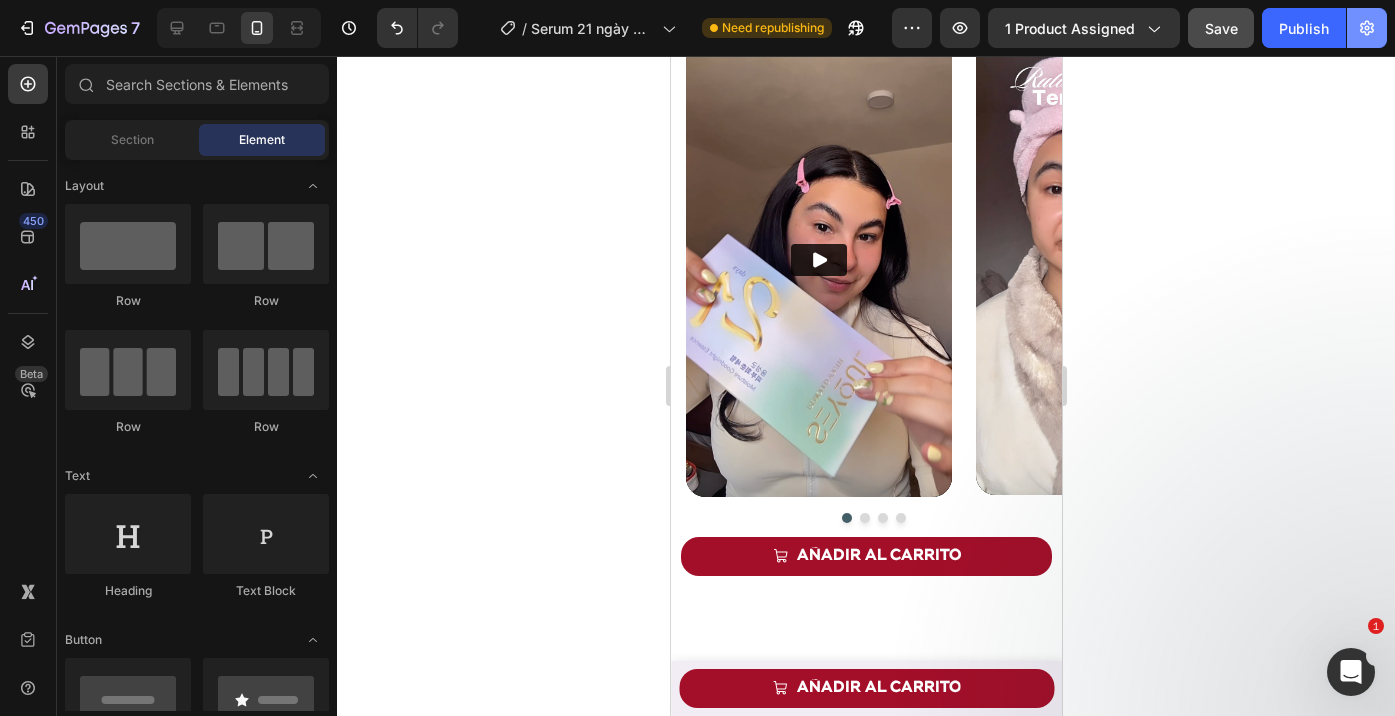 scroll, scrollTop: 1050, scrollLeft: 0, axis: vertical 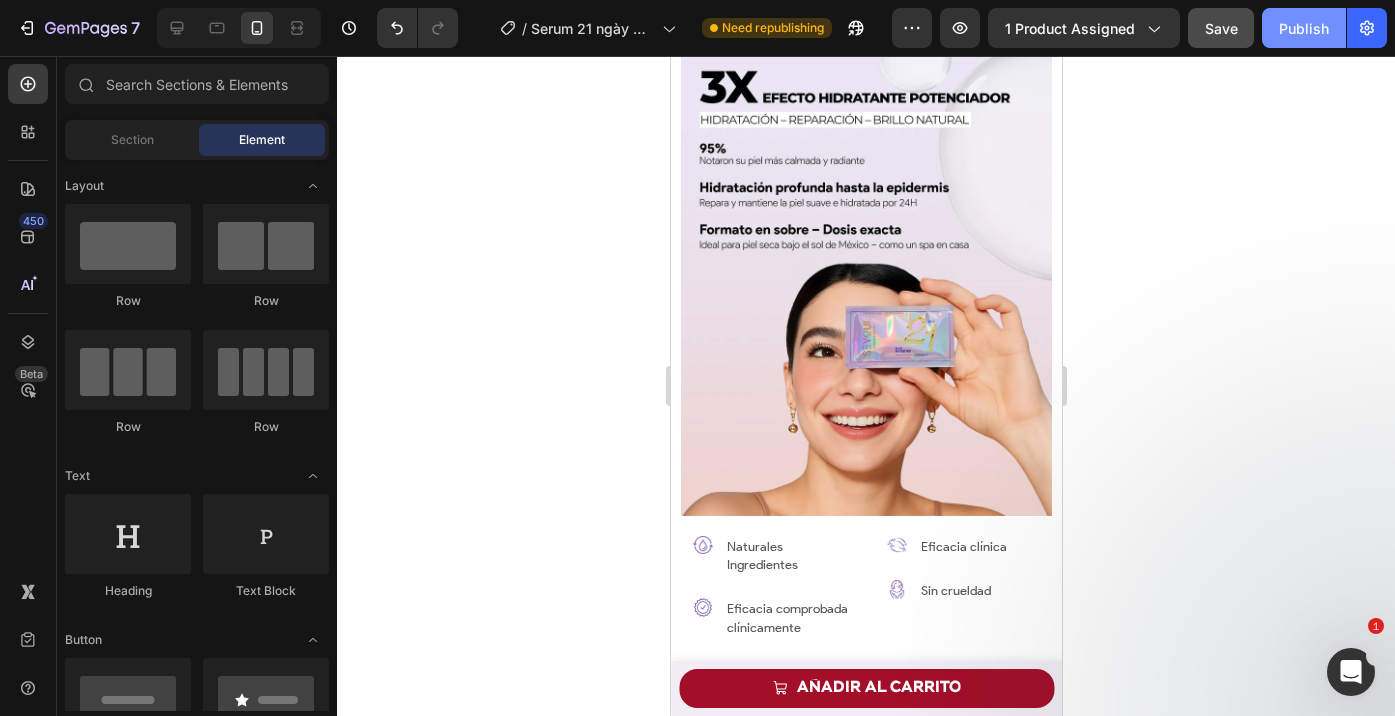click on "Publish" at bounding box center (1304, 28) 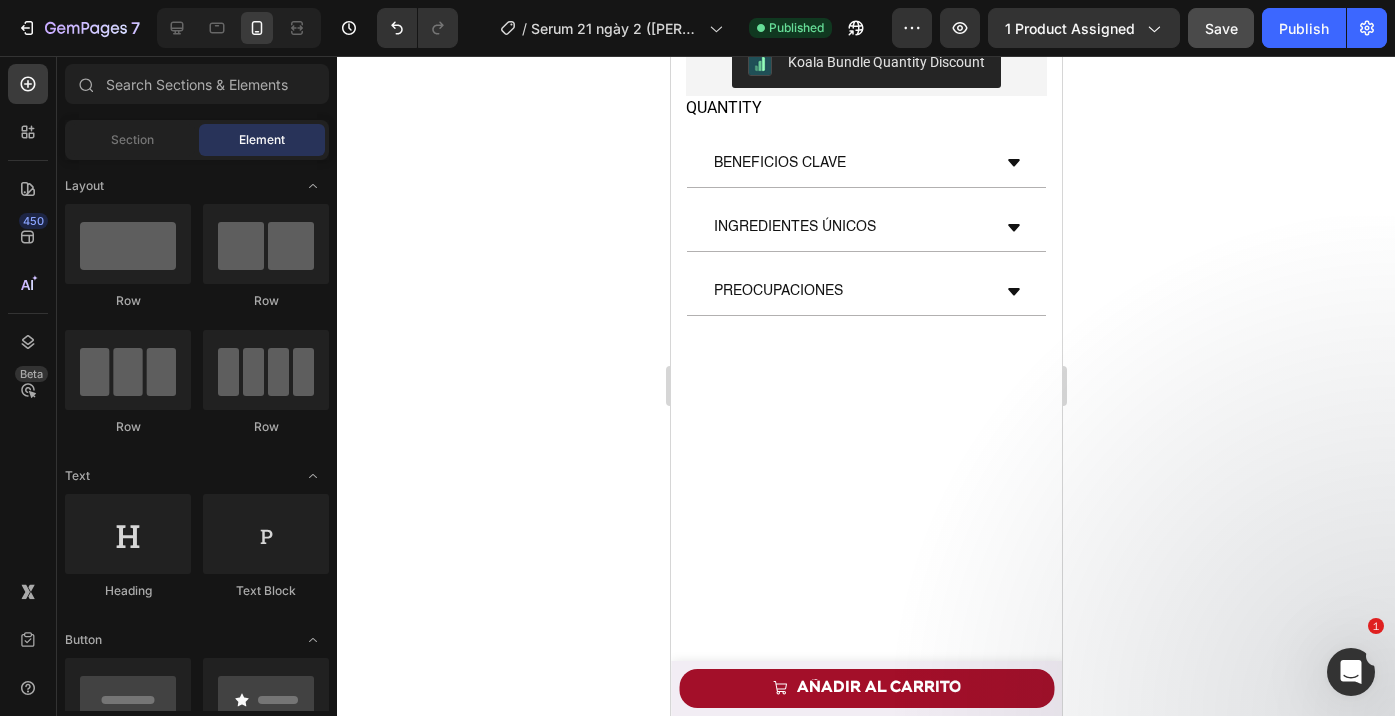 scroll, scrollTop: 0, scrollLeft: 0, axis: both 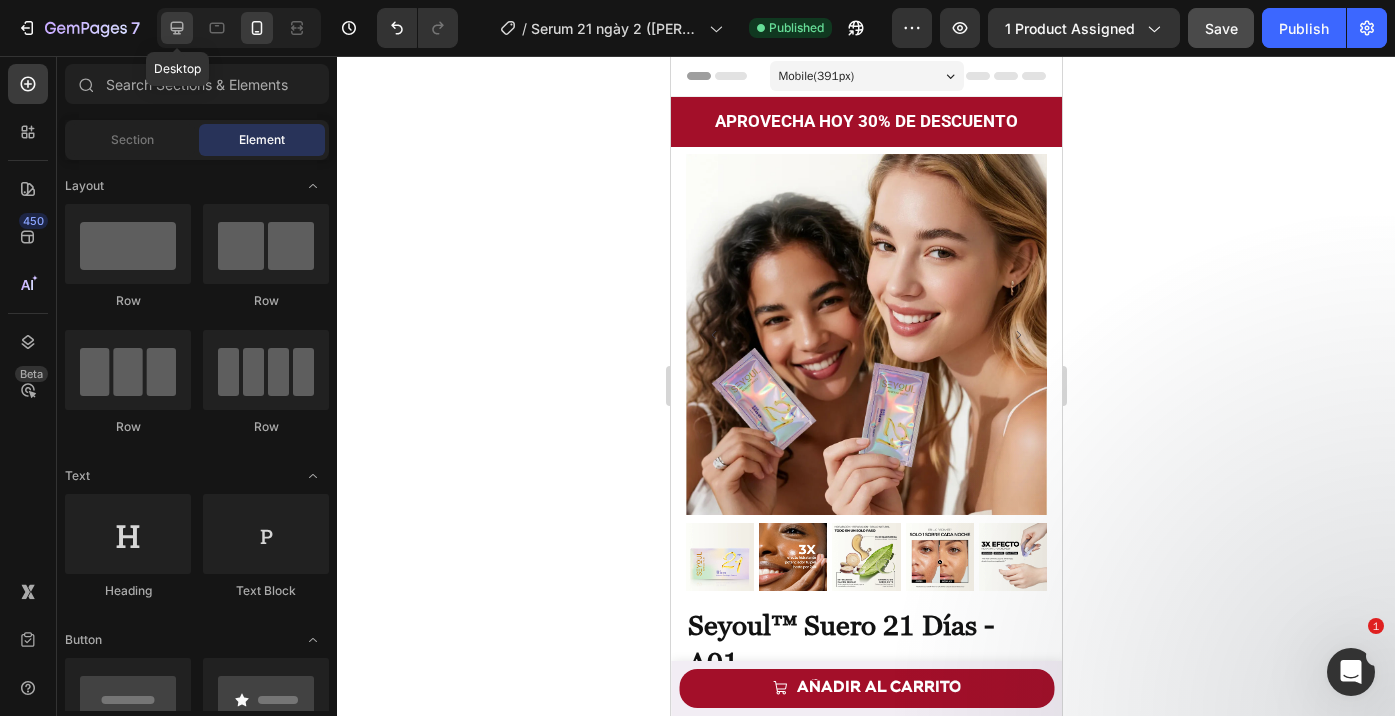click 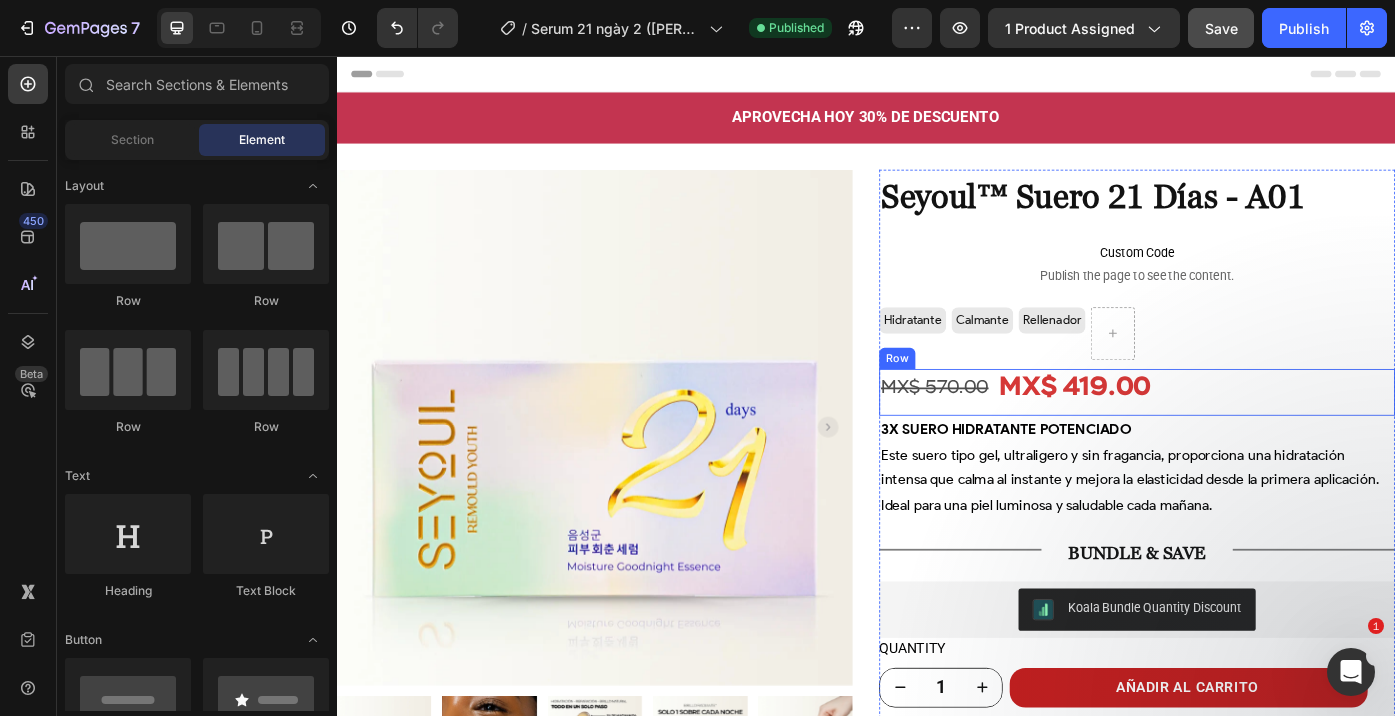 scroll, scrollTop: 22, scrollLeft: 0, axis: vertical 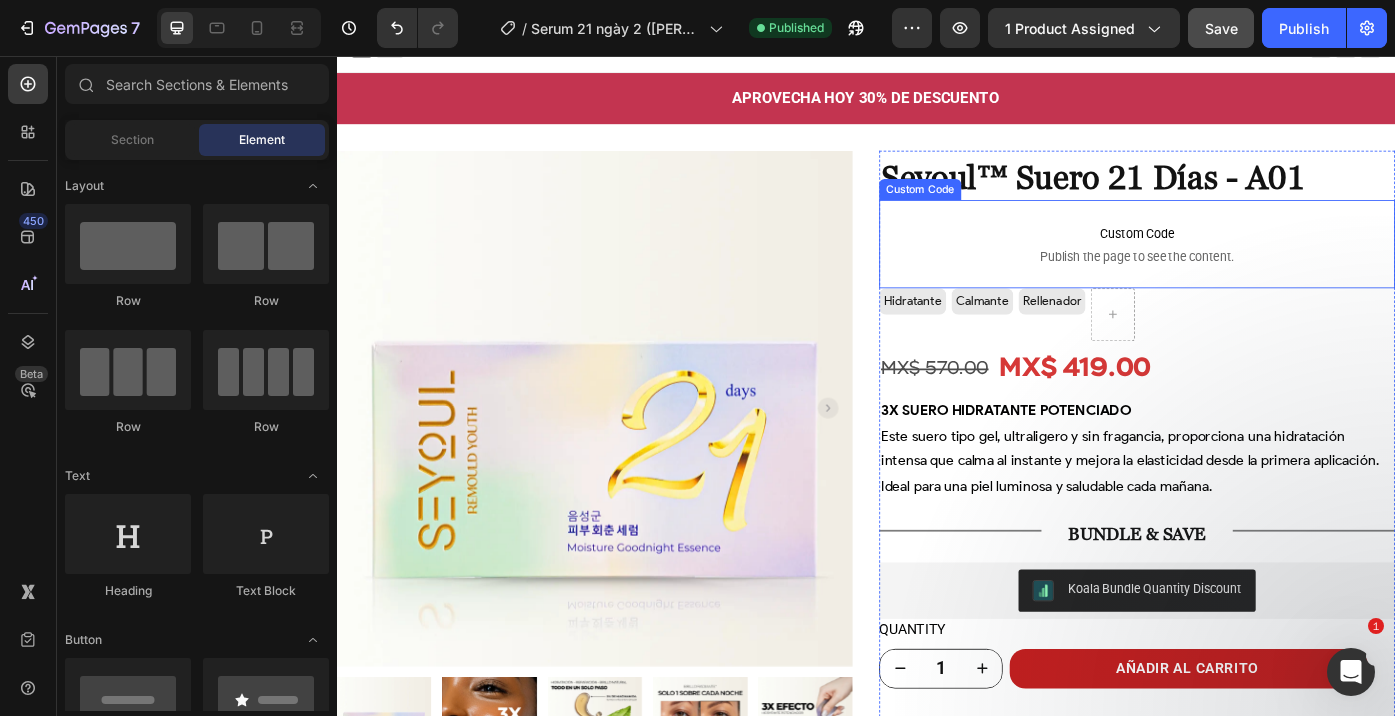 click on "Custom Code" at bounding box center [1244, 257] 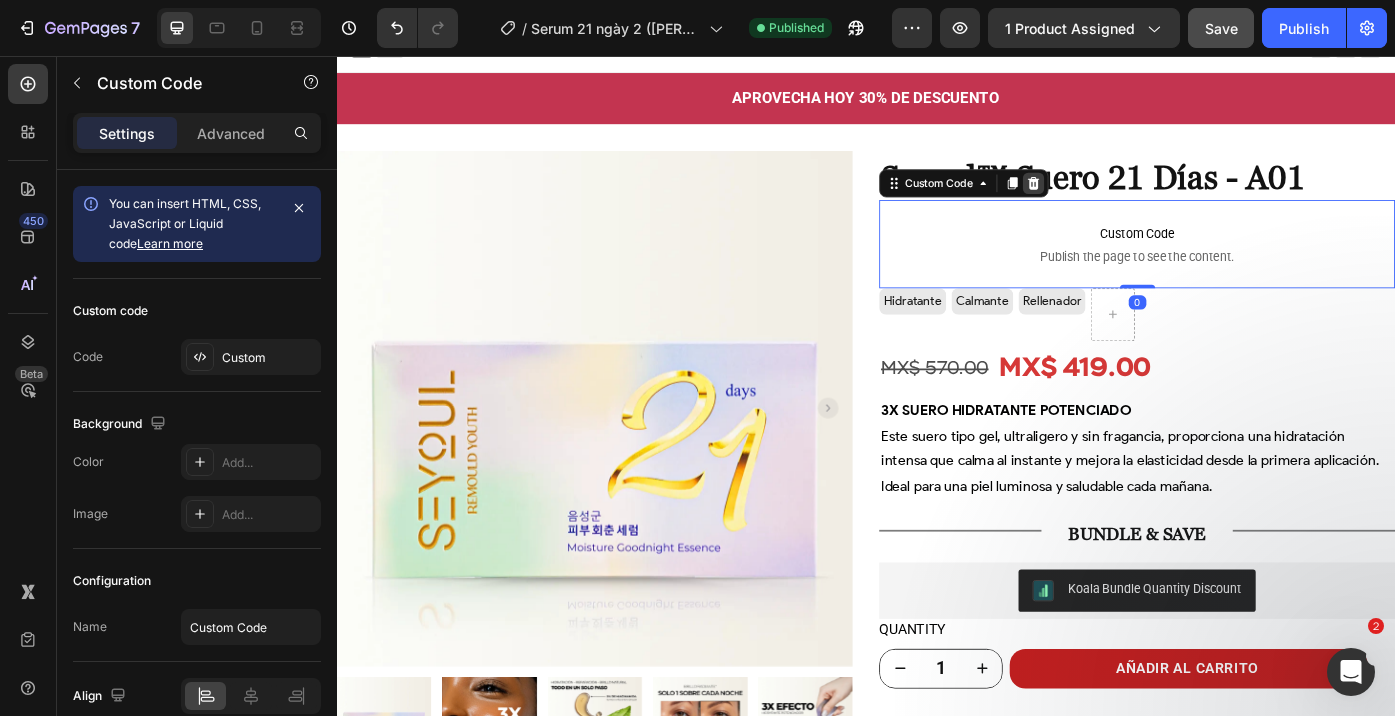 click at bounding box center [1127, 200] 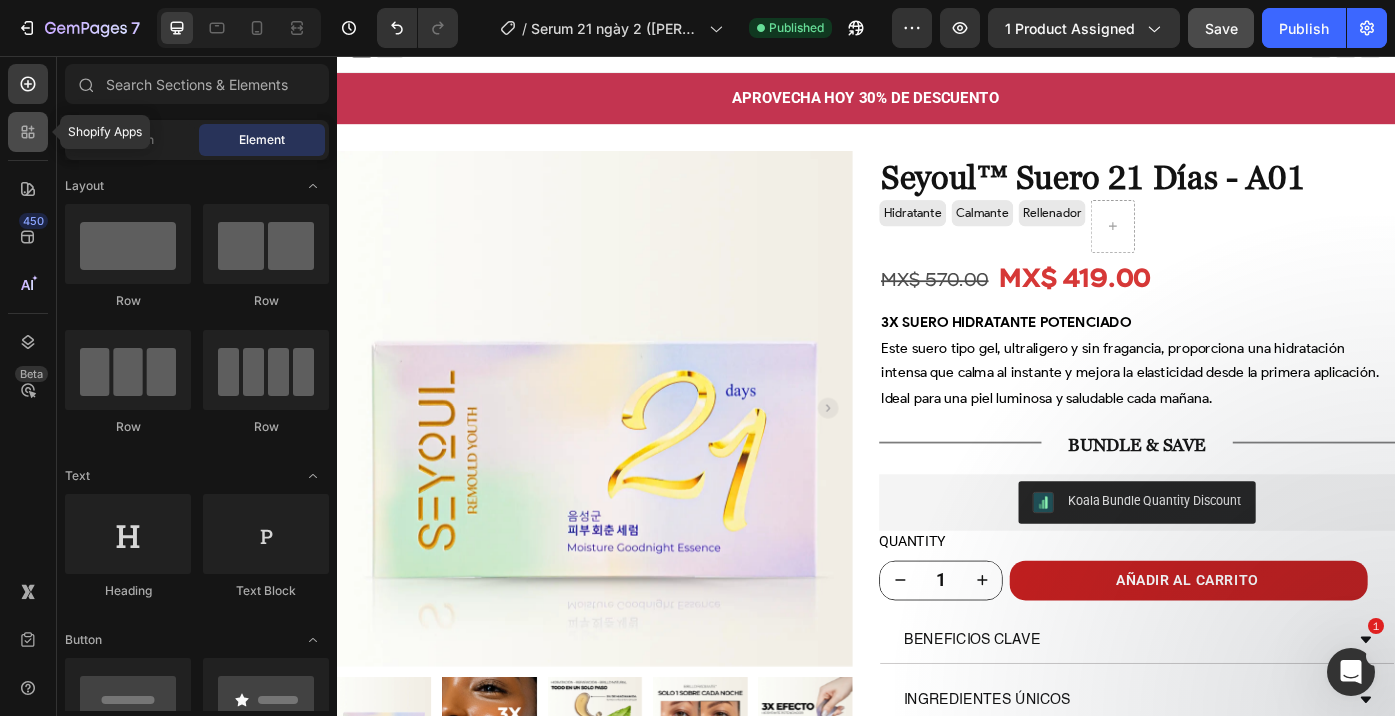 click 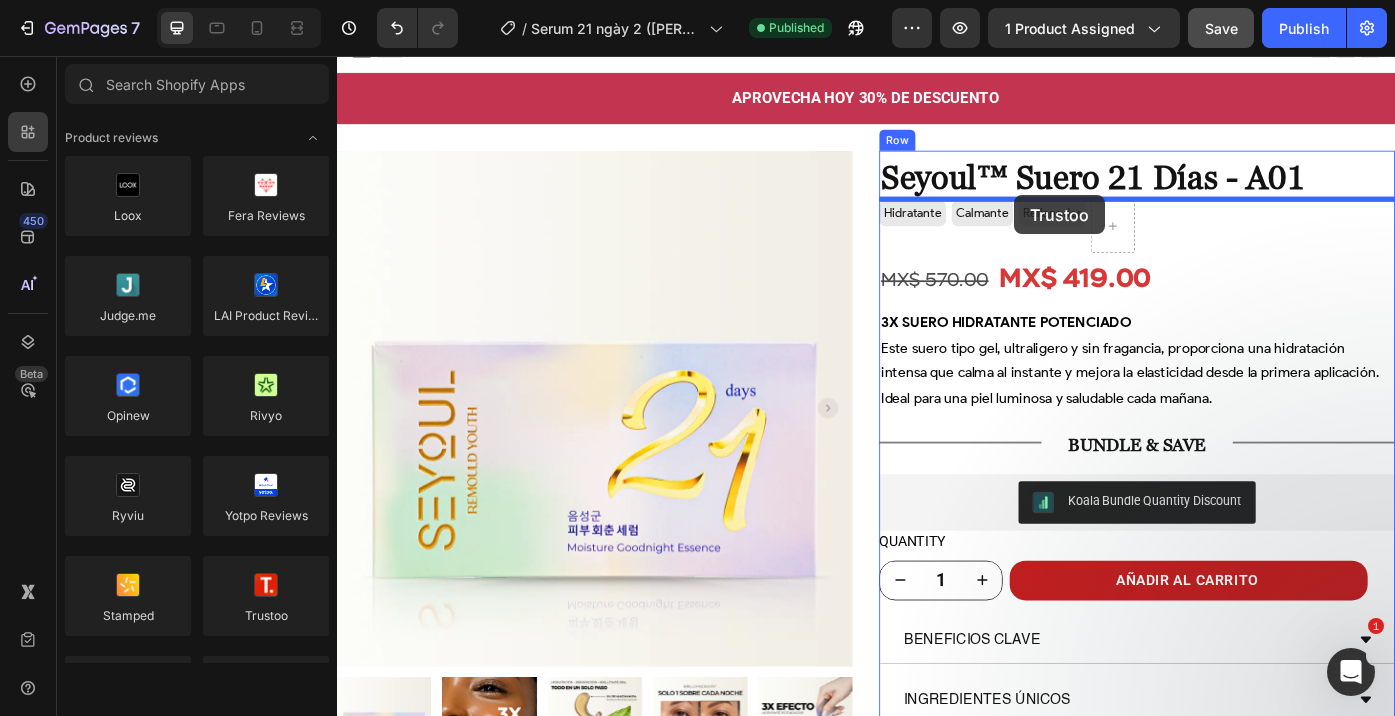 drag, startPoint x: 586, startPoint y: 654, endPoint x: 1105, endPoint y: 214, distance: 680.41235 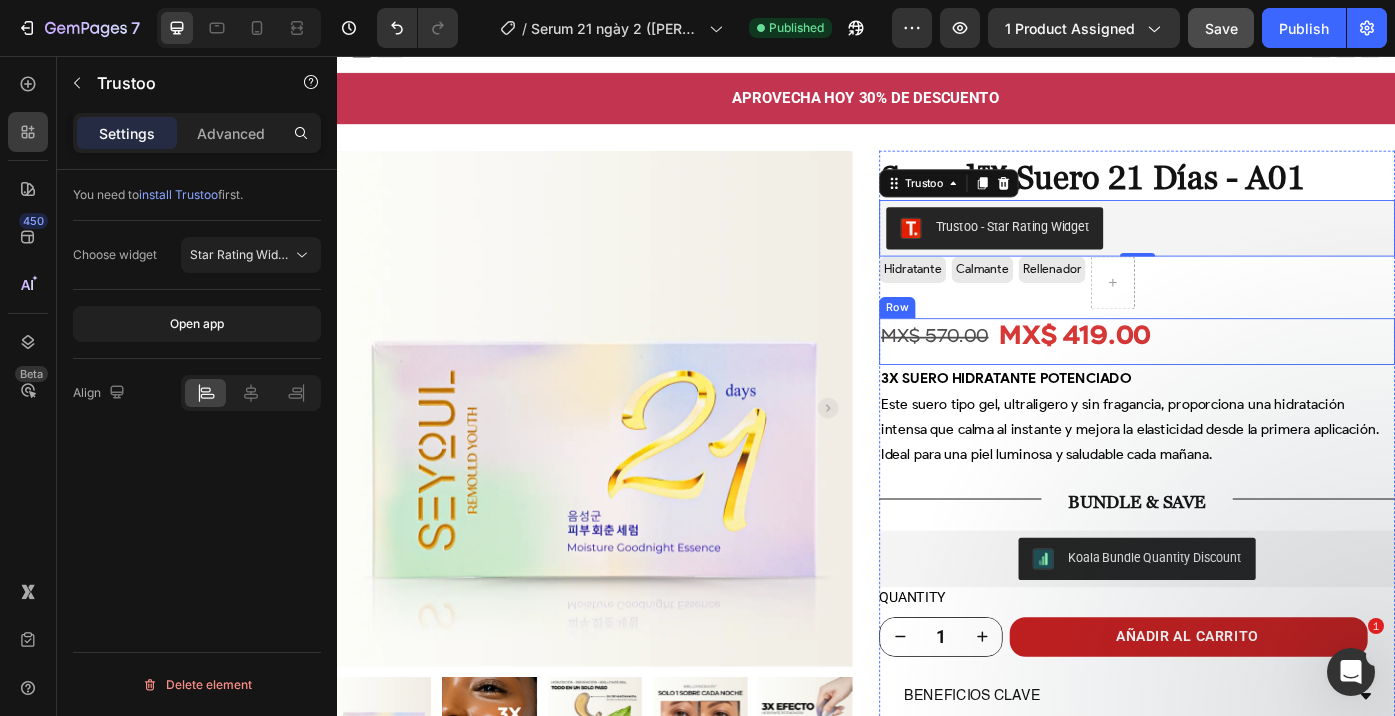 click on "MX$ 570.00 Product Price Product Price MX$ 419.00 Product Price Product Price Row" at bounding box center [1244, 379] 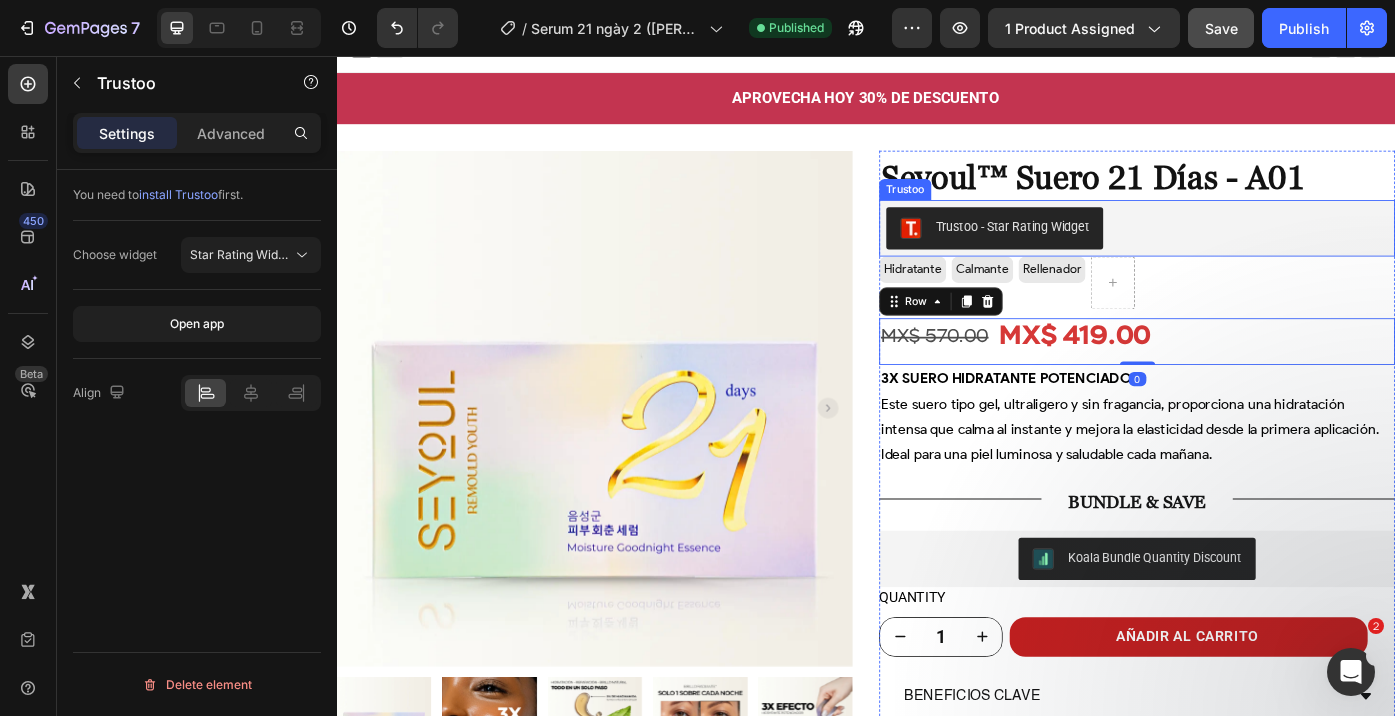 click on "Trustoo - Star Rating Widget" at bounding box center [1244, 251] 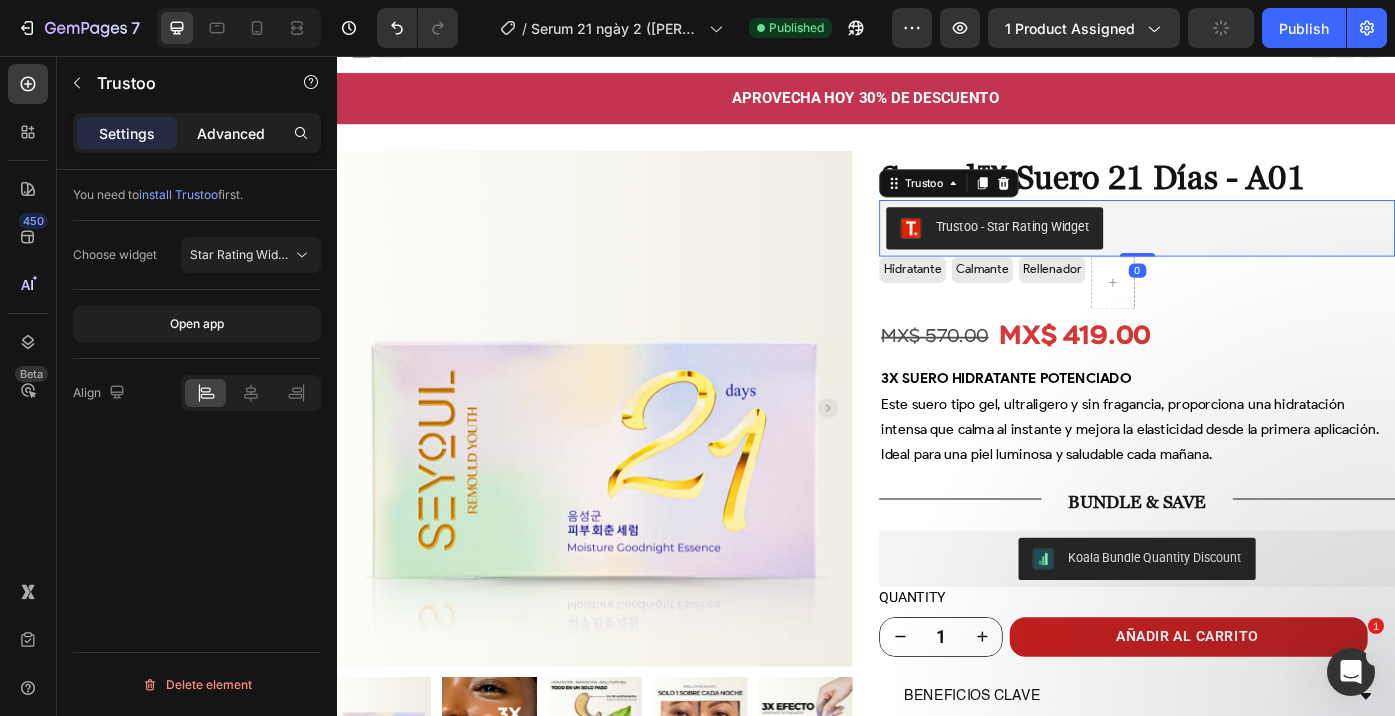 click on "Advanced" at bounding box center (231, 133) 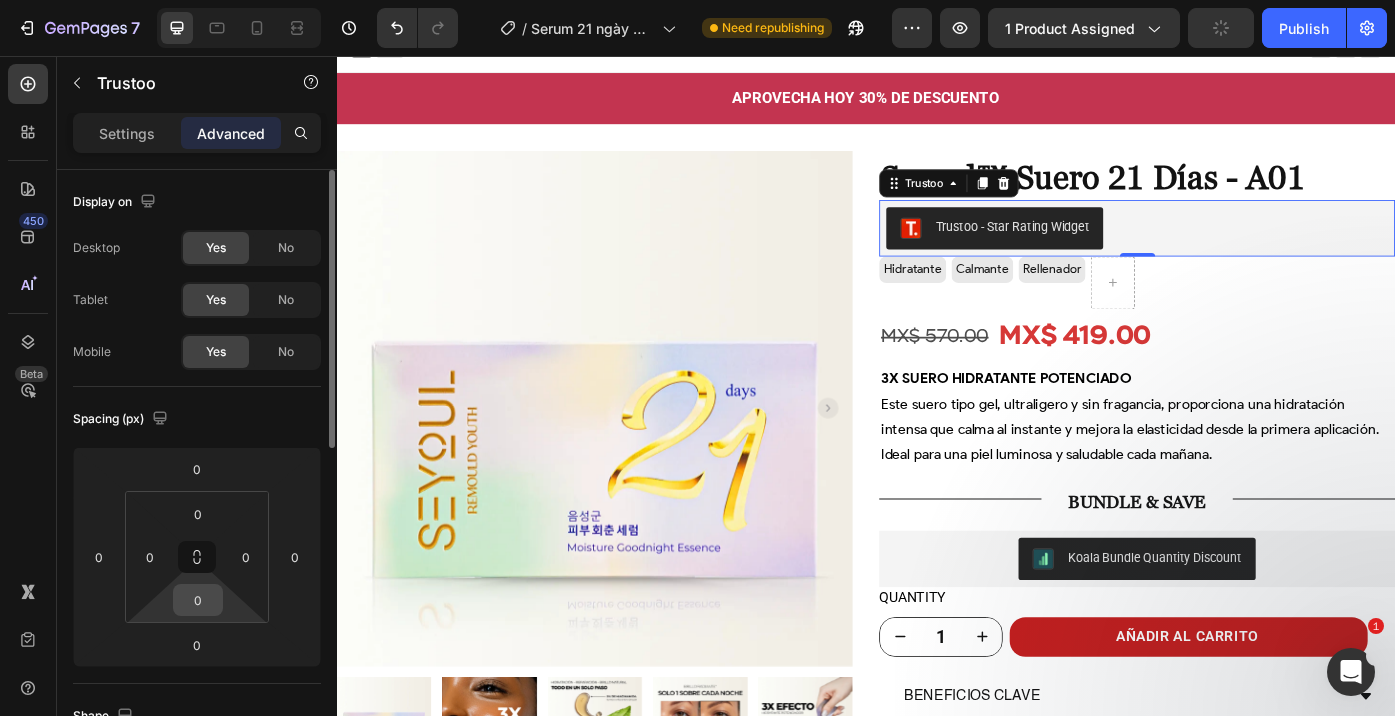 click on "0" at bounding box center (198, 600) 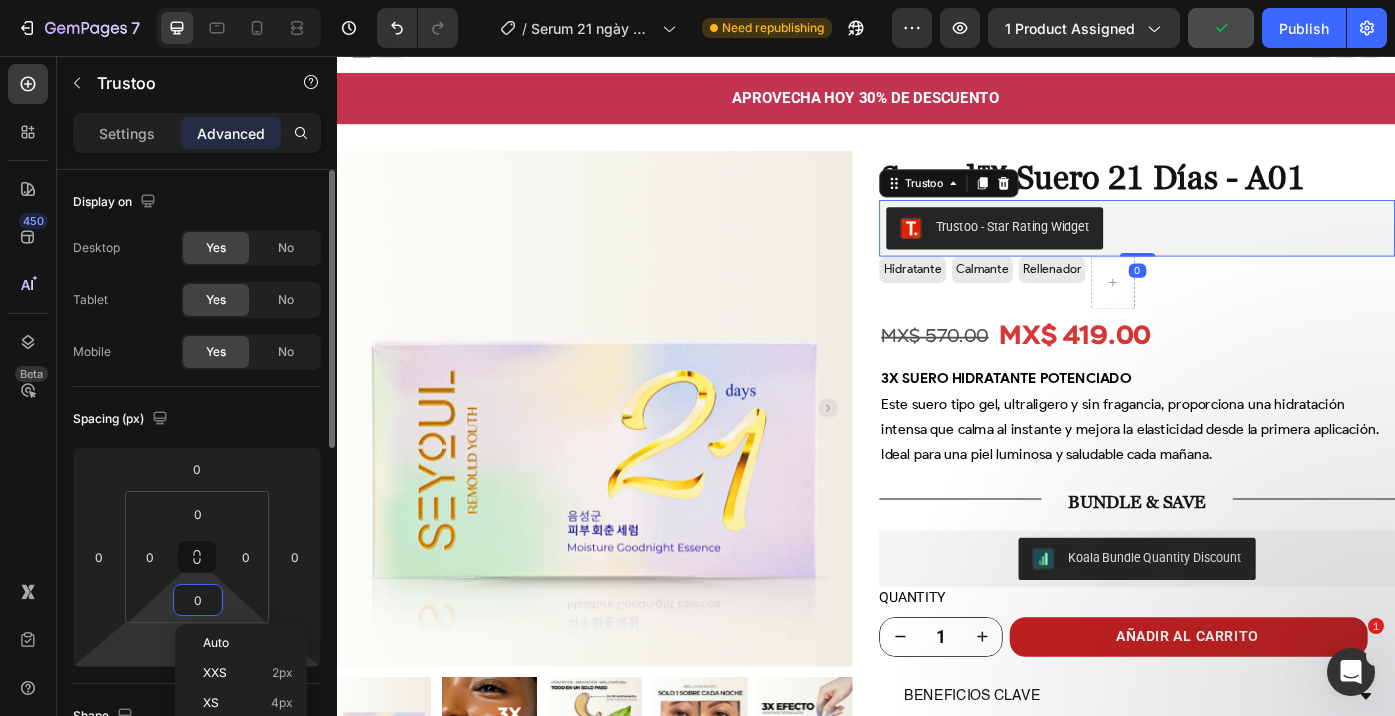 click on "Version history / Serum 21 día 2 ([PERSON] - Nga ) - Hướng mới Need republishing Preview 1 product assigned Publish 450 Beta Sections(18) Elements(84) Section Element Hero Section Product Detail Brands Trusted Badges Guarantee Product Breakdown How to use Testimonials Compare Bundle FAQs Social Proof Brand Story Product List Collection Blog List Contact Sticky Add to Cart Custom Footer Browse Library 450 Layout
Row
Row
Row
Row Text
Heading
Text Block Button
Button
Button Media
Image" at bounding box center (697, 745) 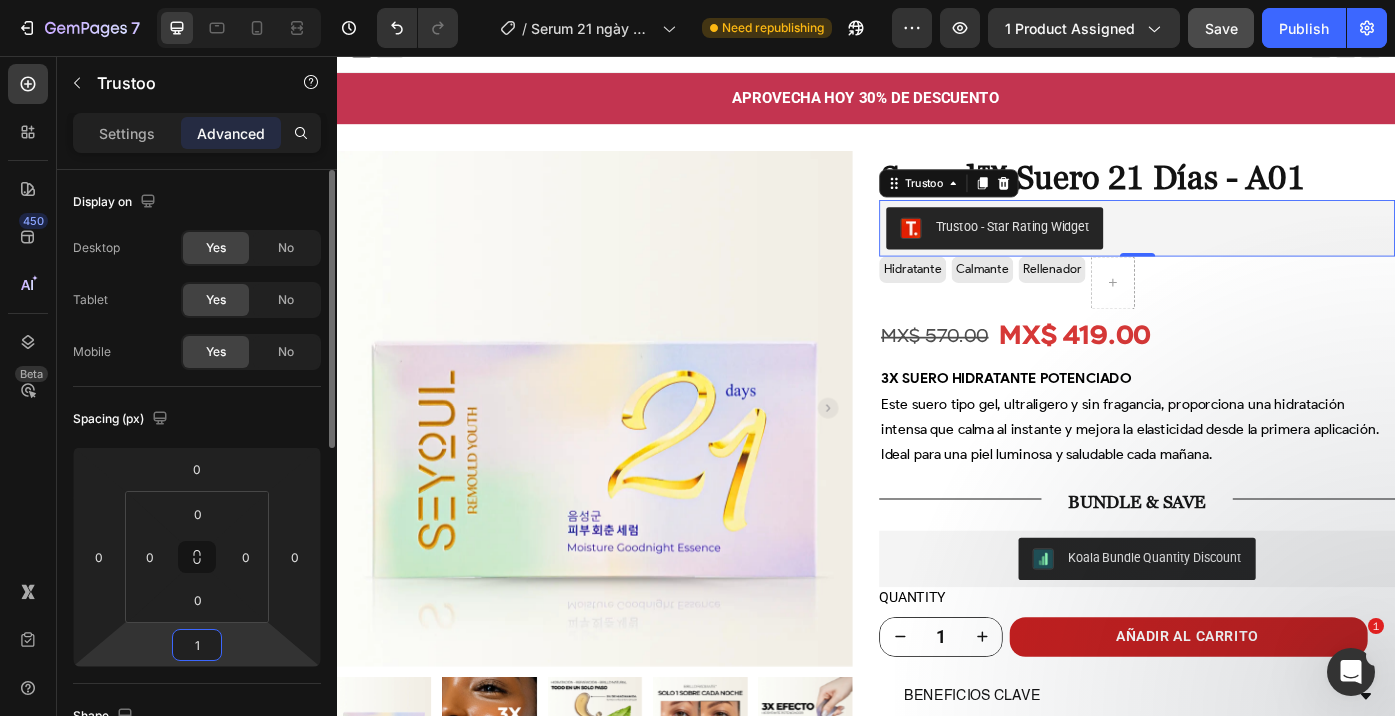 type on "10" 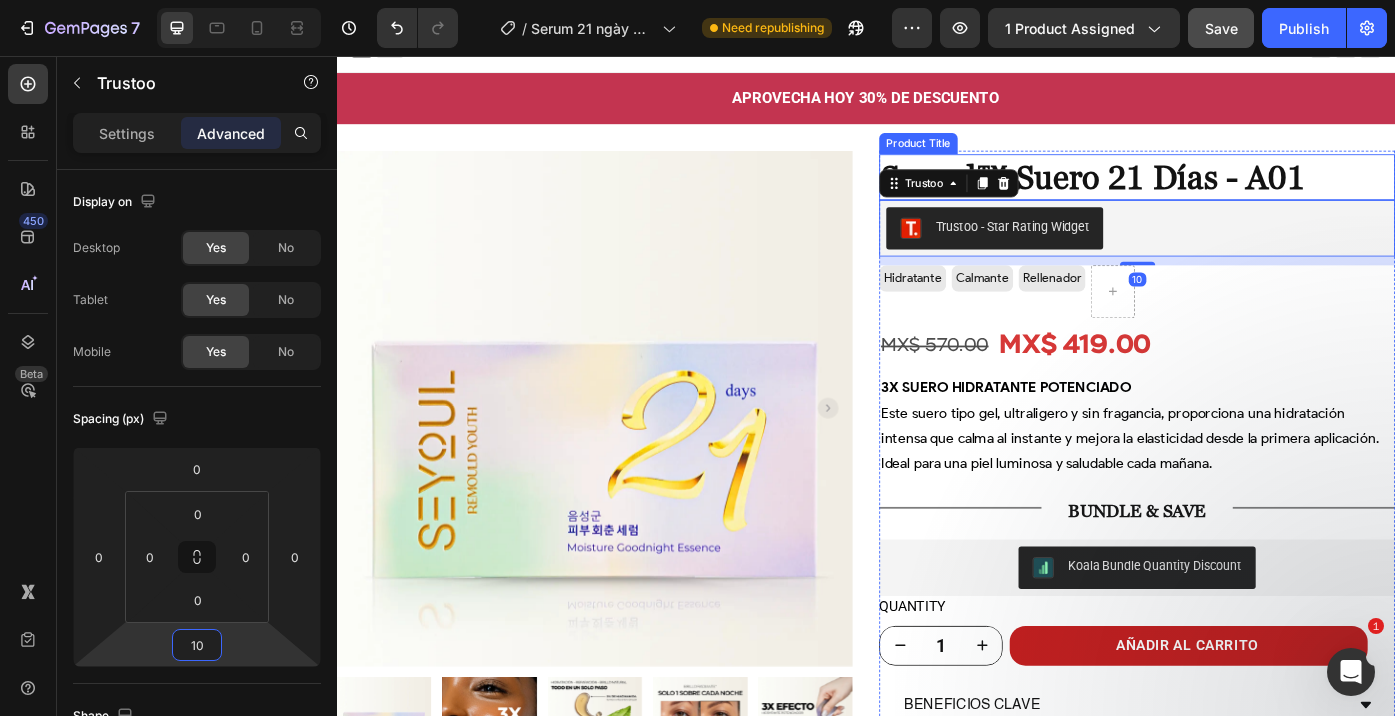 click on "Seyoul™ Suero 21 Días - A01" at bounding box center (1244, 193) 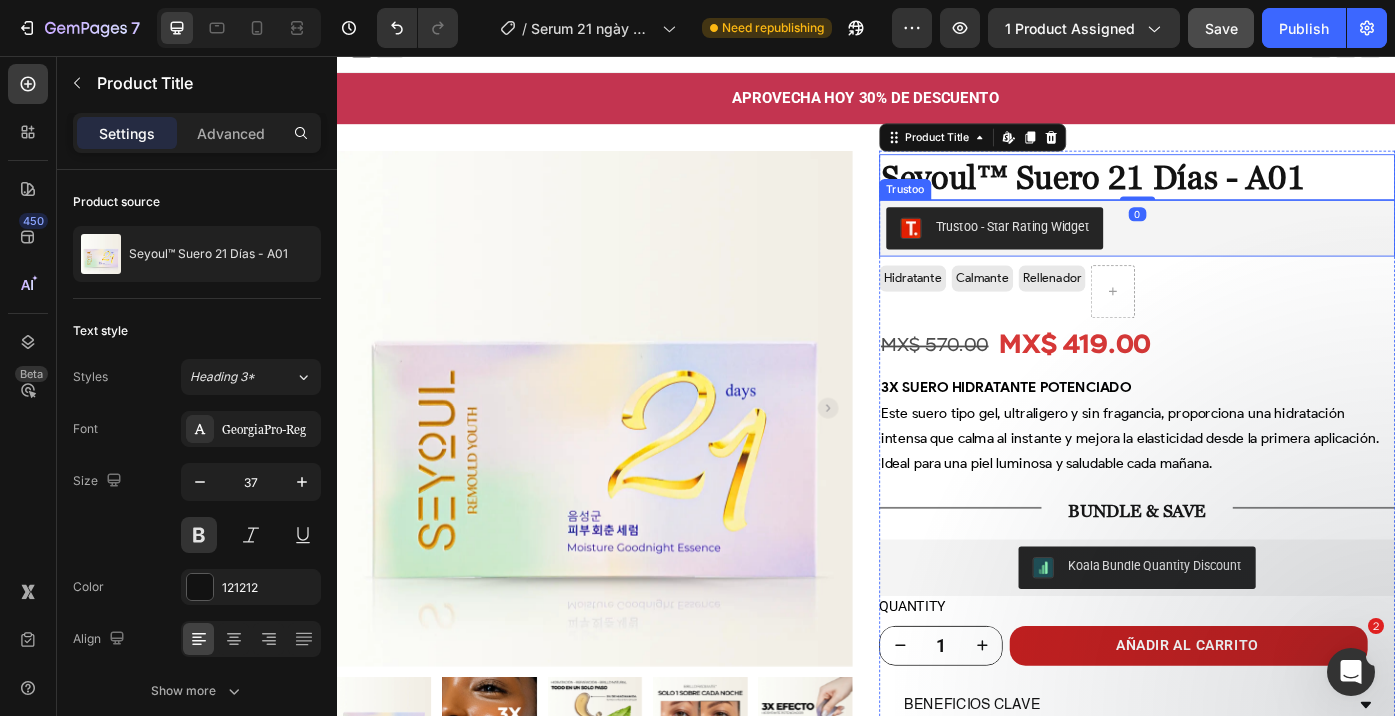 click on "Trustoo - Star Rating Widget" at bounding box center (1244, 251) 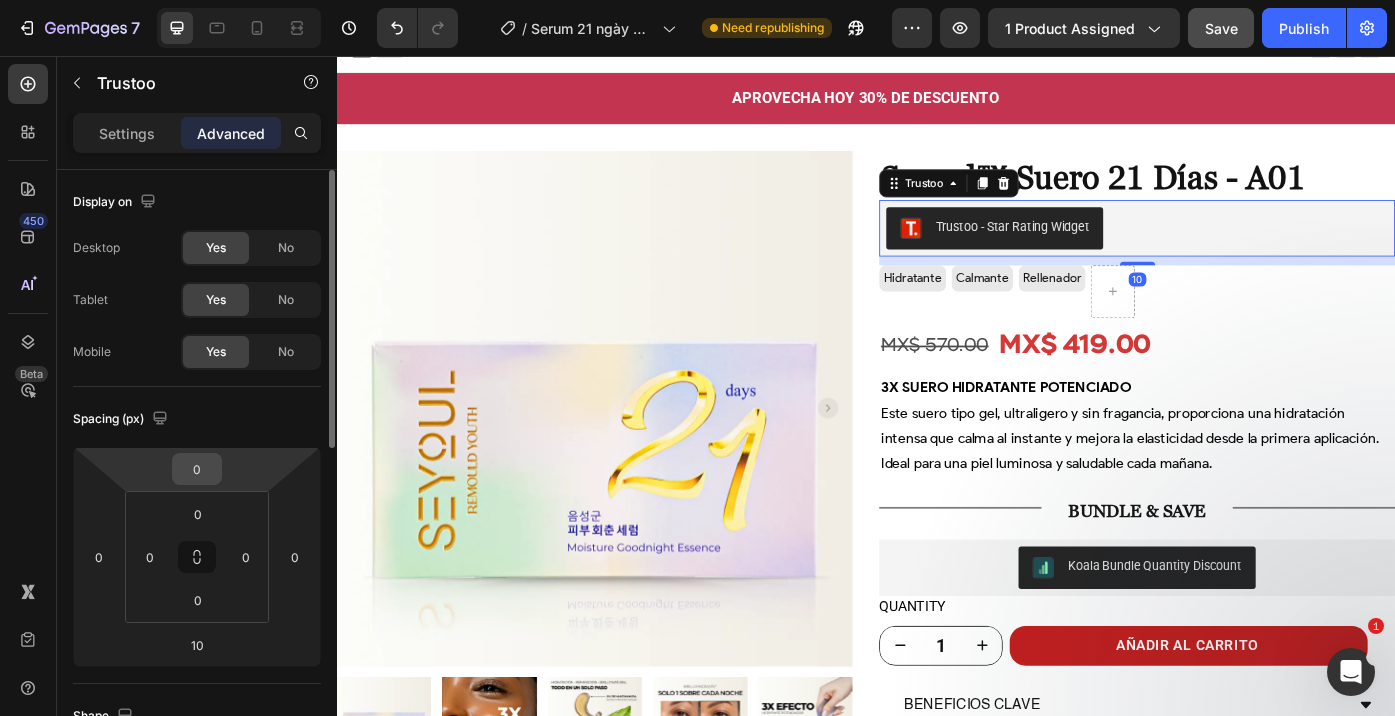 click on "0" at bounding box center [197, 469] 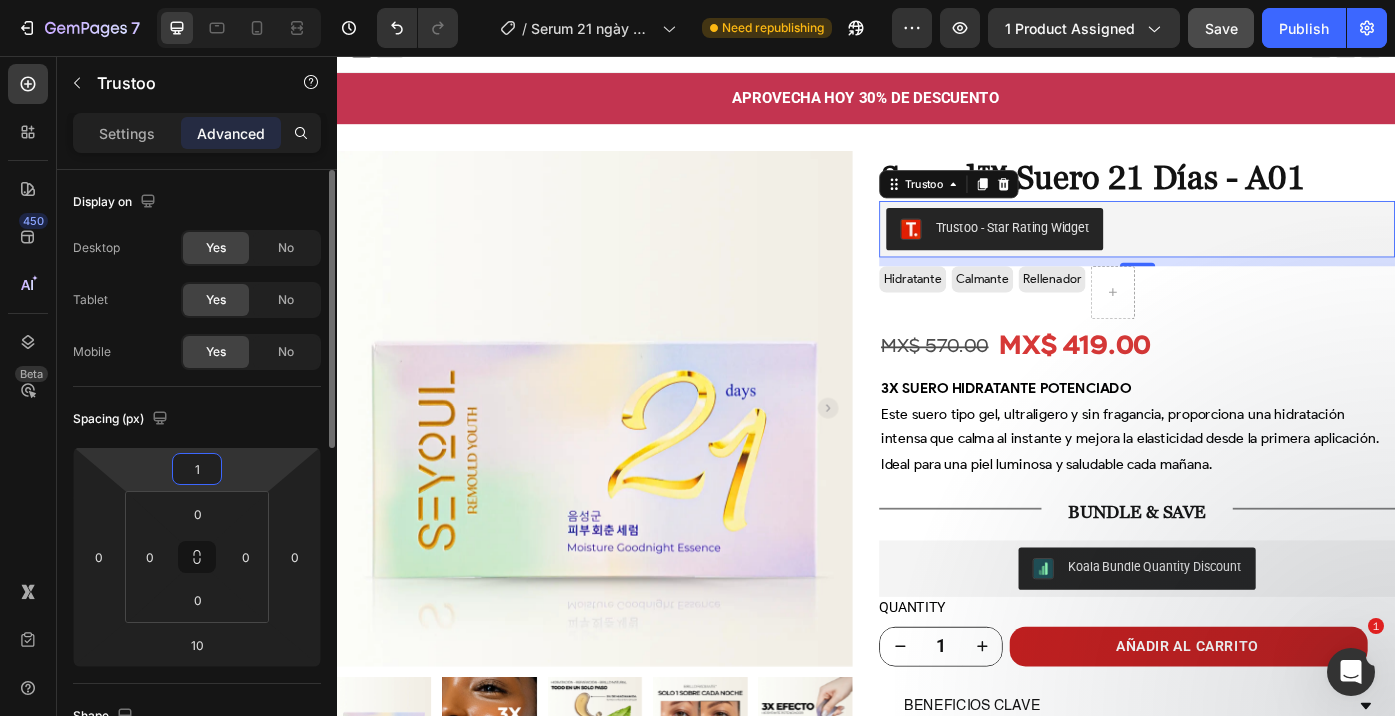 type on "10" 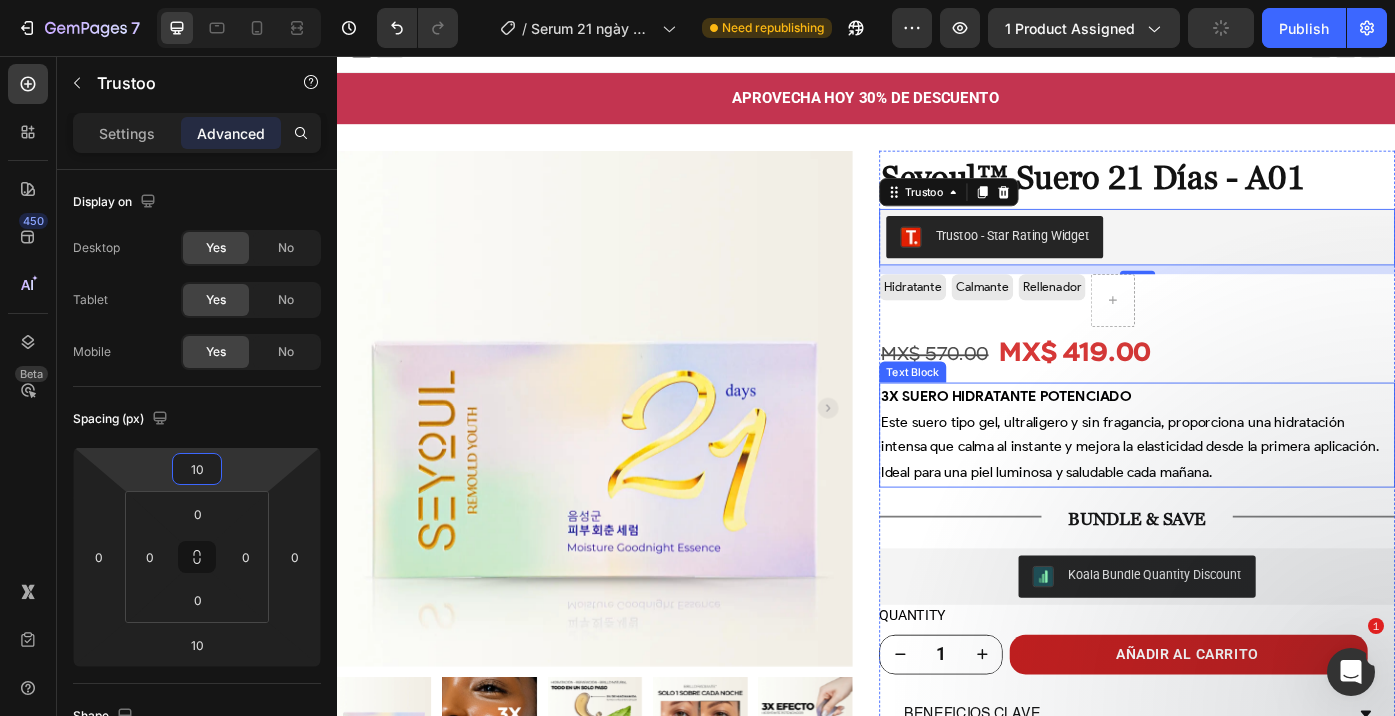 click on "3X SUERO HIDRATANTE POTENCIADO Este suero tipo gel, ultraligero y sin fragancia, proporciona una hidratación intensa que calma al instante y mejora la elasticidad desde la primera aplicación. Ideal para una piel luminosa y saludable cada mañana." at bounding box center [1244, 485] 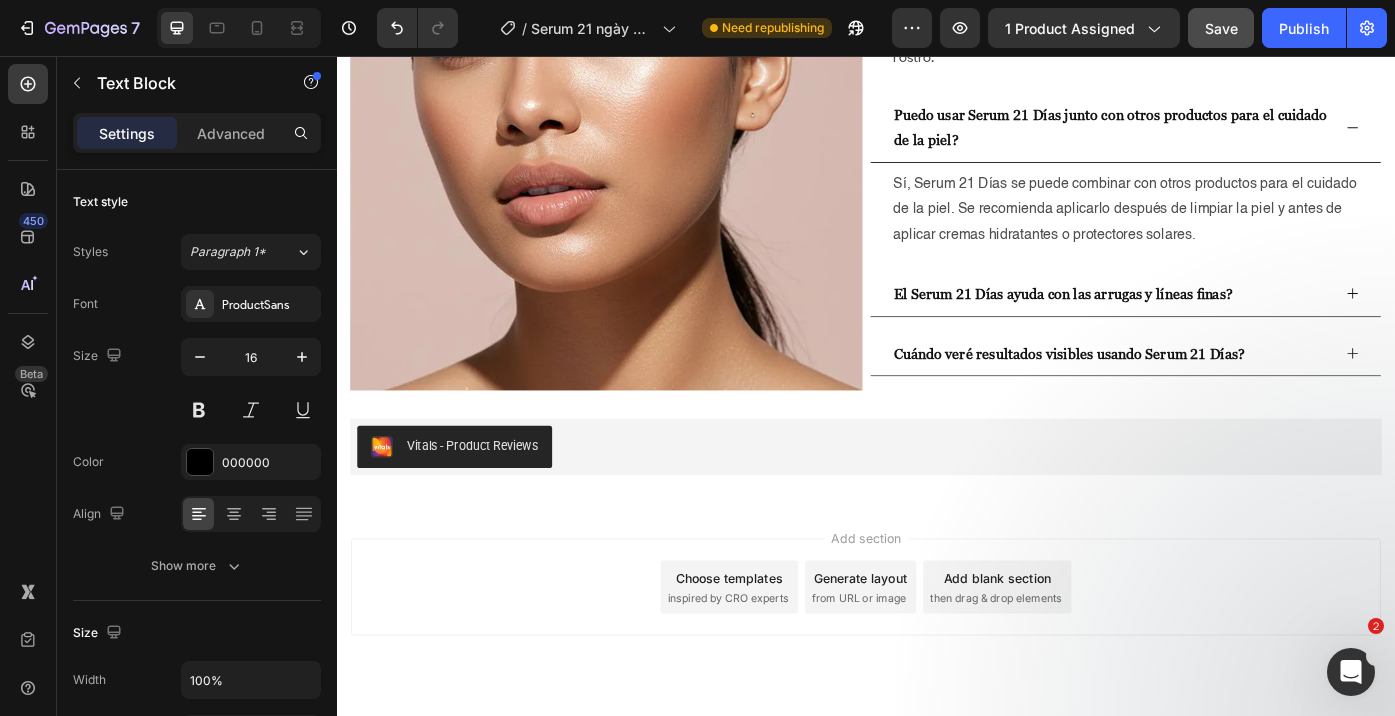 scroll, scrollTop: 5859, scrollLeft: 0, axis: vertical 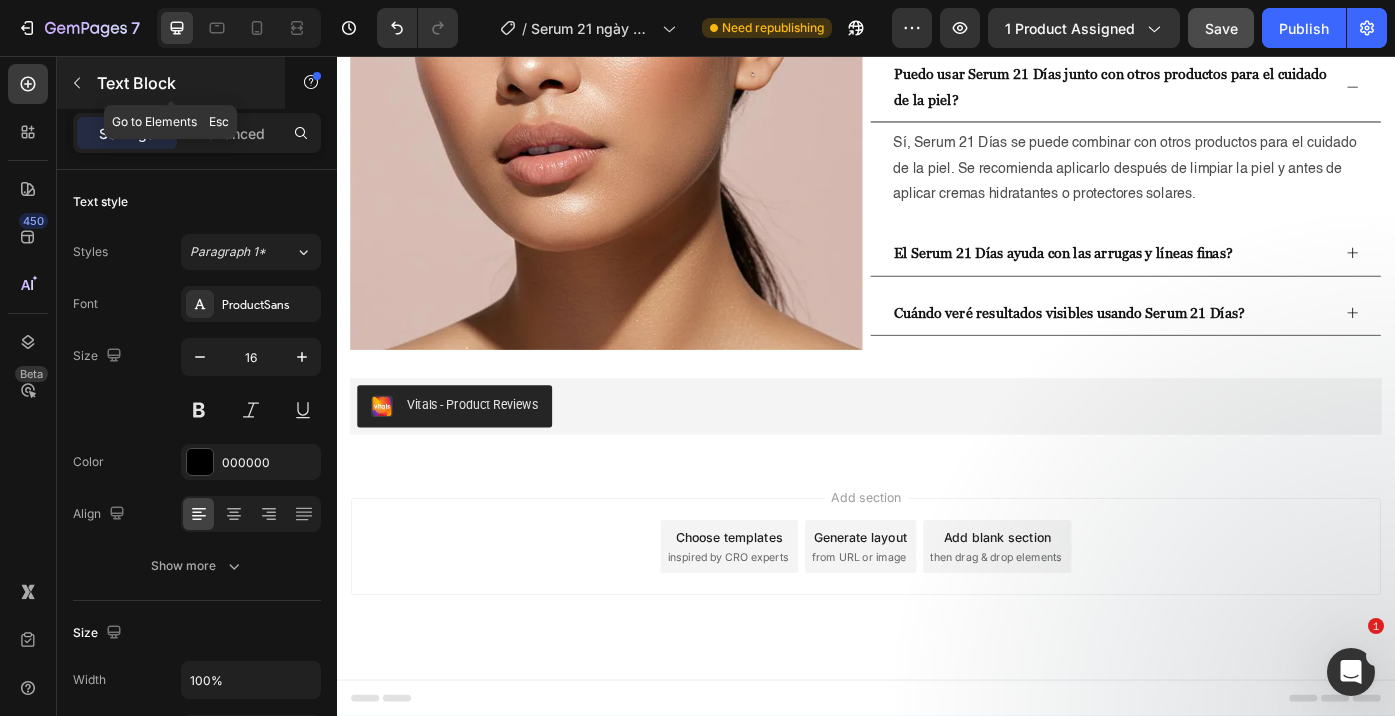 click 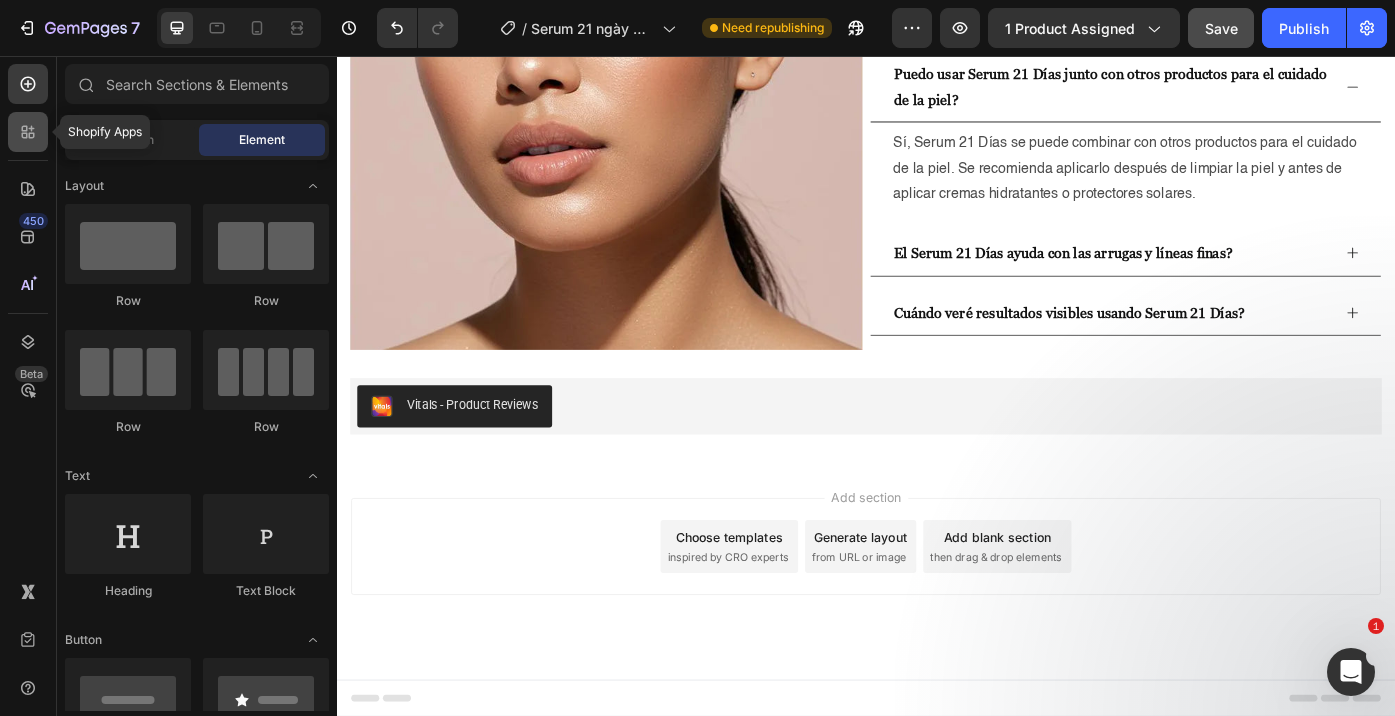 click 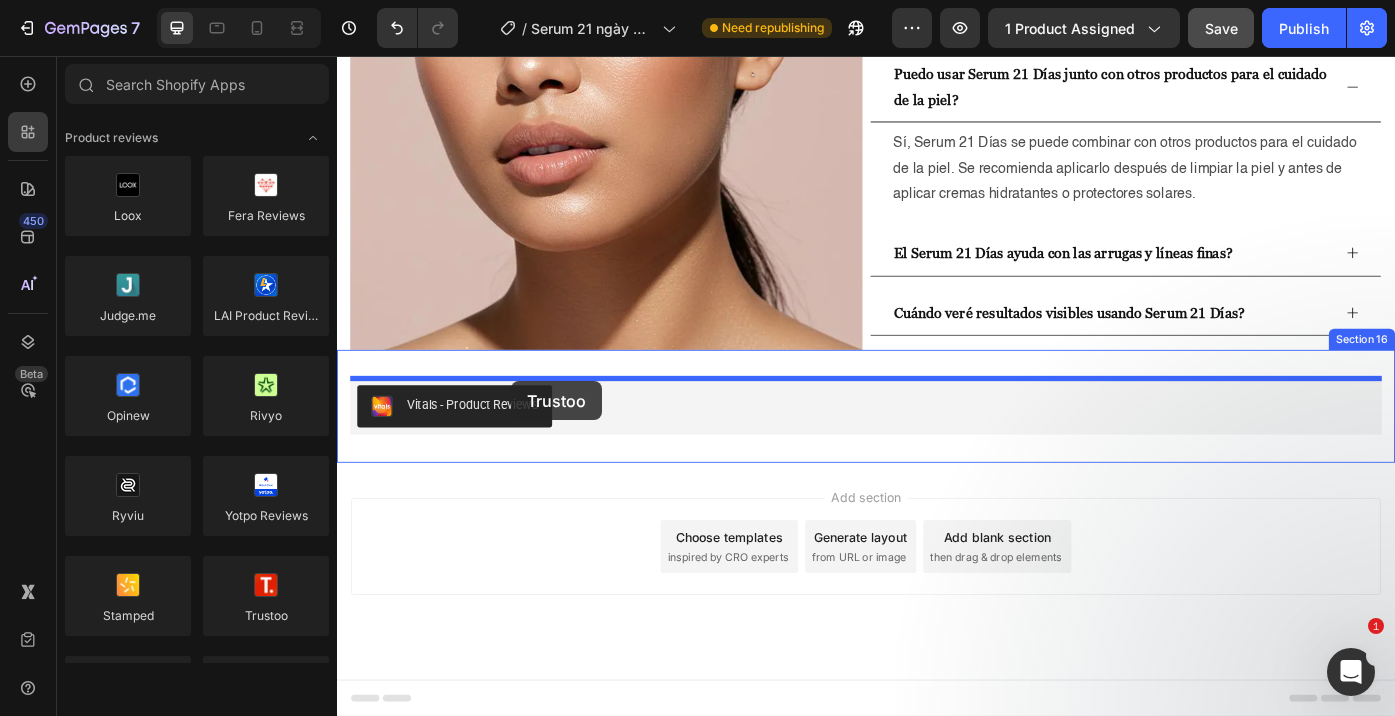 drag, startPoint x: 587, startPoint y: 655, endPoint x: 534, endPoint y: 425, distance: 236.02754 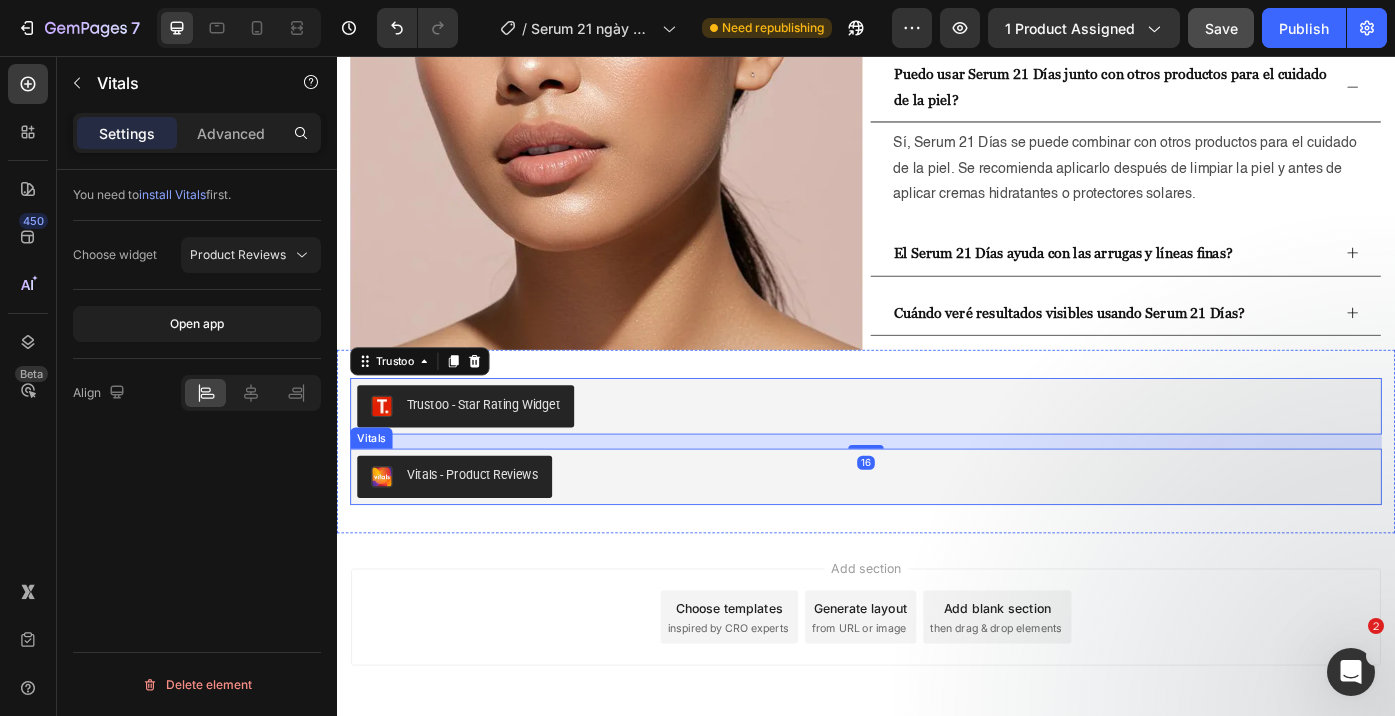 click on "Vitals - Product Reviews" at bounding box center [937, 533] 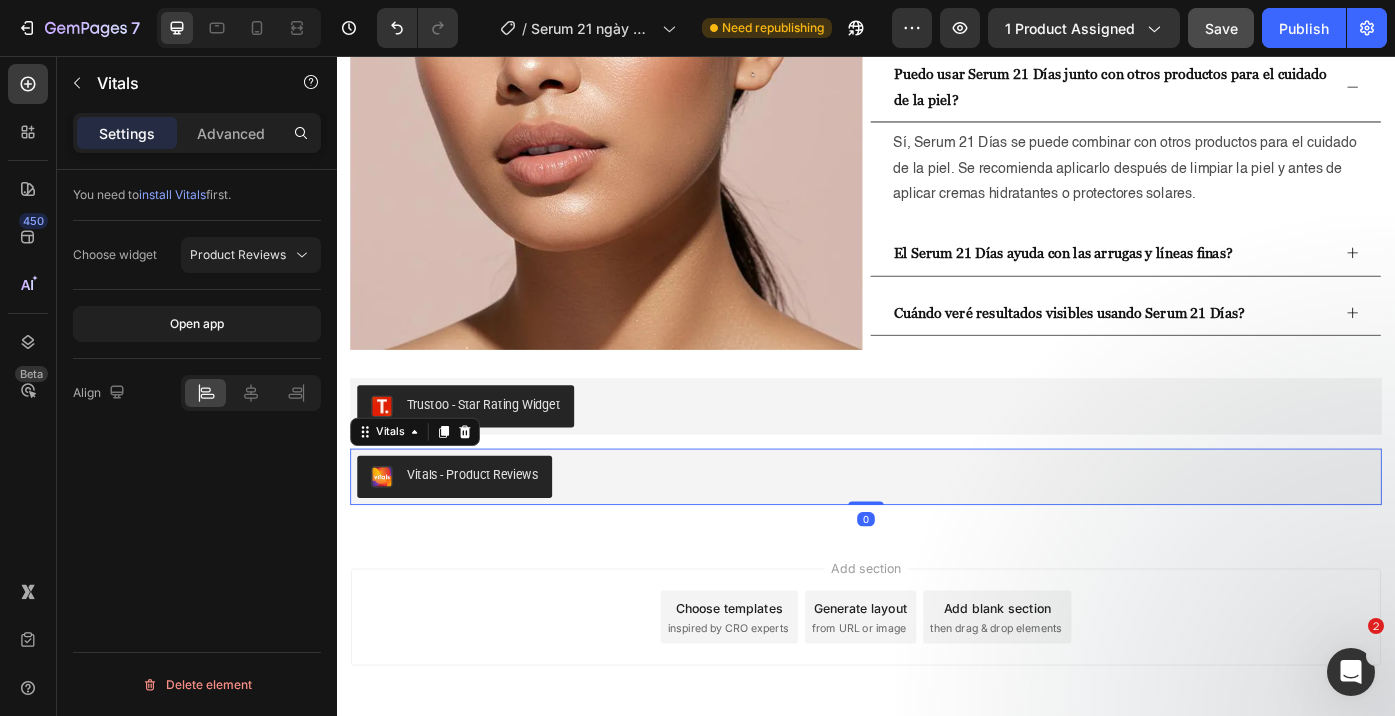 click 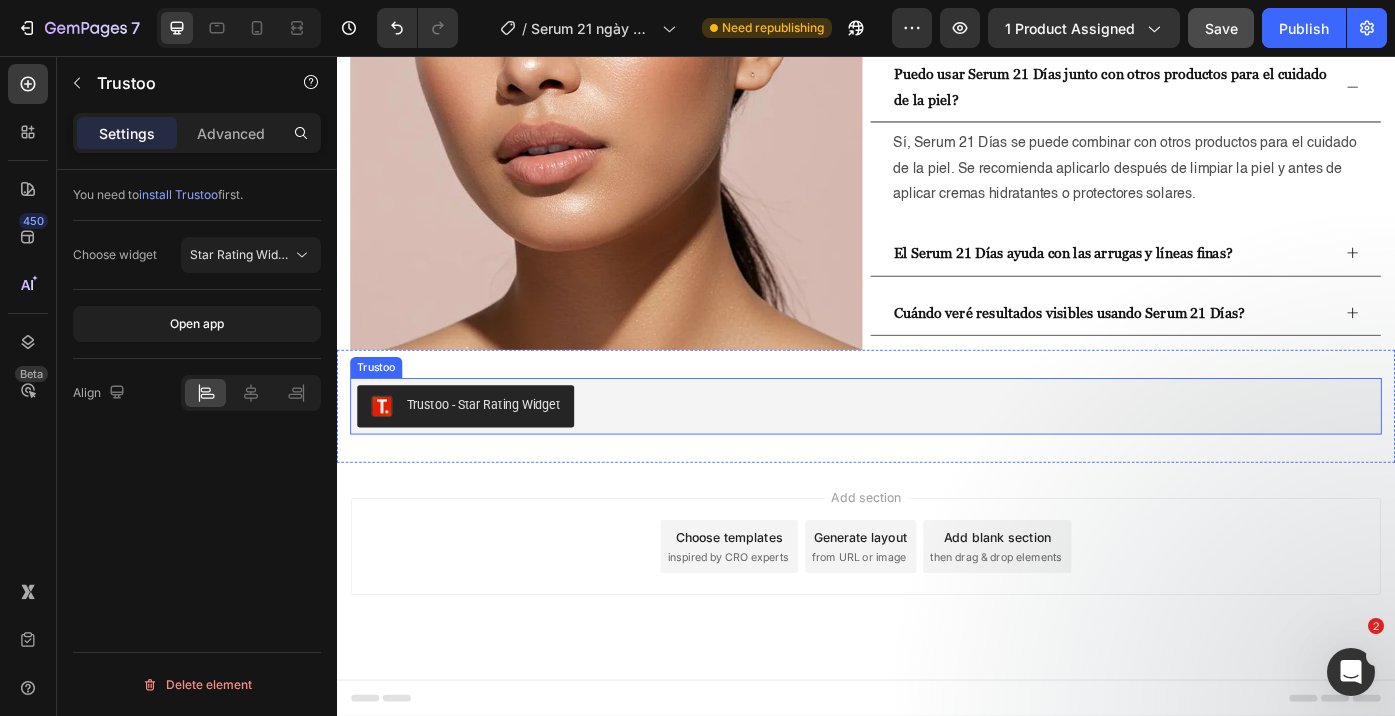click on "Trustoo - Star Rating Widget" at bounding box center (937, 453) 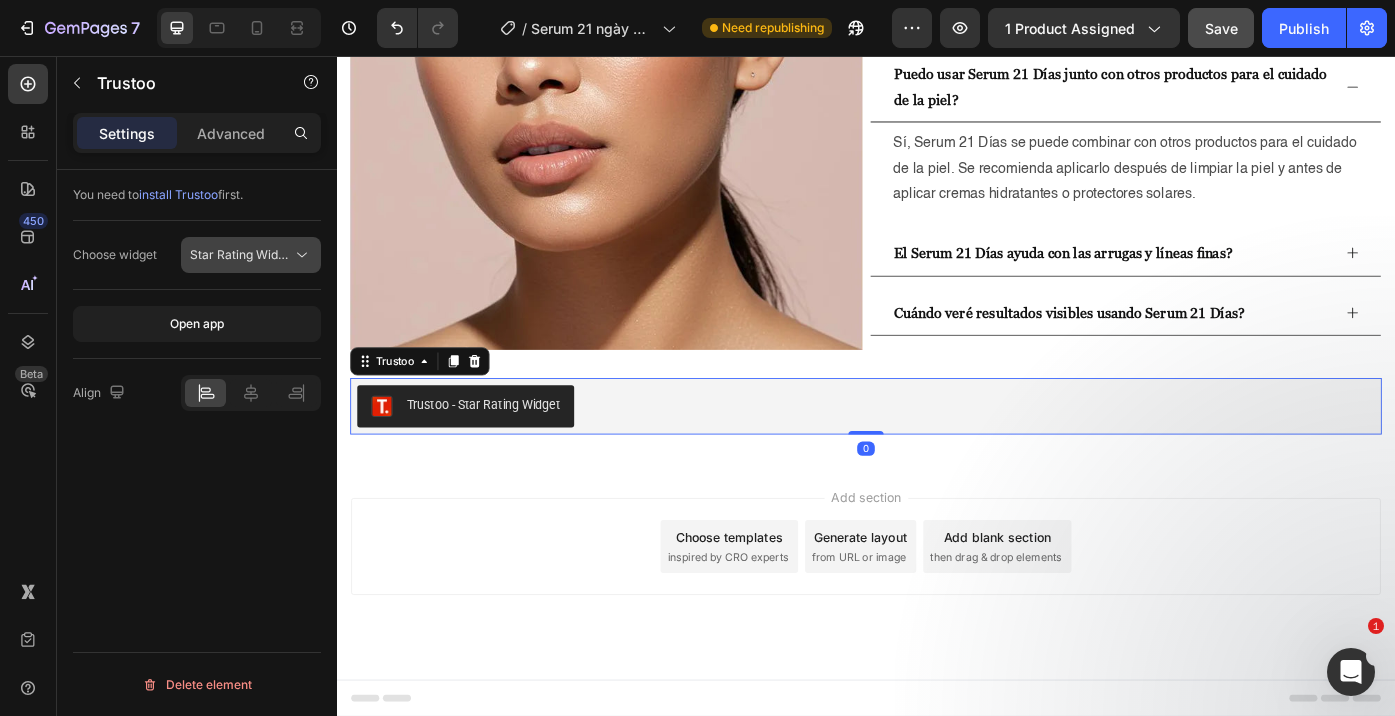 click on "Star Rating Widget" at bounding box center [243, 254] 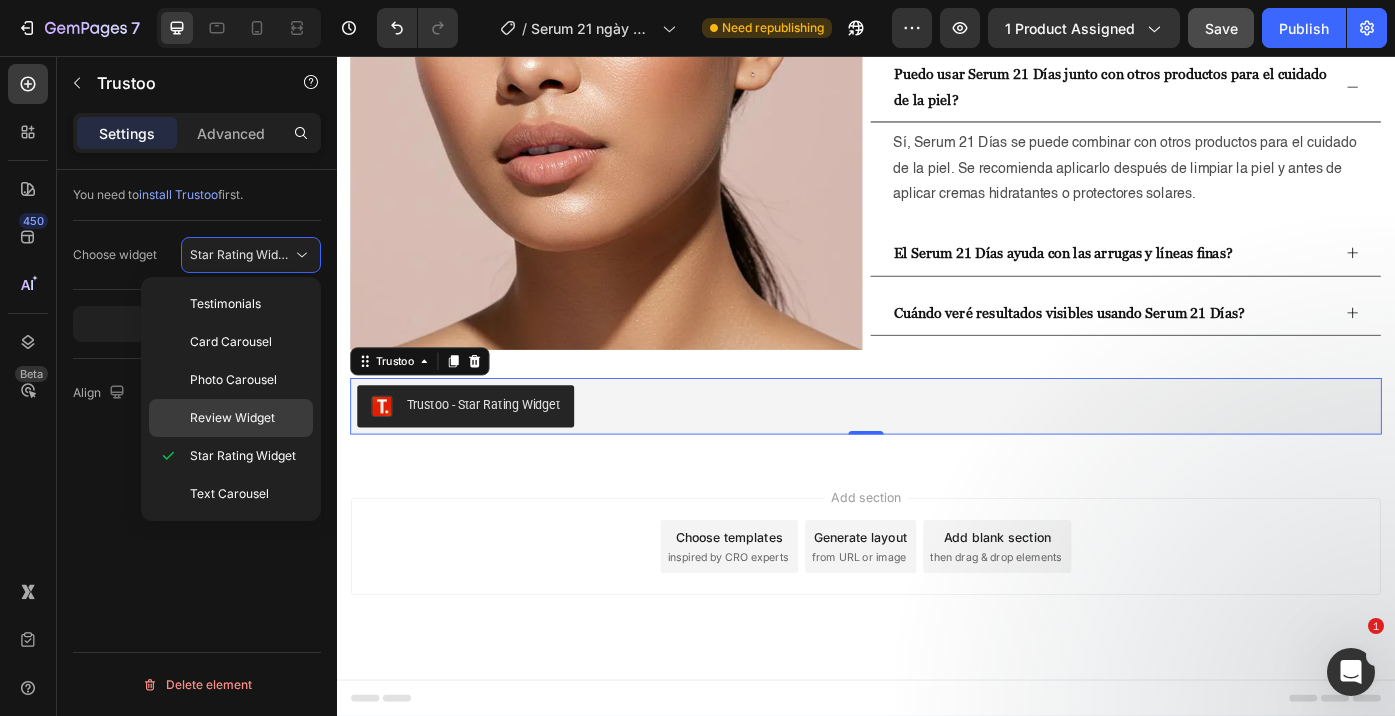 click on "Review Widget" 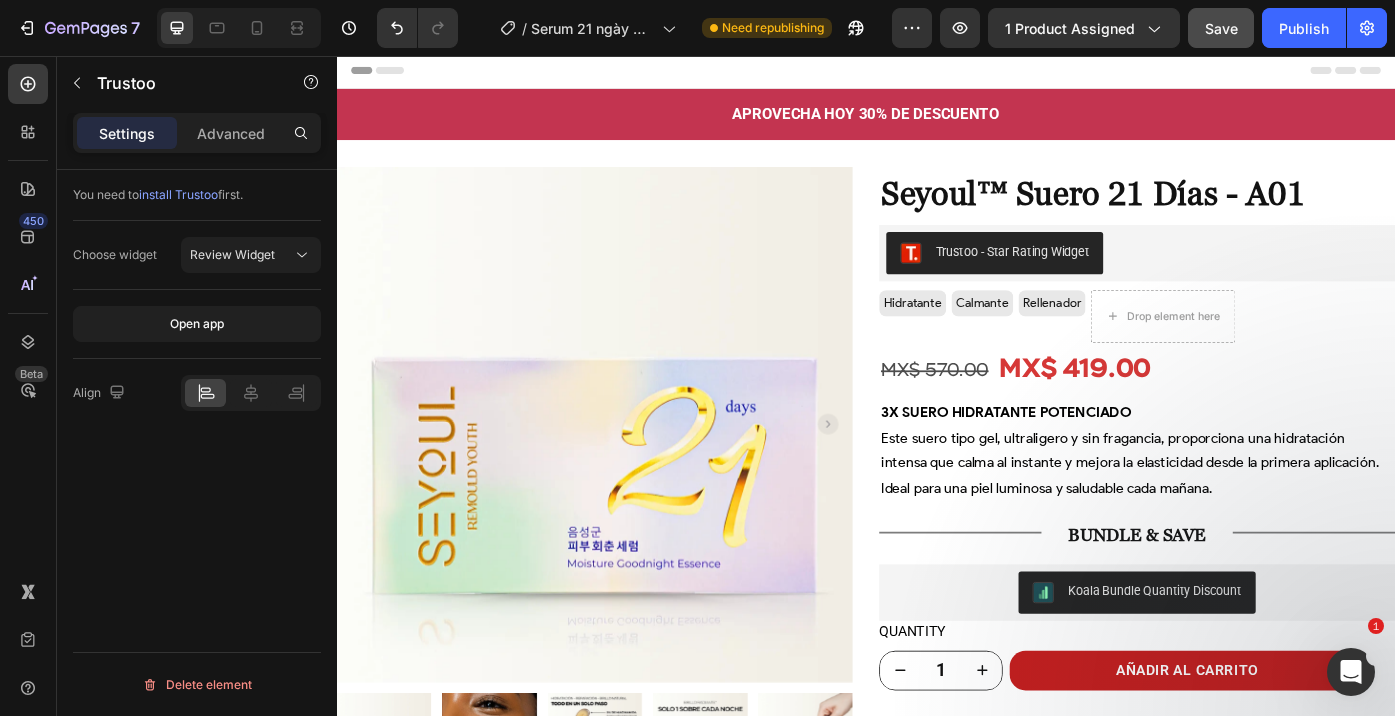 scroll, scrollTop: 0, scrollLeft: 0, axis: both 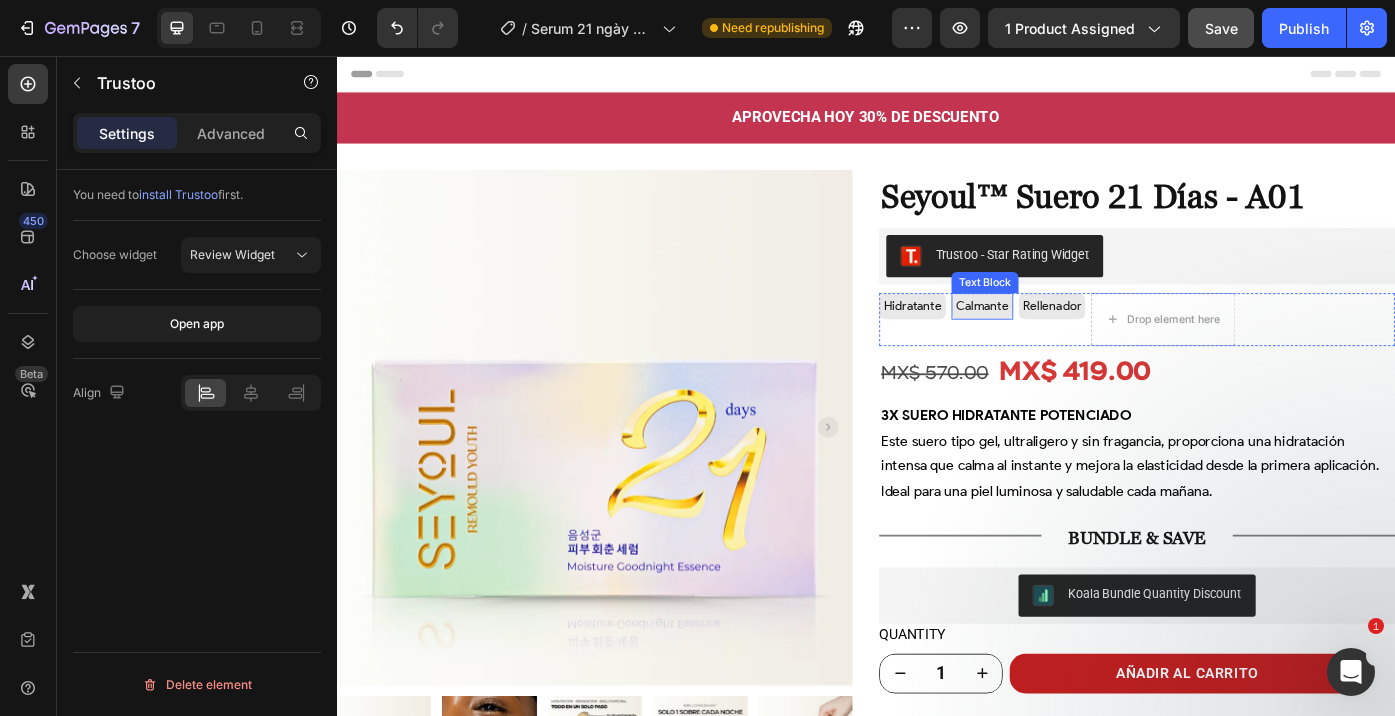 click on "Text Block" at bounding box center [1072, 313] 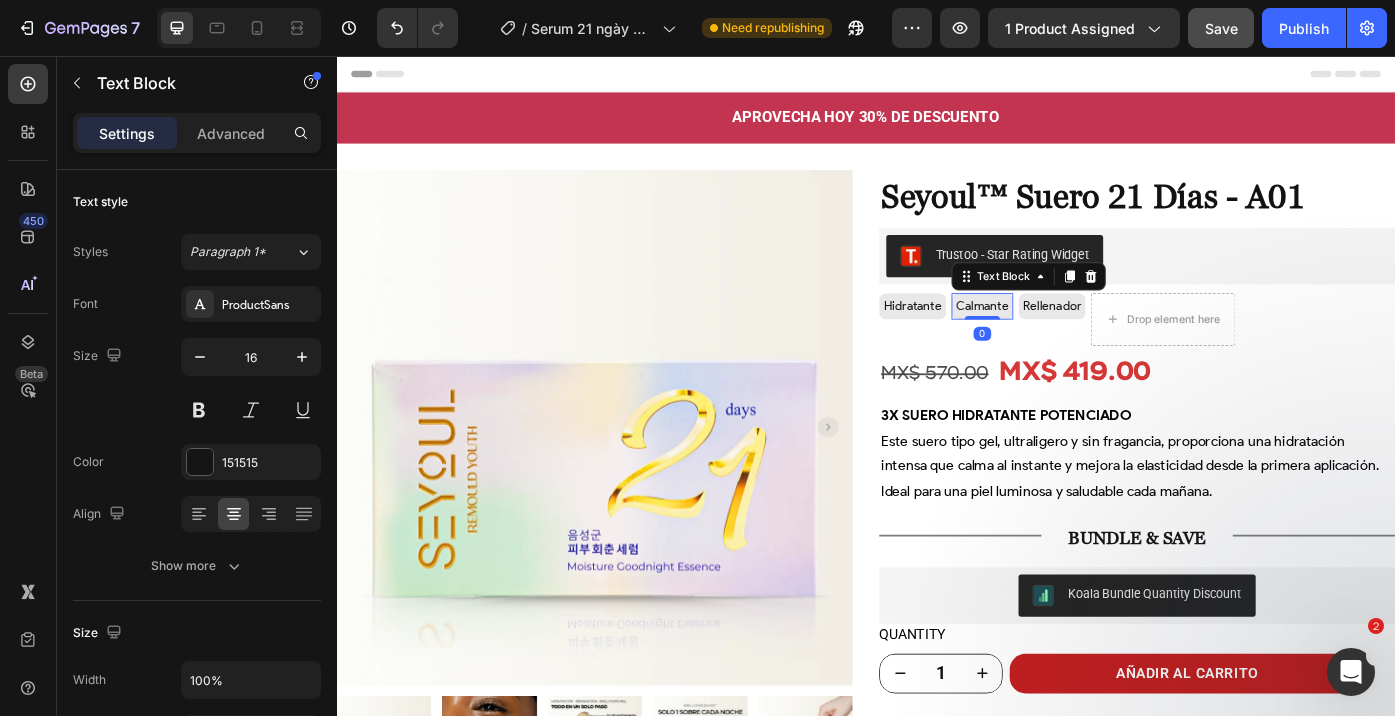 click on "Trustoo - Star Rating Widget" at bounding box center (1103, 281) 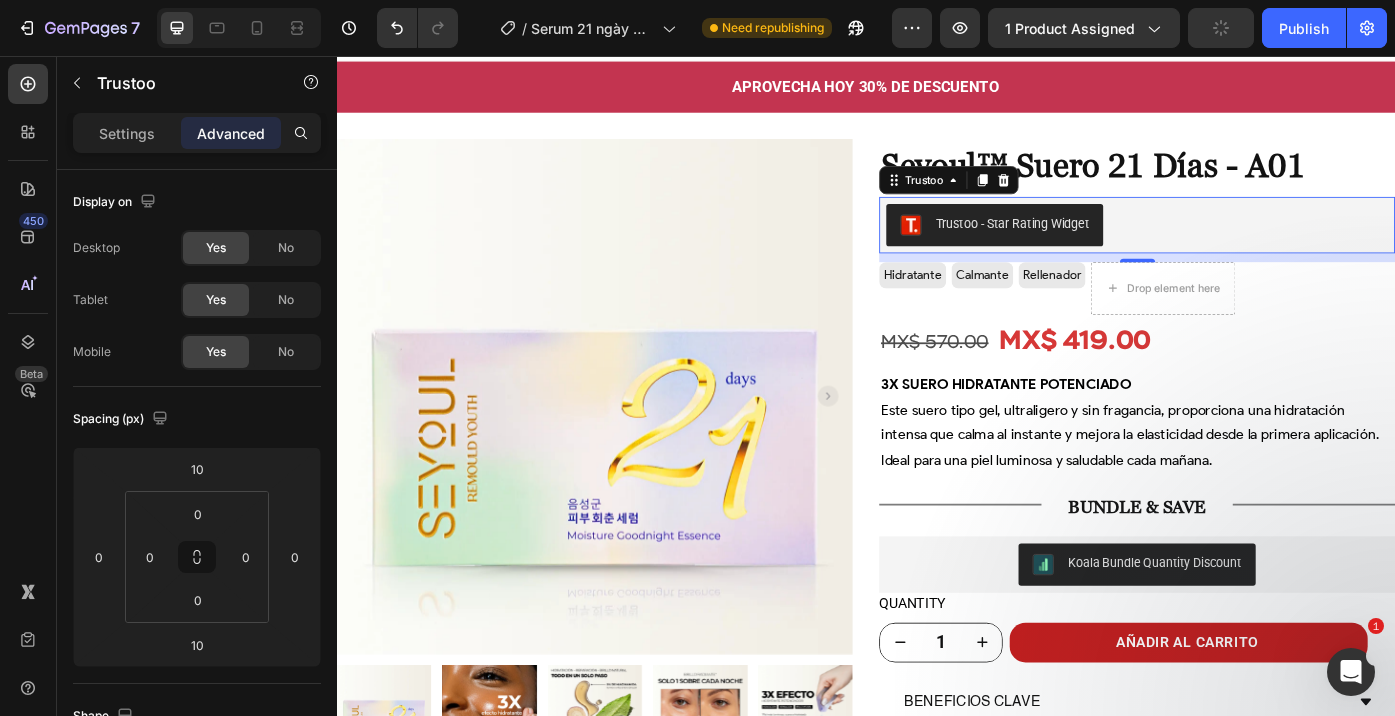 scroll, scrollTop: 38, scrollLeft: 0, axis: vertical 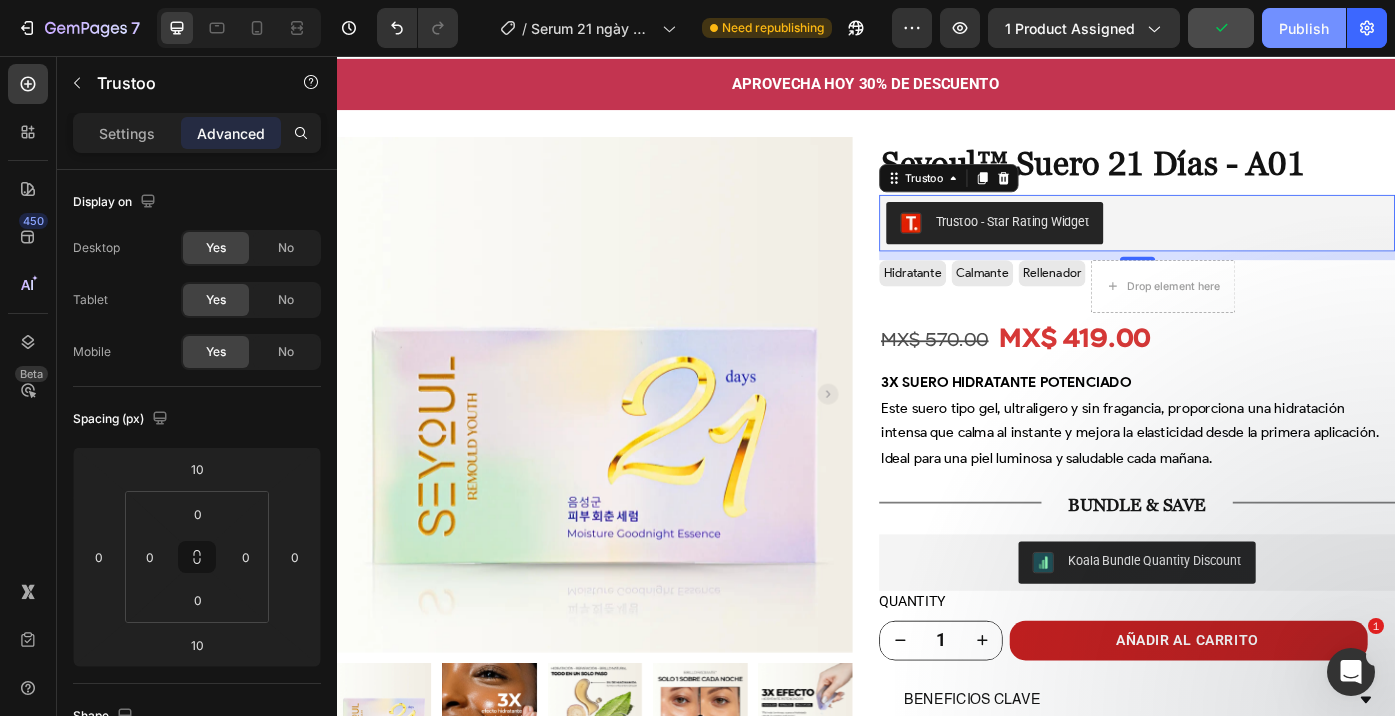 click on "Publish" 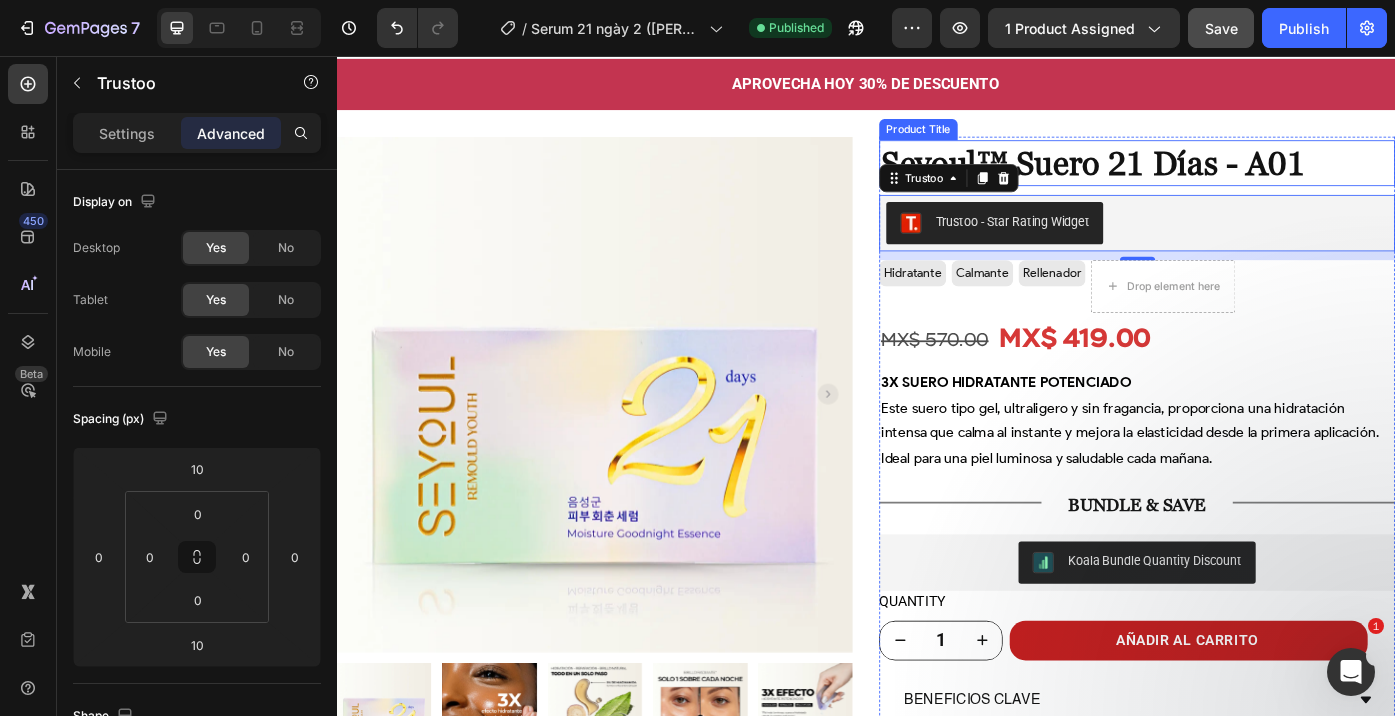 click on "Seyoul™ Suero 21 Días - A01" at bounding box center (1244, 177) 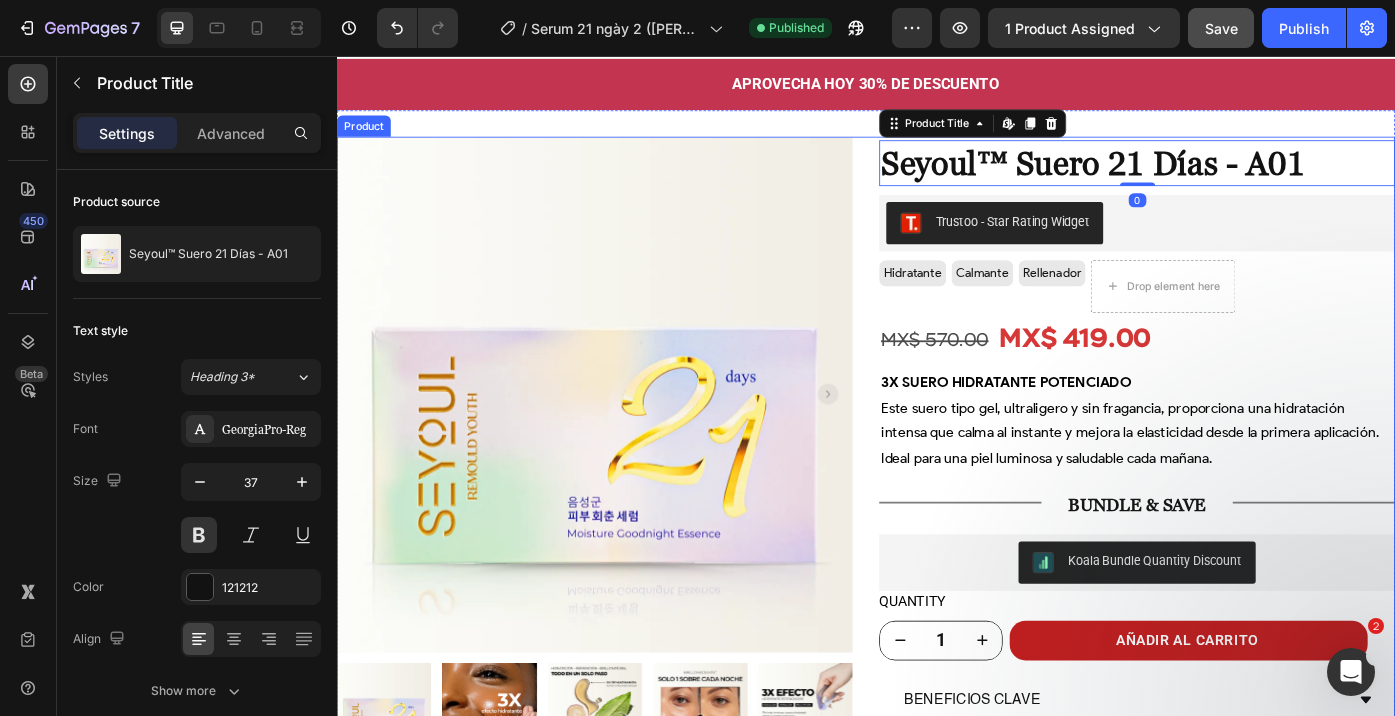 click on "Product Images Row Seyoul™ Suero 21 Días - A01 Product Title   Edit content in Shopify 0 Trustoo - Star Rating Widget Trustoo Hidratante Text Block Calmante Text Block Rellenador Text Block
Drop element here Row MX$ 570.00 Product Price Product Price MX$ 419.00 Product Price Product Price Row 3X SUERO HIDRATANTE POTENCIADO Este suero tipo gel, ultraligero y sin fragancia, proporciona una hidratación intensa que calma al instante y mejora la elasticidad desde la primera aplicación. Ideal para una piel luminosa y saludable cada mañana. Text Block 3X SUERO HIDRATANTE POTENCIADO —  Este suero tipo gel, ultraligero y sin fragancia, proporciona una hidratación intensa que calma al instante y mejora la elasticidad desde la primera aplicación. Ideal para una piel luminosa y saludable cada mañana. Text Block                Title Line BUNDLE & SAVE Text Block                Title Line Row Koala Bundle Quantity Discount Koala Bundle Quantity Discount QUANTITY
Custom Code 1 Row" at bounding box center [937, 567] 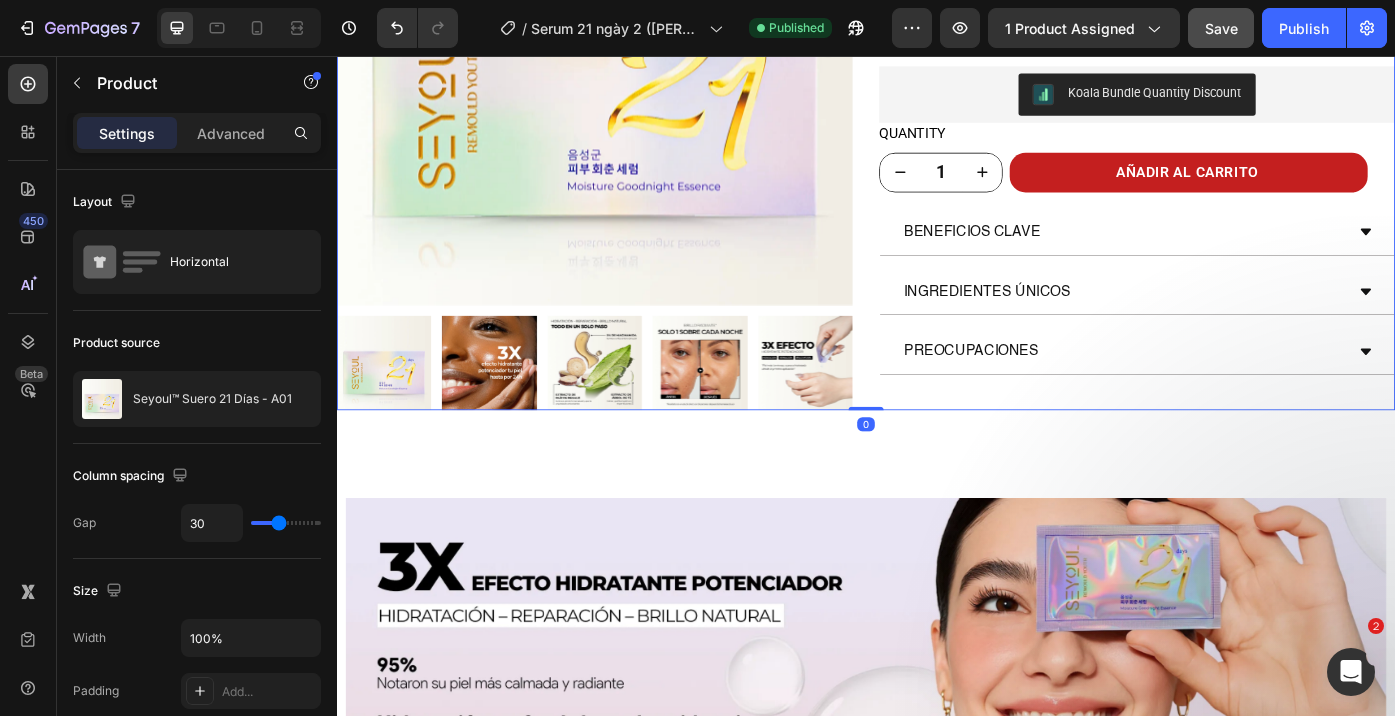 scroll, scrollTop: 940, scrollLeft: 0, axis: vertical 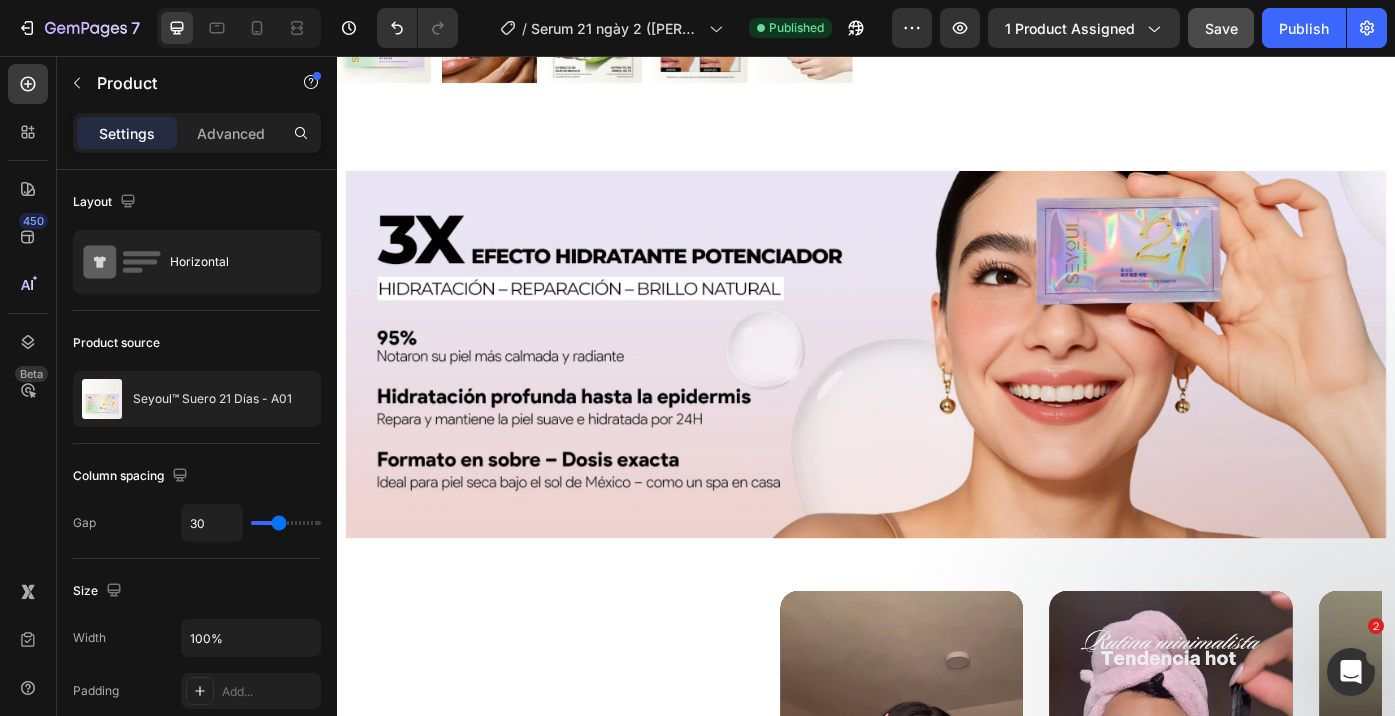 click on "Product Images Seyoul™ Suero 21 Días - A01 Product Title MX$ 419.00 Product Price Product Price Row
AÑADIR AL CARRITO Button Row Product Sticky APROVECHA HOY 30% DE DESCUENTO Text Block Row
Product Images Row Seyoul™ Suero 21 Días - A01 Product Title Trustoo - Star Rating Widget Trustoo Hidratante Text Block Calmante Text Block Rellenador Text Block
Drop element here Row MX$ 570.00 Product Price Product Price MX$ 419.00 Product Price Product Price Row 3X SUERO HIDRATANTE POTENCIADO Este suero tipo gel, ultraligero y sin fragancia, proporciona una hidratación intensa que calma al instante y mejora la elasticidad desde la primera aplicación. Ideal para una piel luminosa y saludable cada mañana. Text Block 3X SUERO HIDRATANTE POTENCIADO —  Este suero tipo gel, ultraligero y sin fragancia, proporciona una hidratación intensa que calma al instante y mejora la elasticidad desde la primera aplicación. Ideal para una piel luminosa y saludable cada mañana. Text Block" at bounding box center (937, 2296) 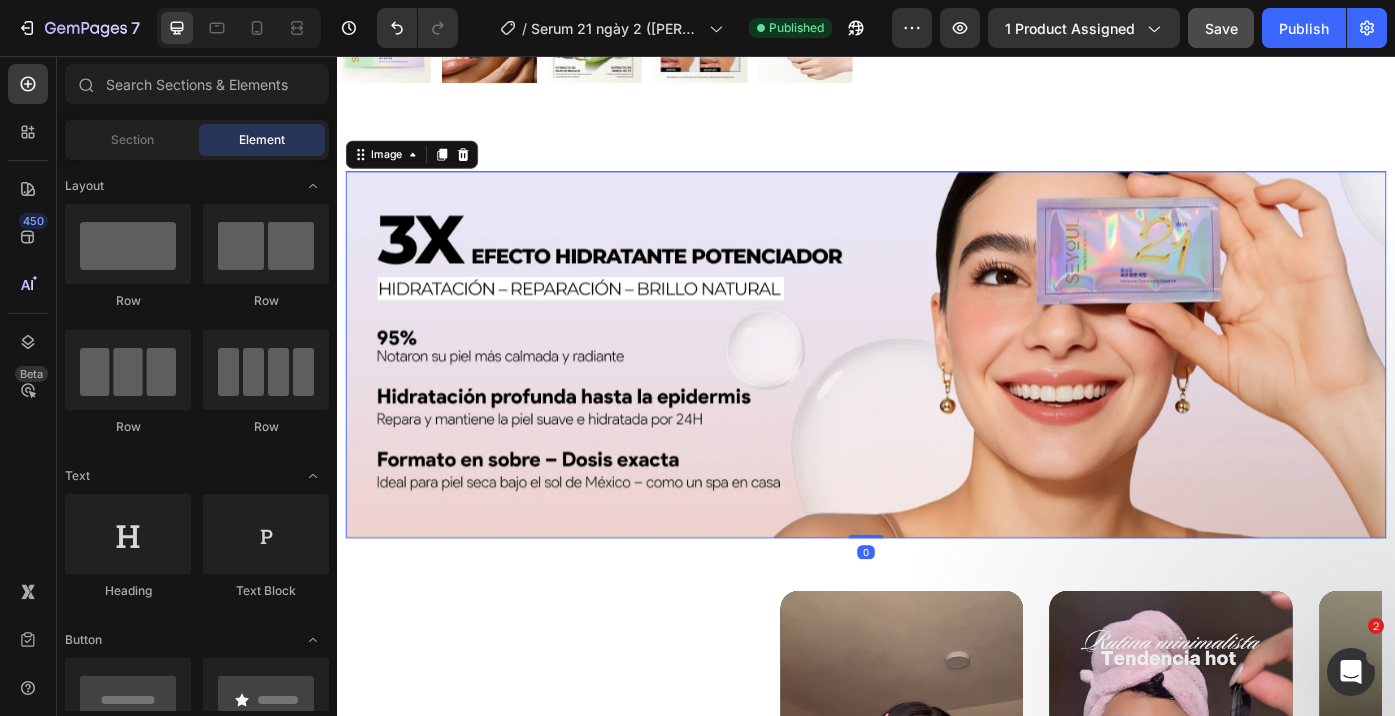 click at bounding box center [937, 394] 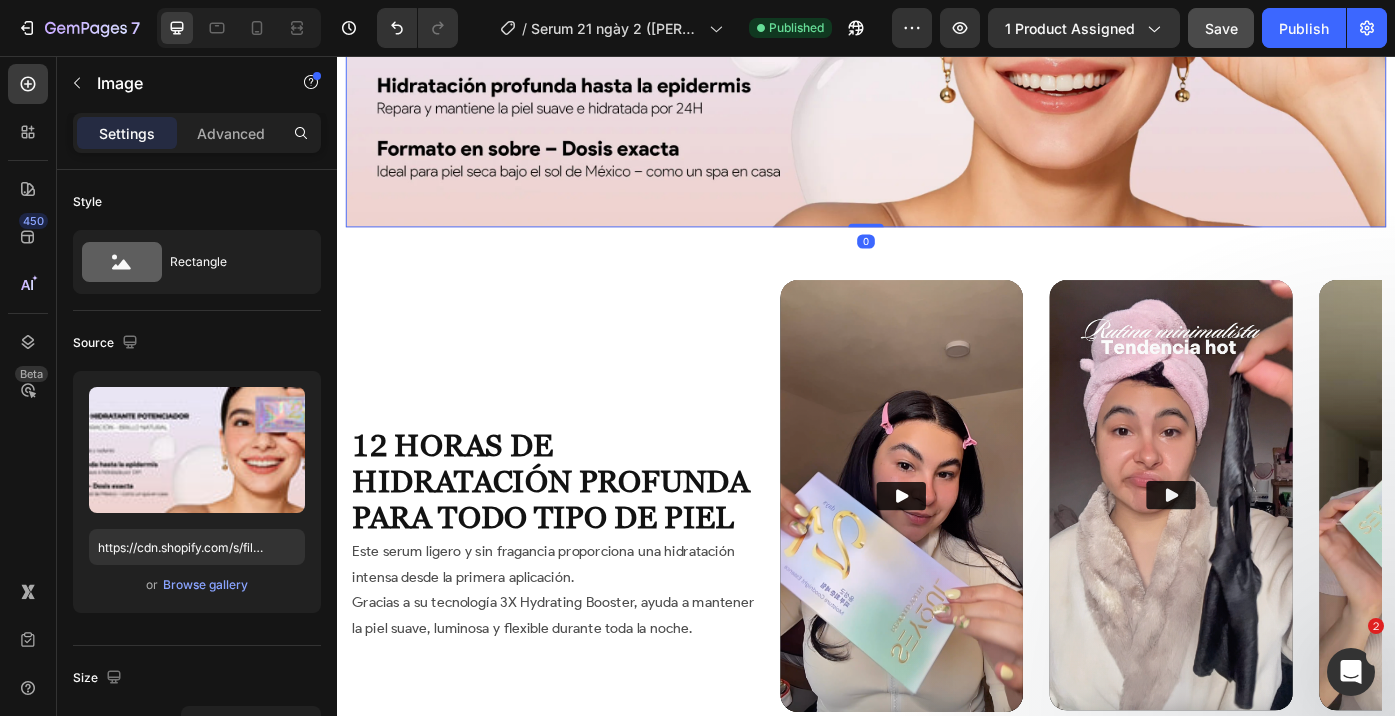 scroll, scrollTop: 1593, scrollLeft: 0, axis: vertical 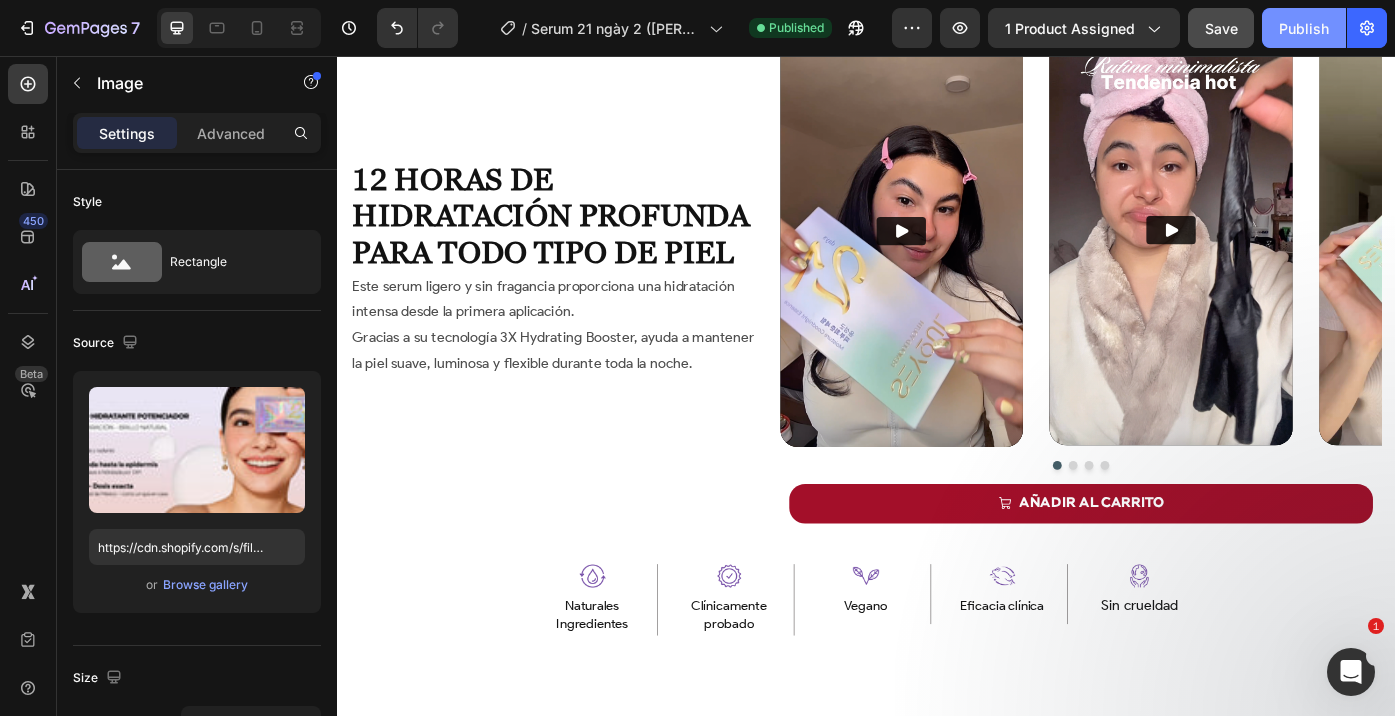 click on "Publish" 